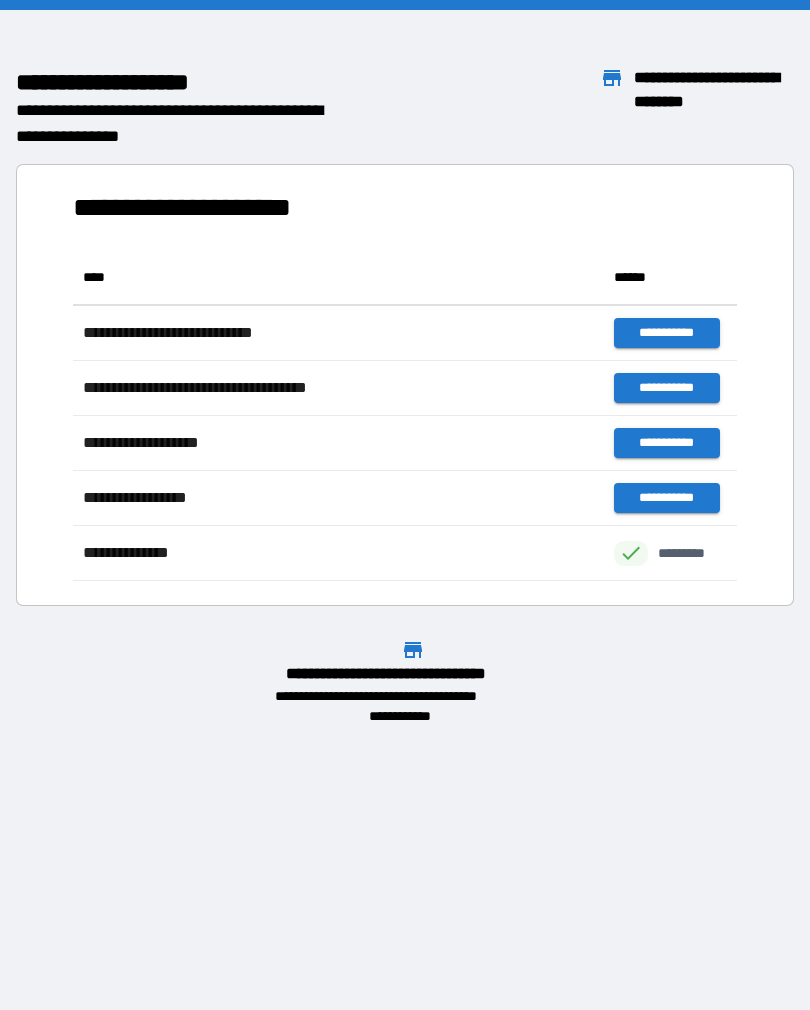 scroll, scrollTop: 31, scrollLeft: 0, axis: vertical 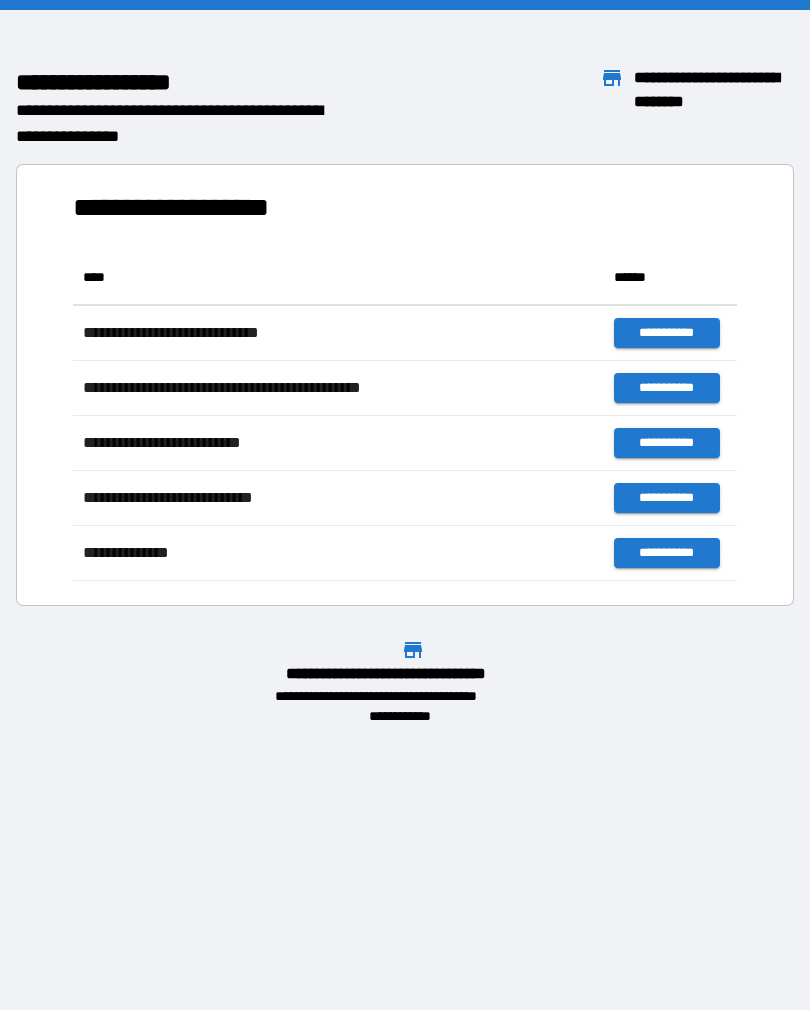 click on "[FIRST] [LAST] [STREET] [CITY] [STATE] [ZIP] [COUNTRY] [PHONE] [EMAIL] [DOB] [SSN] [DLN] [CC] [PASSPORT]" at bounding box center (405, 368) 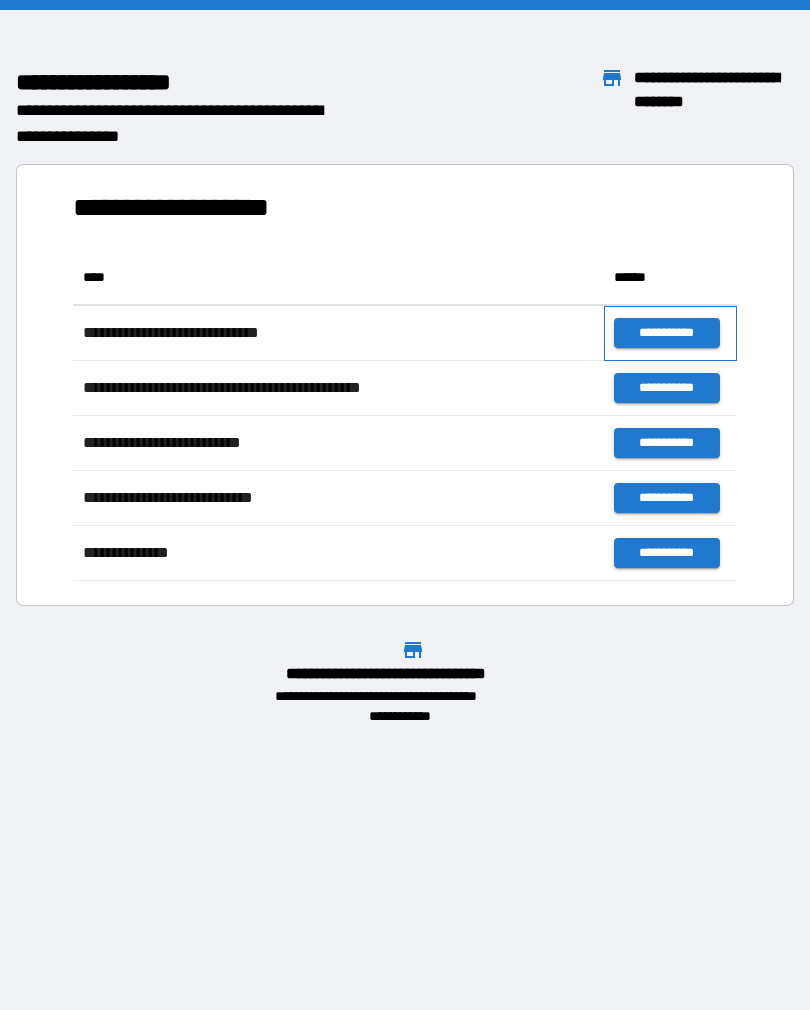 click on "**********" at bounding box center [670, 333] 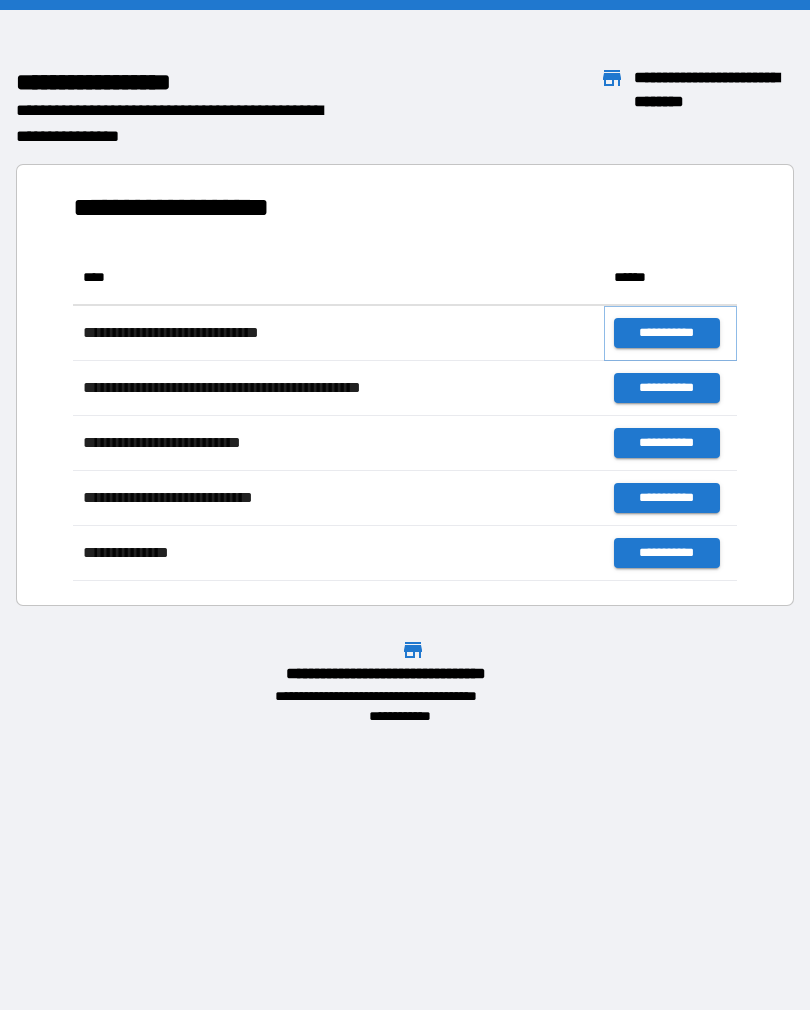 click on "**********" at bounding box center (666, 333) 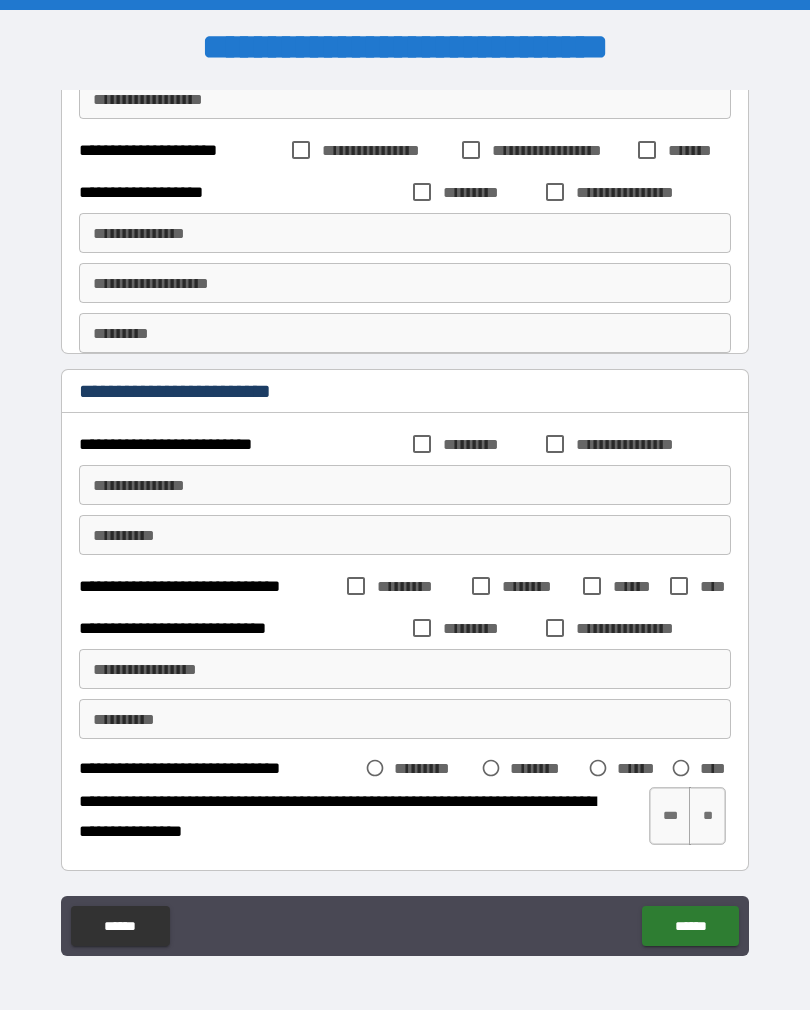 scroll, scrollTop: 430, scrollLeft: 0, axis: vertical 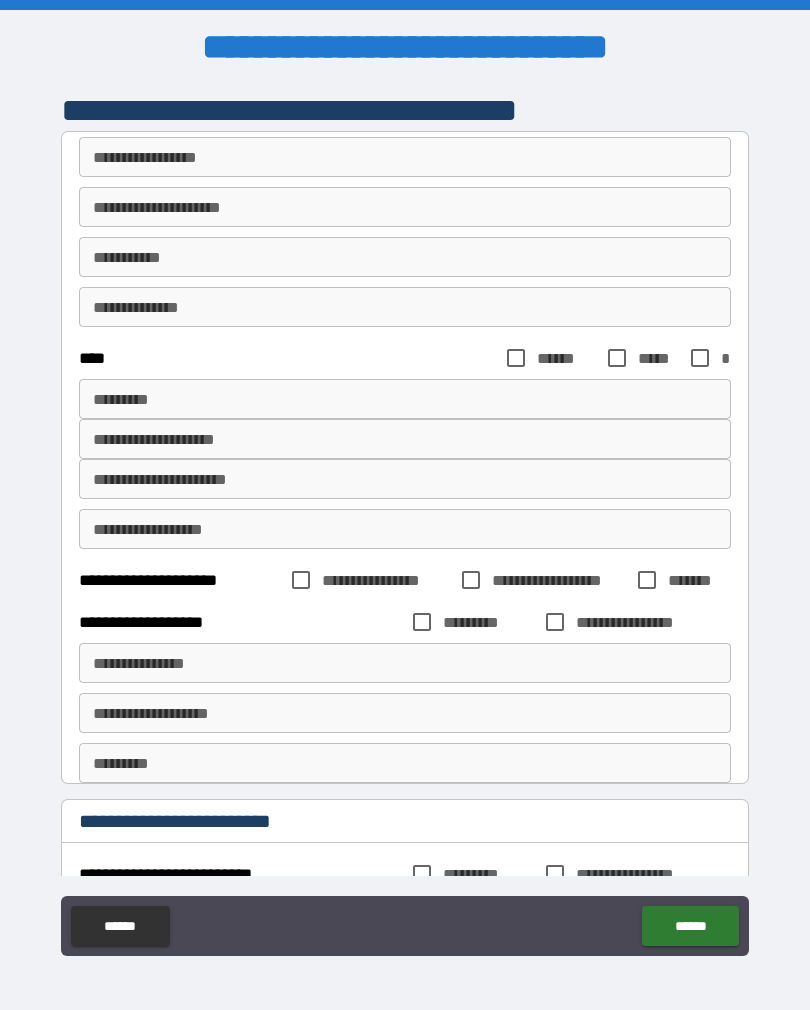 click on "**********" at bounding box center (405, 157) 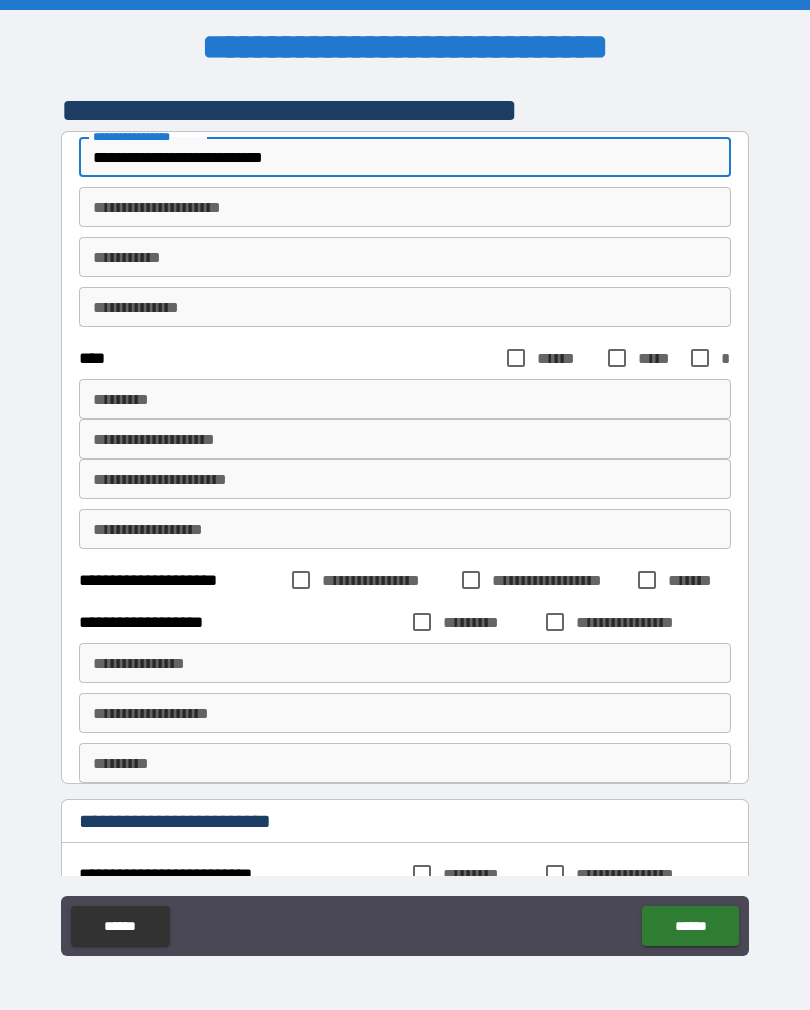type on "**********" 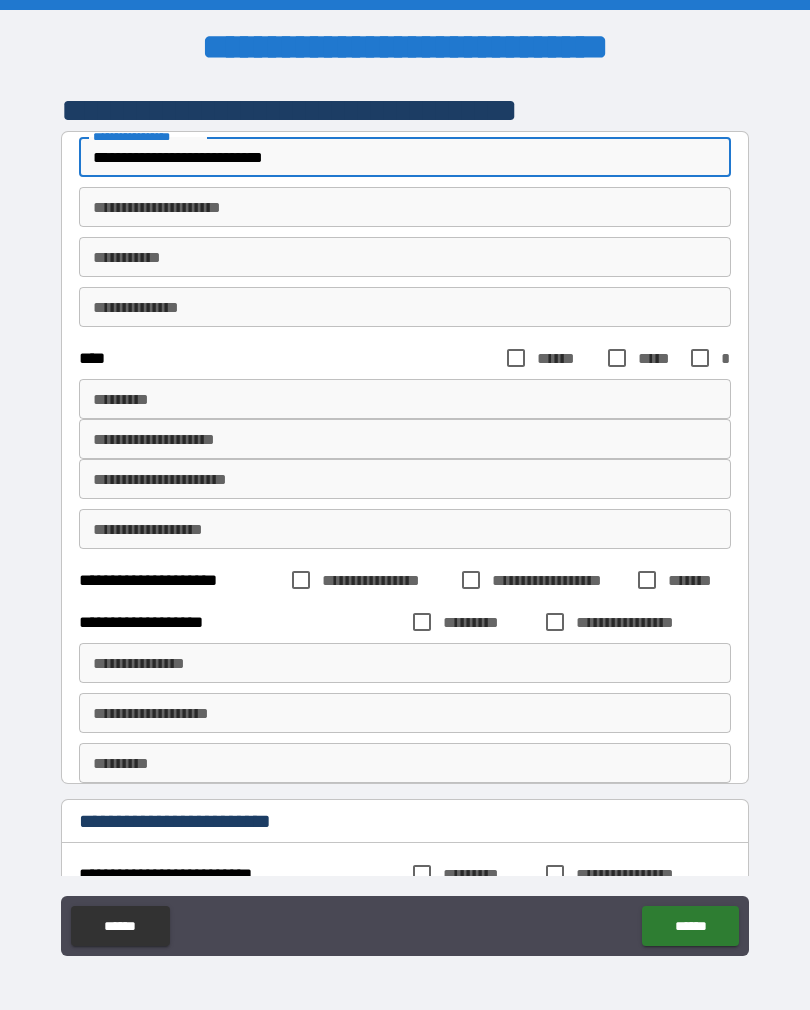 click on "**********" at bounding box center (405, 207) 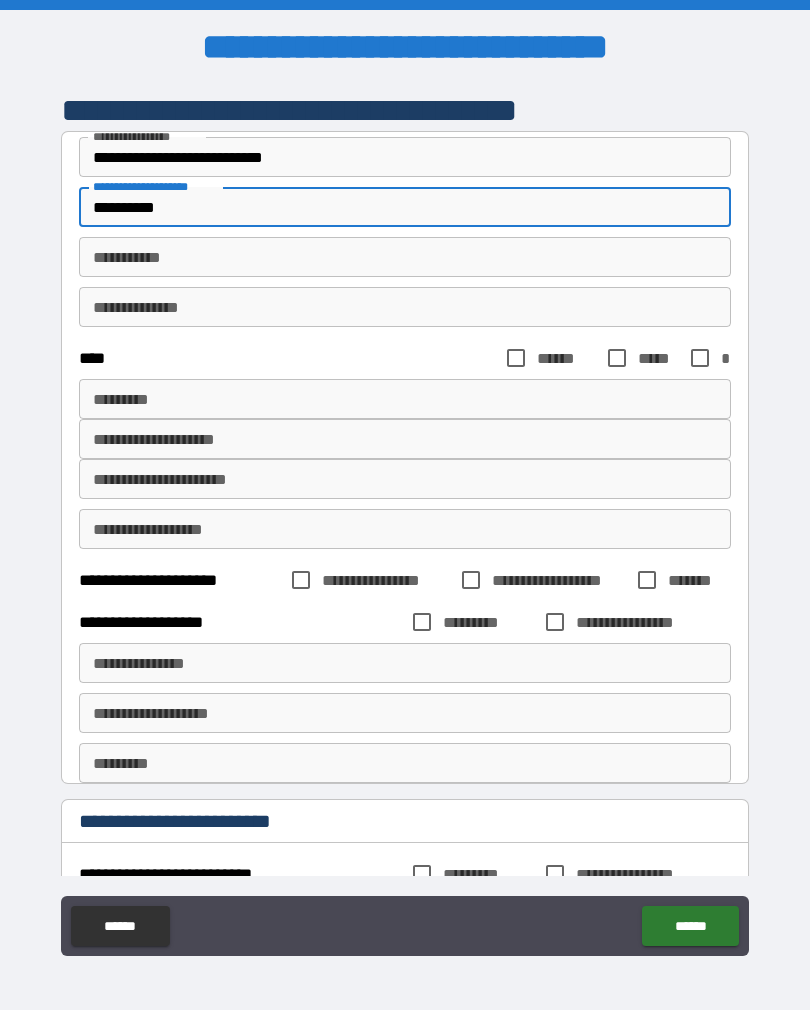 type on "**********" 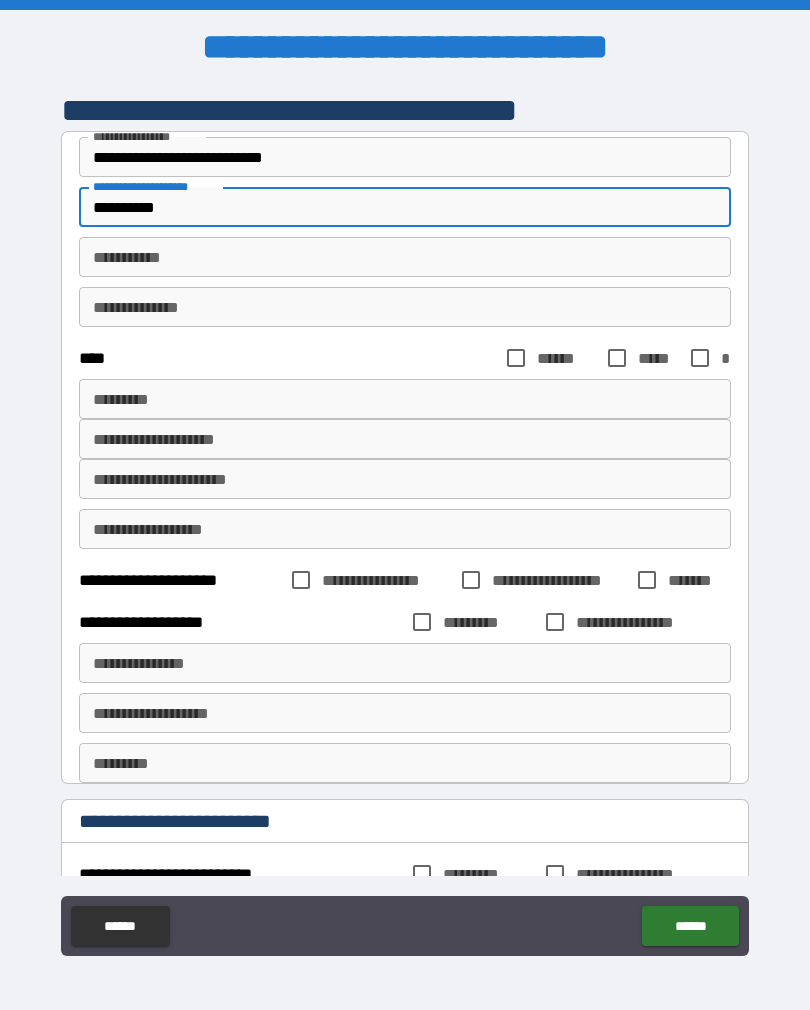 click on "*********   *" at bounding box center (405, 257) 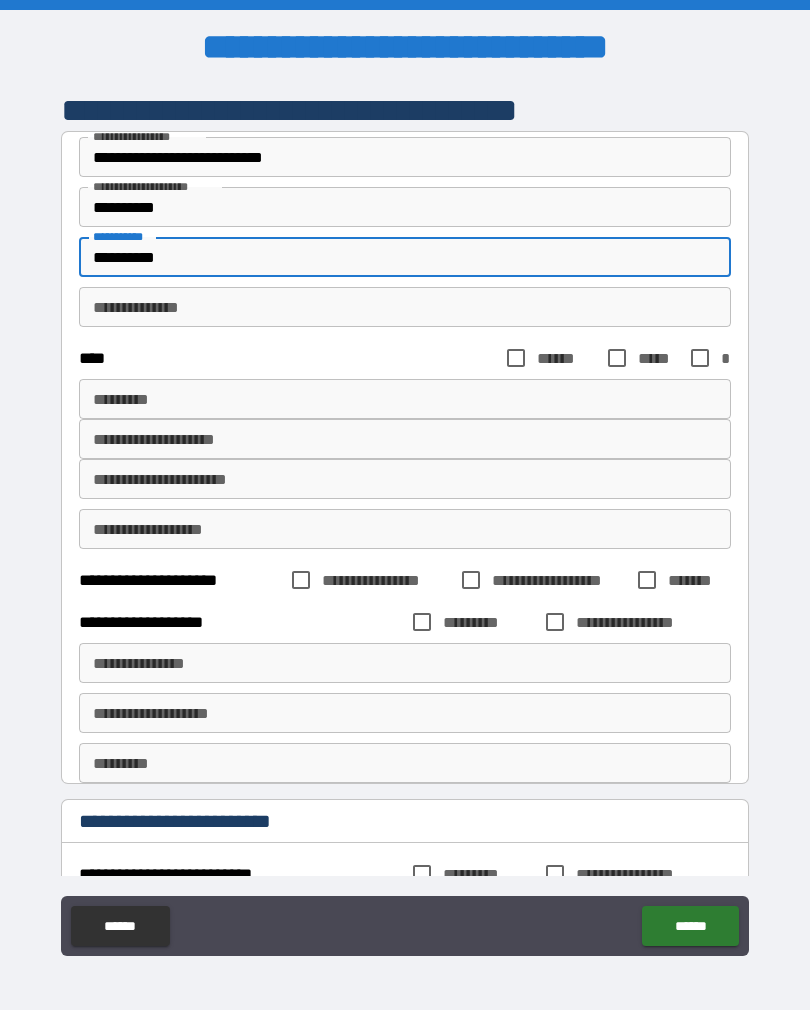 type on "**********" 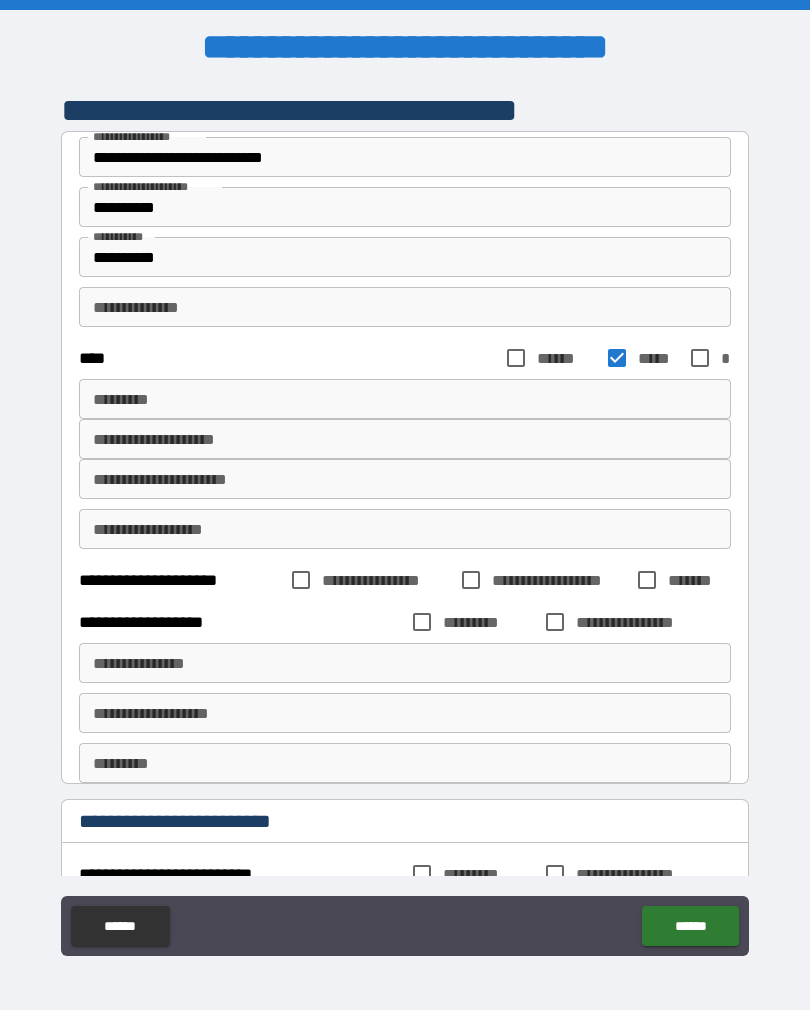 click on "**********" at bounding box center (405, 439) 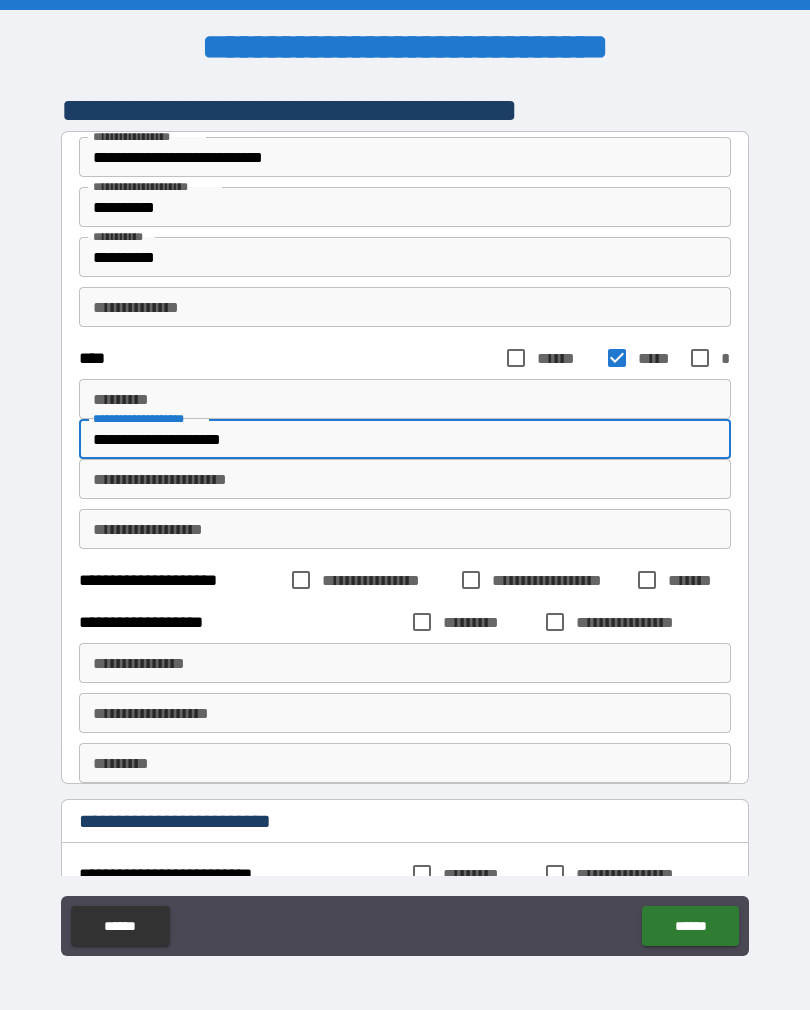 type on "**********" 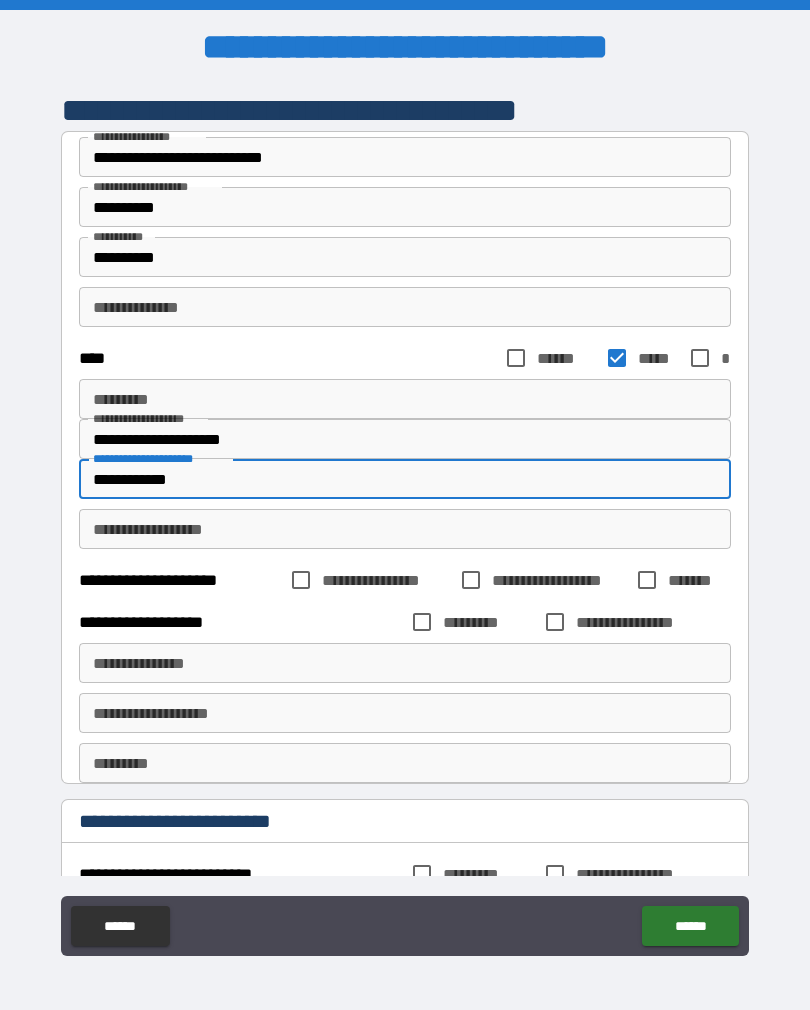 type on "**********" 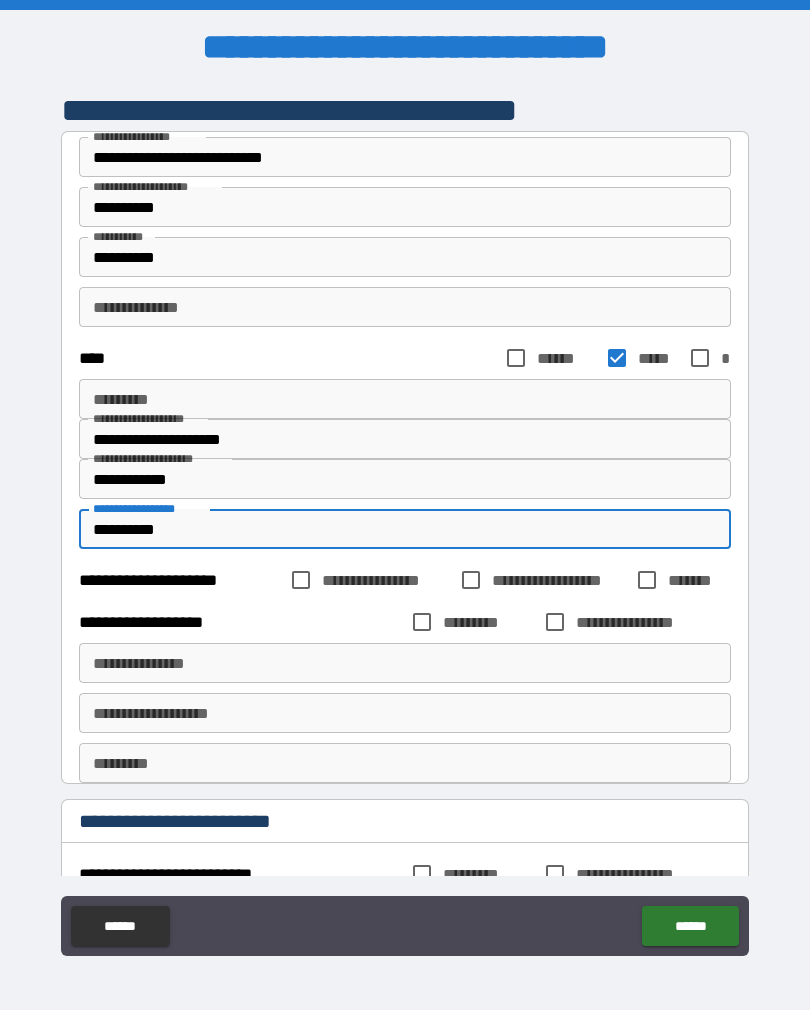 type on "**********" 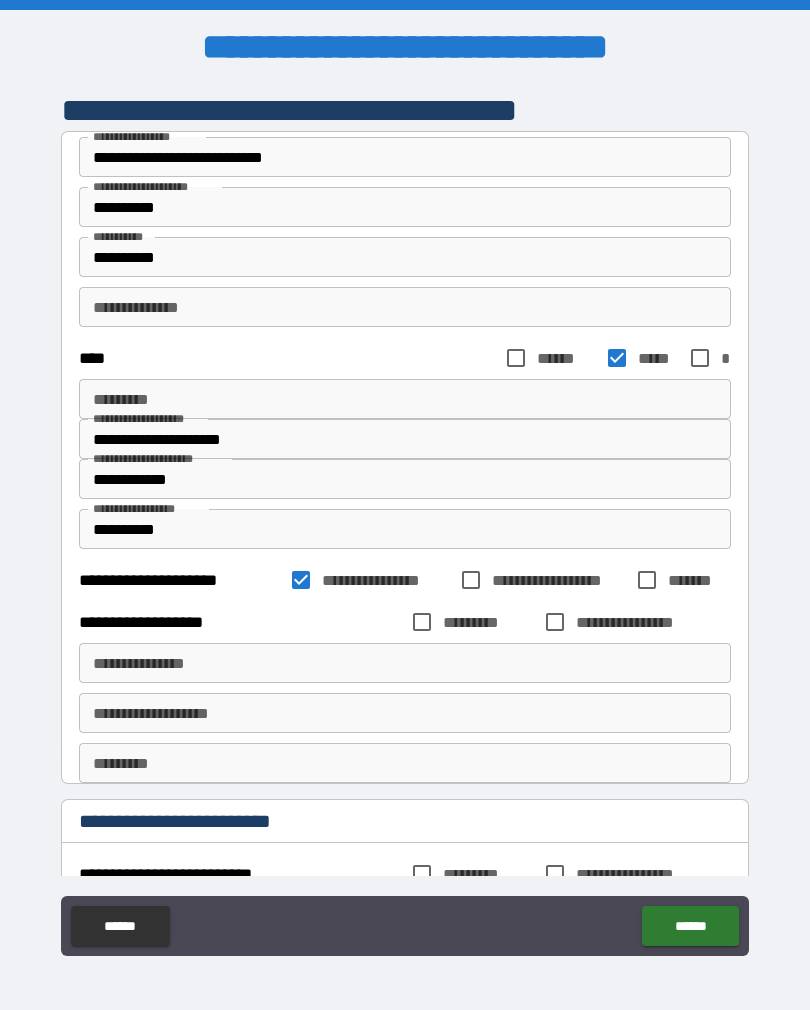 scroll, scrollTop: 0, scrollLeft: 0, axis: both 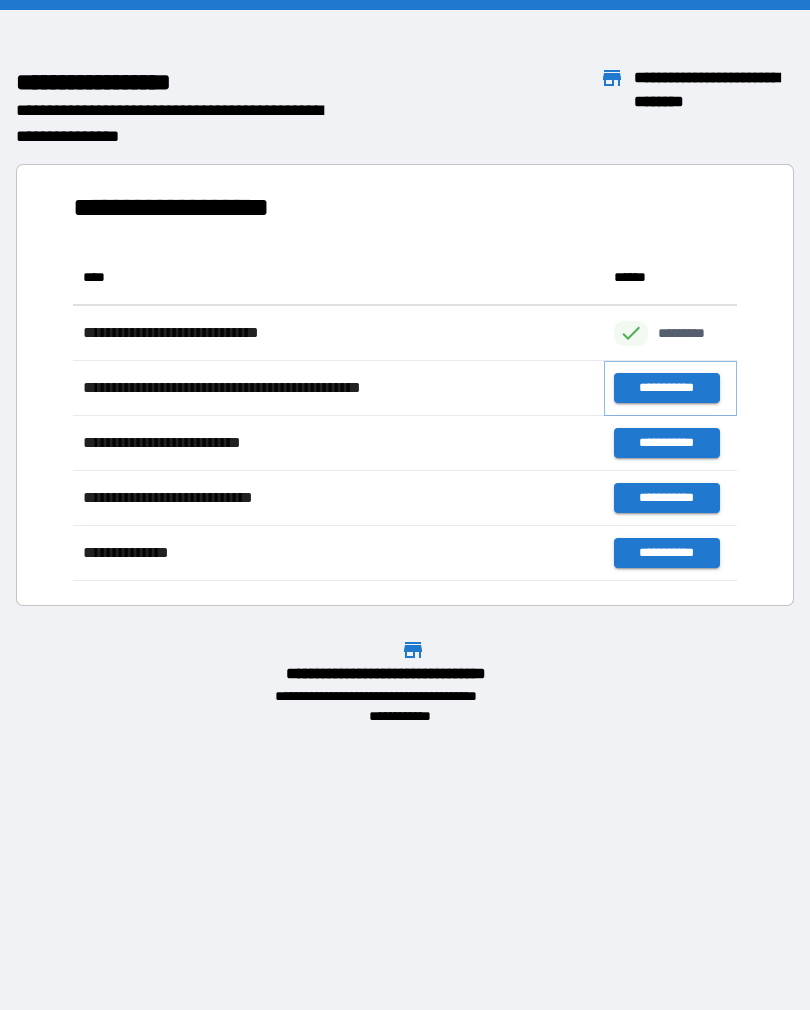 click on "**********" at bounding box center (666, 388) 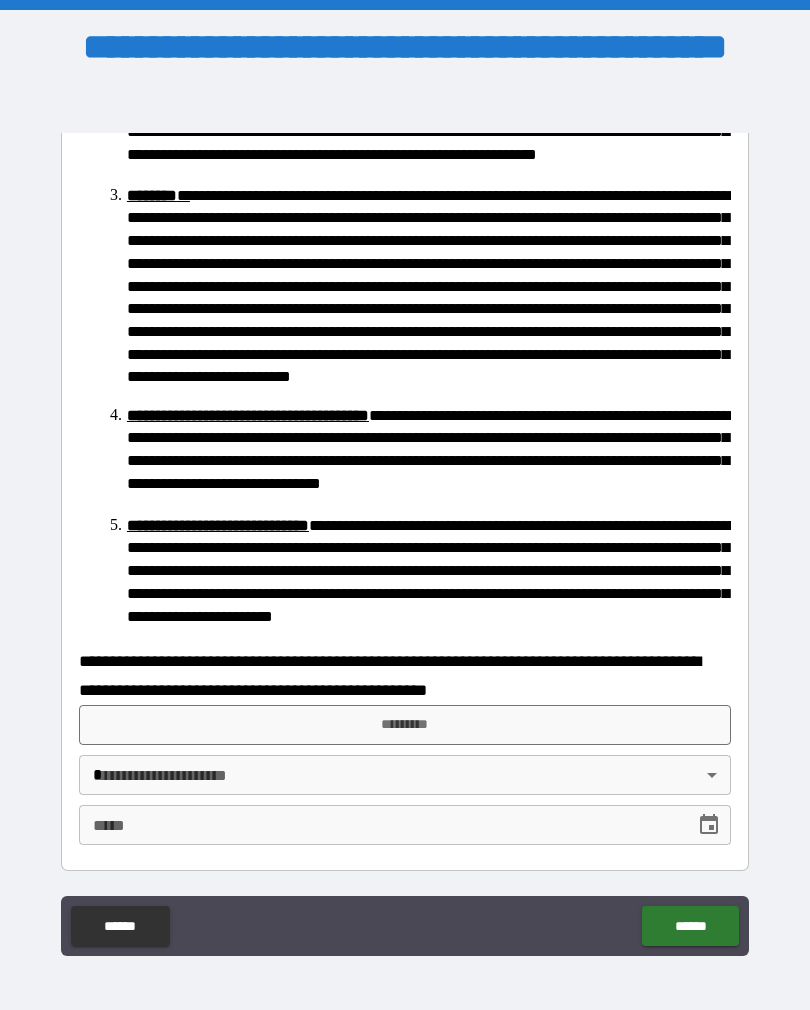 scroll, scrollTop: 348, scrollLeft: 0, axis: vertical 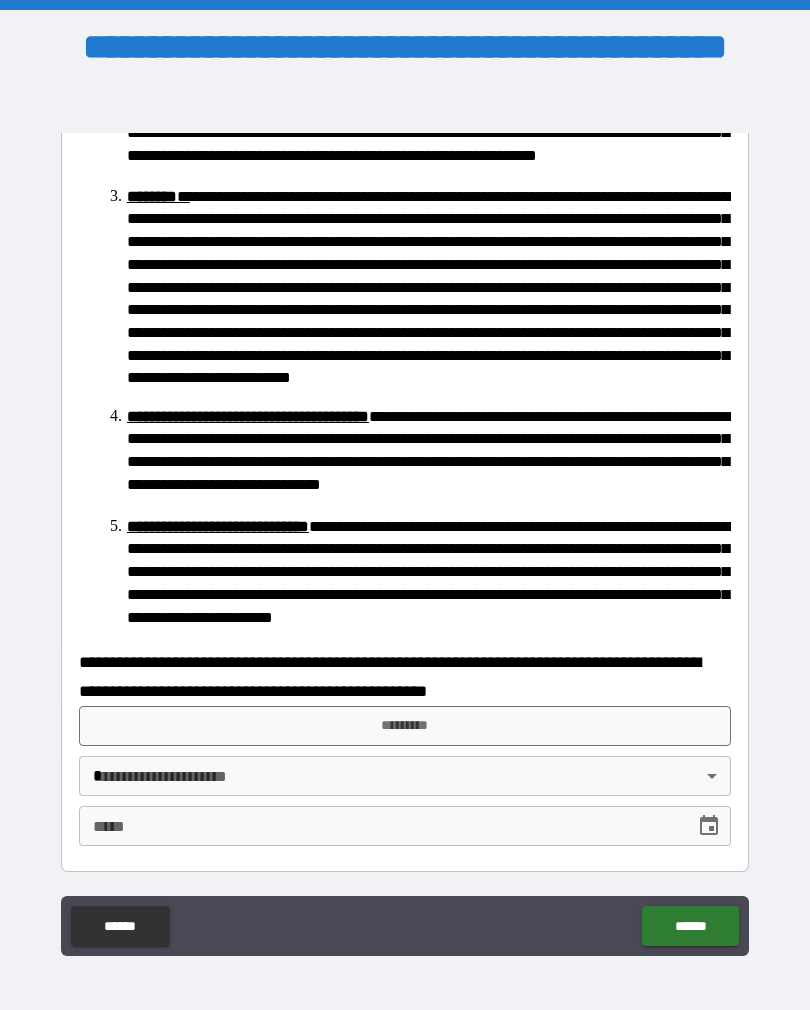 click on "*********" at bounding box center [405, 726] 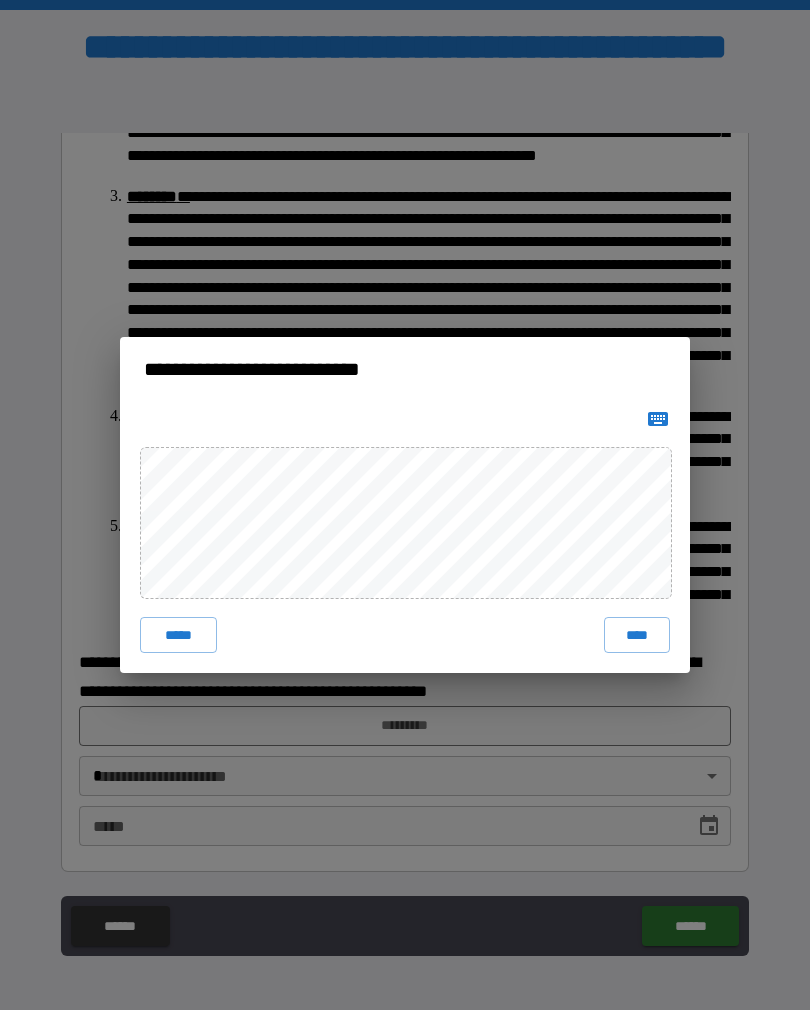 click on "***** ****" at bounding box center [405, 635] 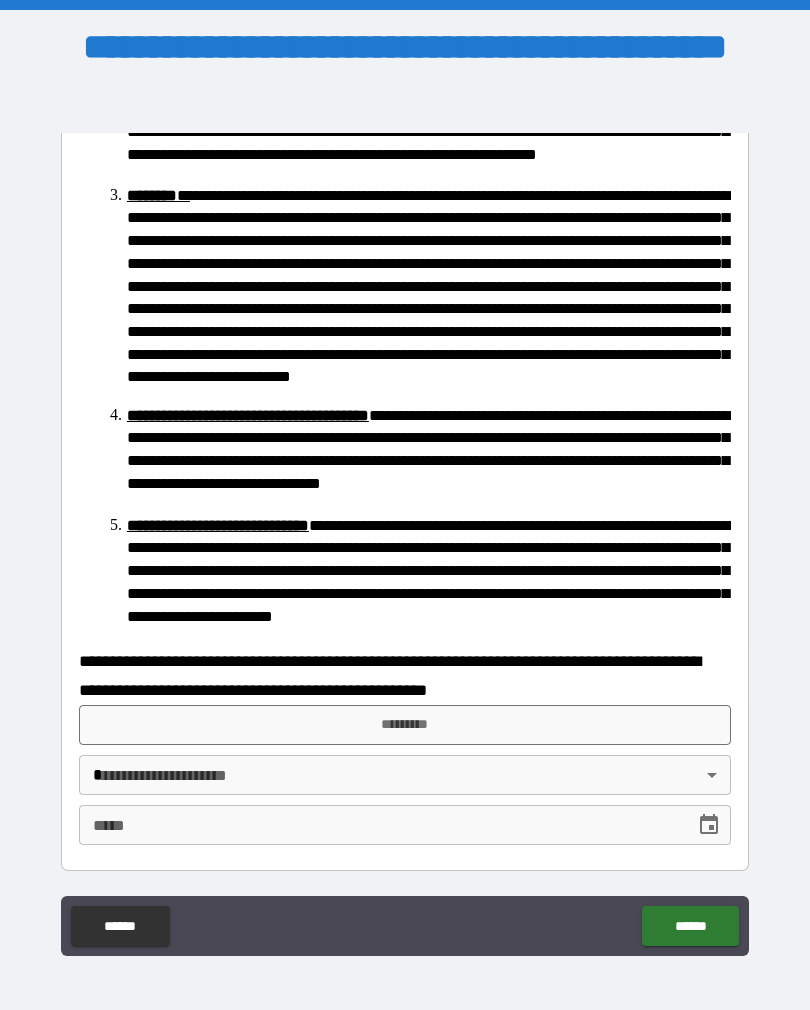 scroll, scrollTop: 348, scrollLeft: 0, axis: vertical 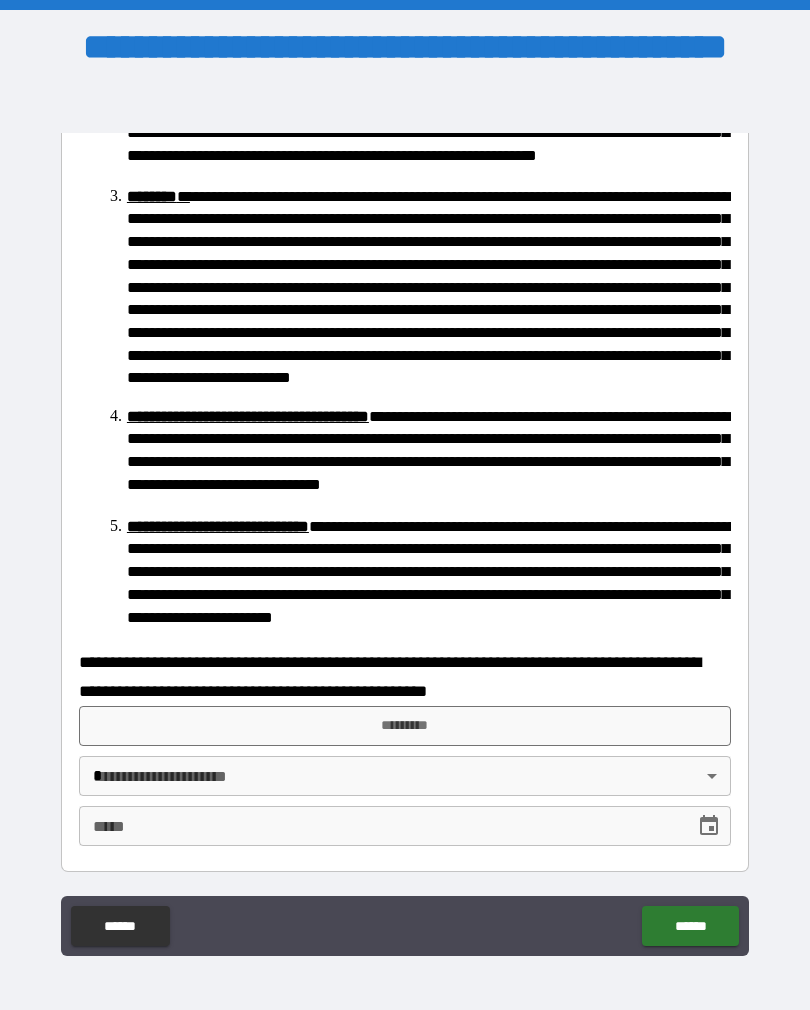 click on "*********" at bounding box center (405, 726) 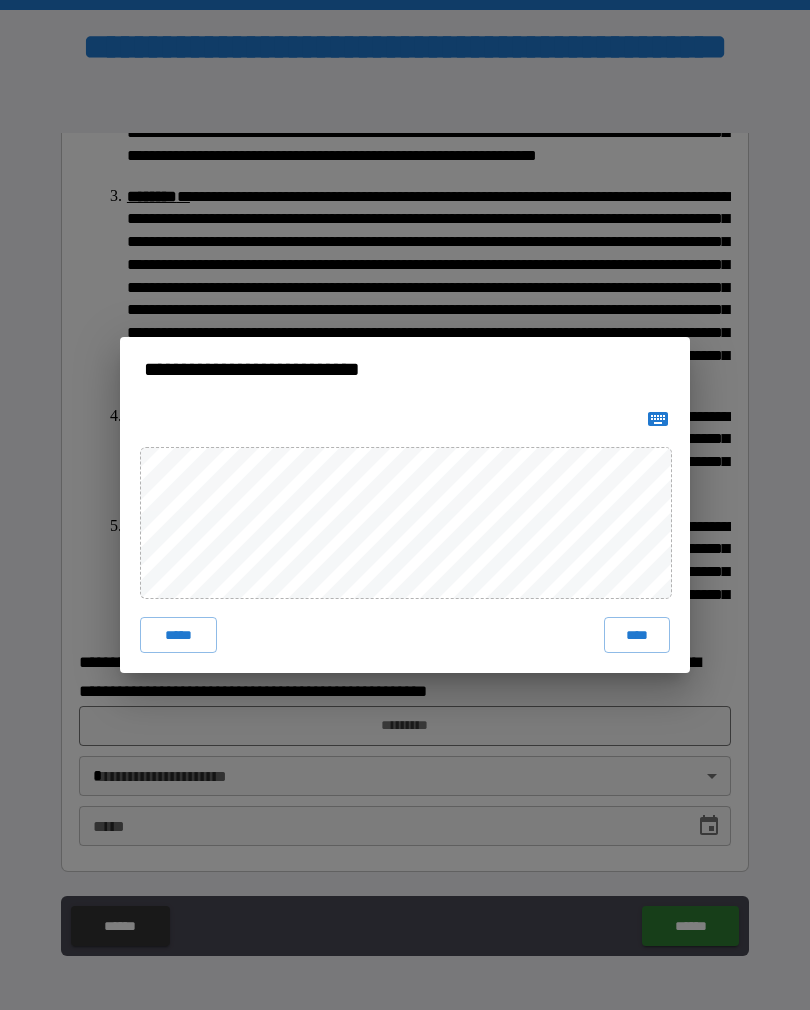 click on "****" at bounding box center (637, 635) 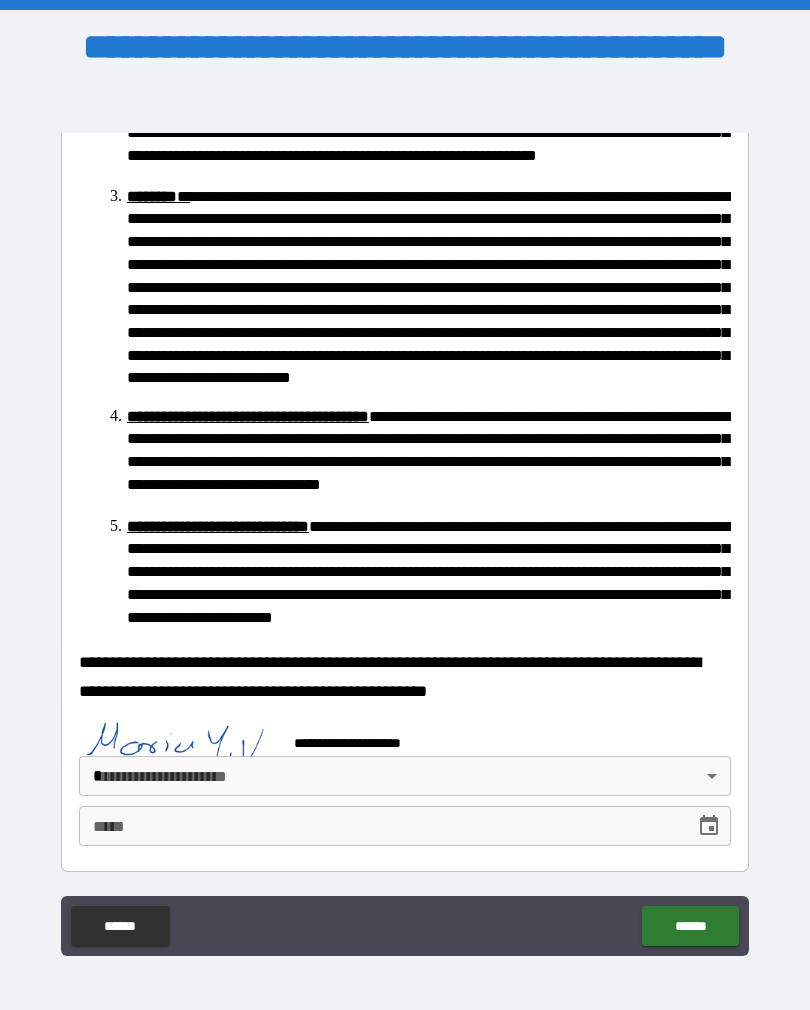 scroll, scrollTop: 338, scrollLeft: 0, axis: vertical 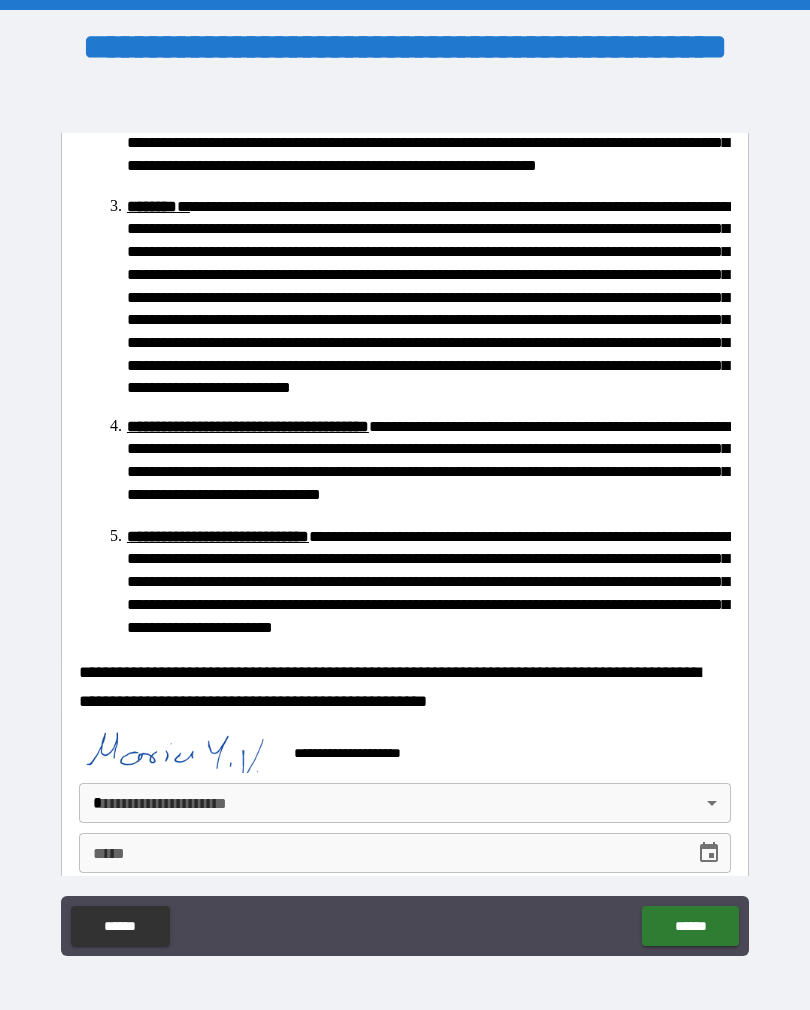 click on "*****" at bounding box center [380, 853] 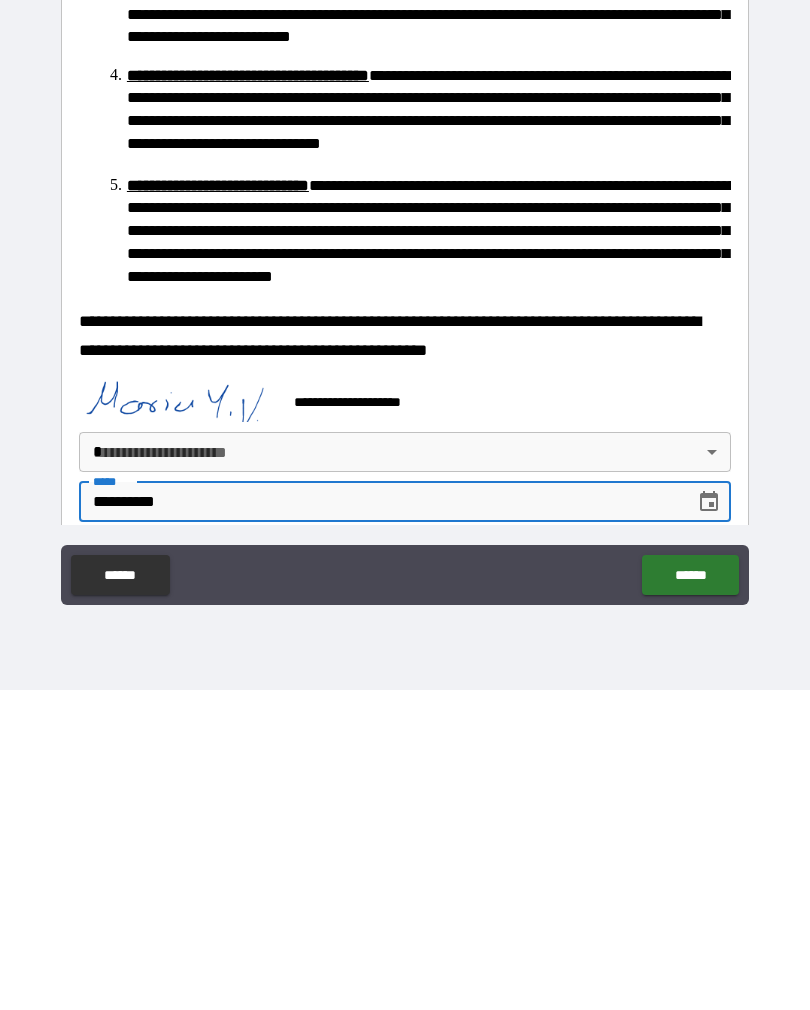 type on "**********" 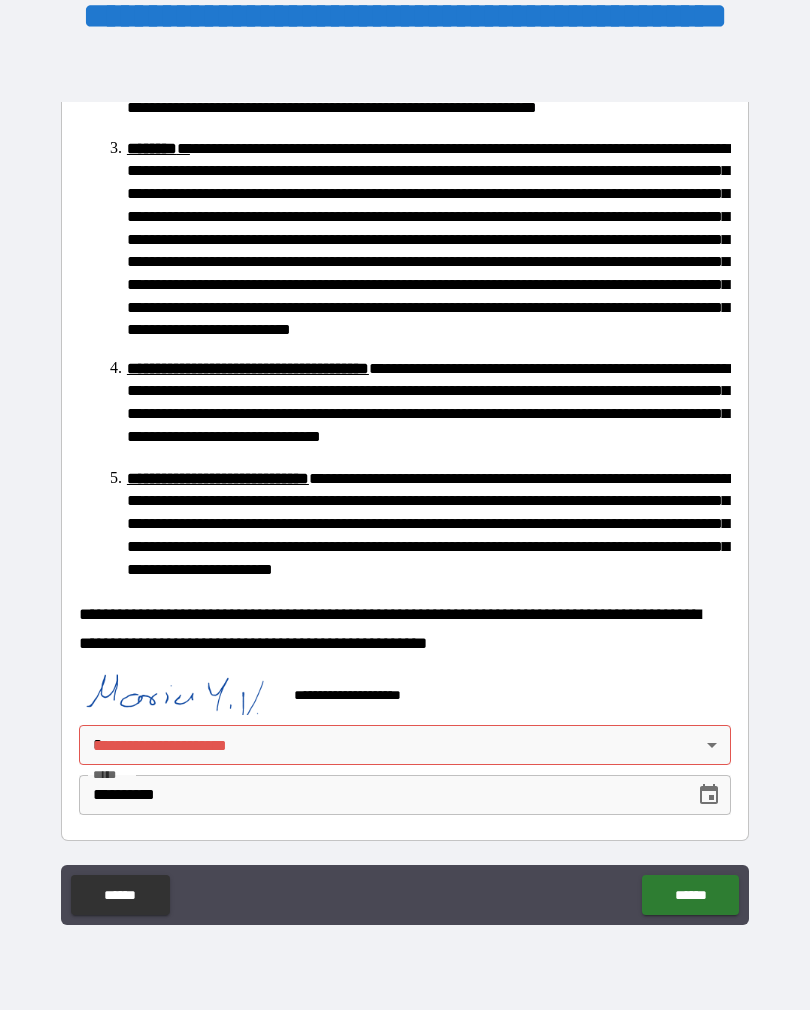 scroll, scrollTop: 365, scrollLeft: 0, axis: vertical 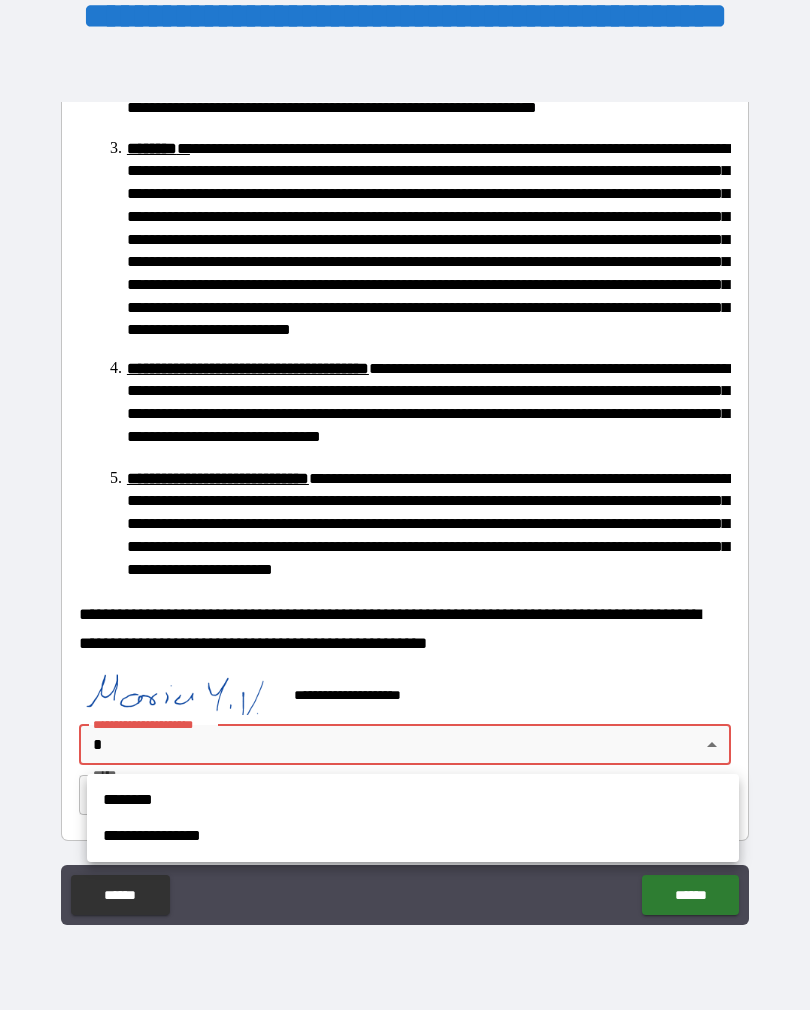 click on "********" at bounding box center [413, 800] 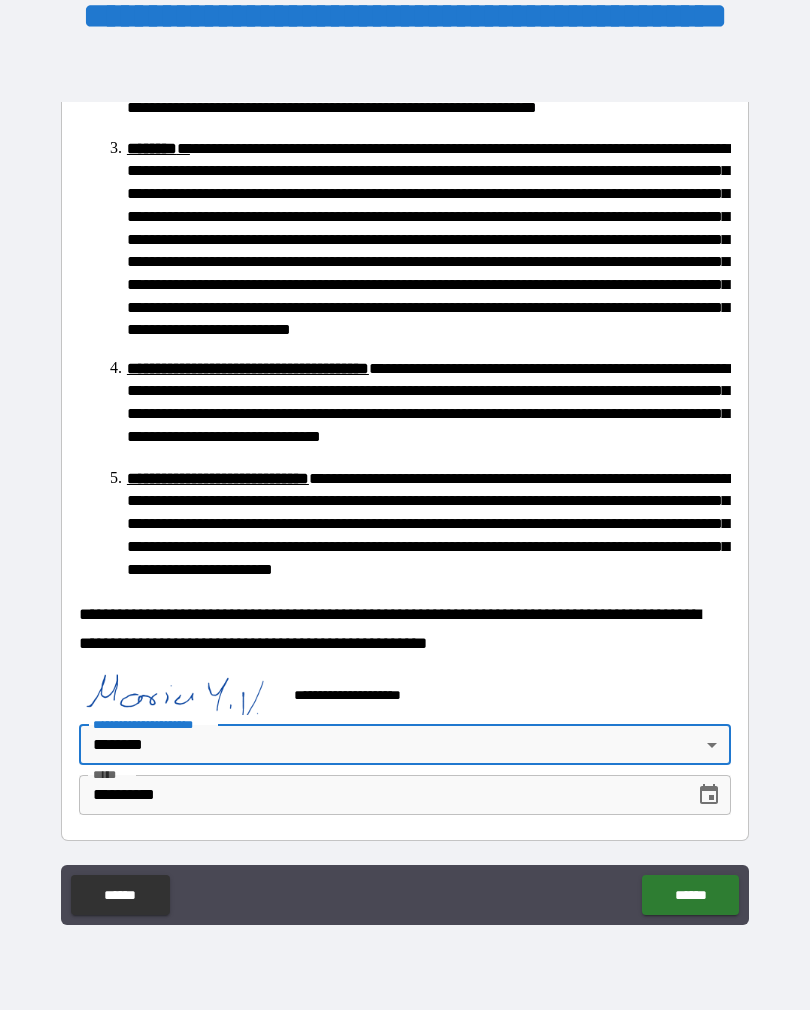 click on "******" at bounding box center [690, 895] 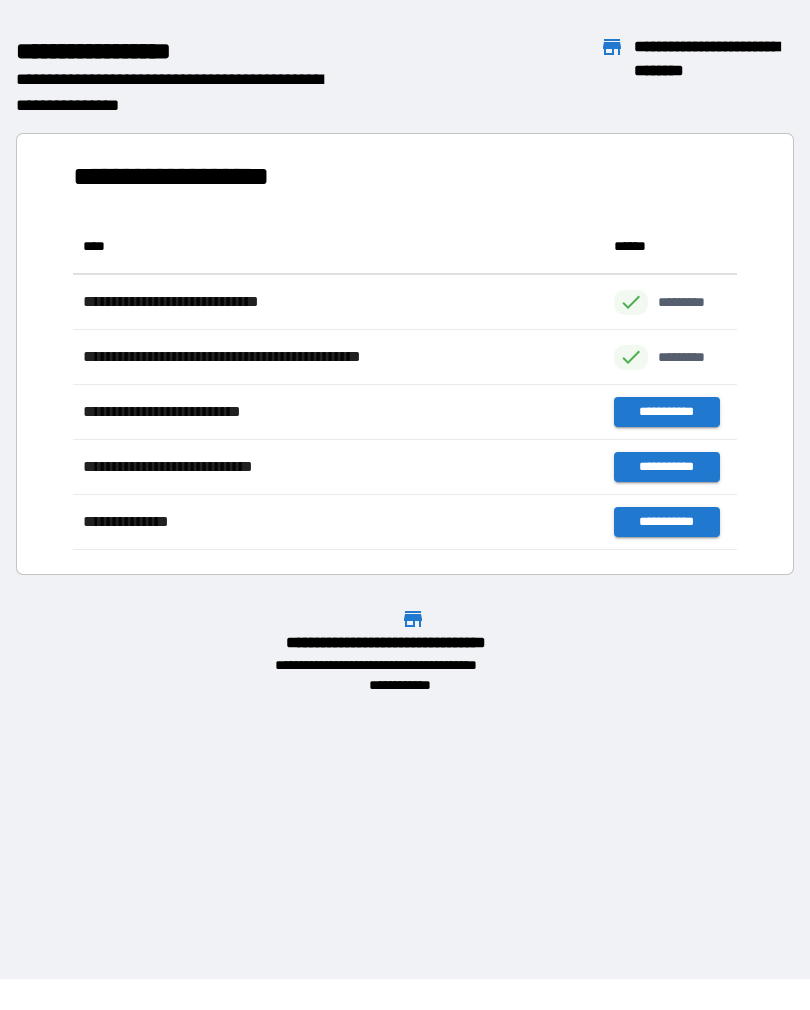 scroll, scrollTop: 331, scrollLeft: 664, axis: both 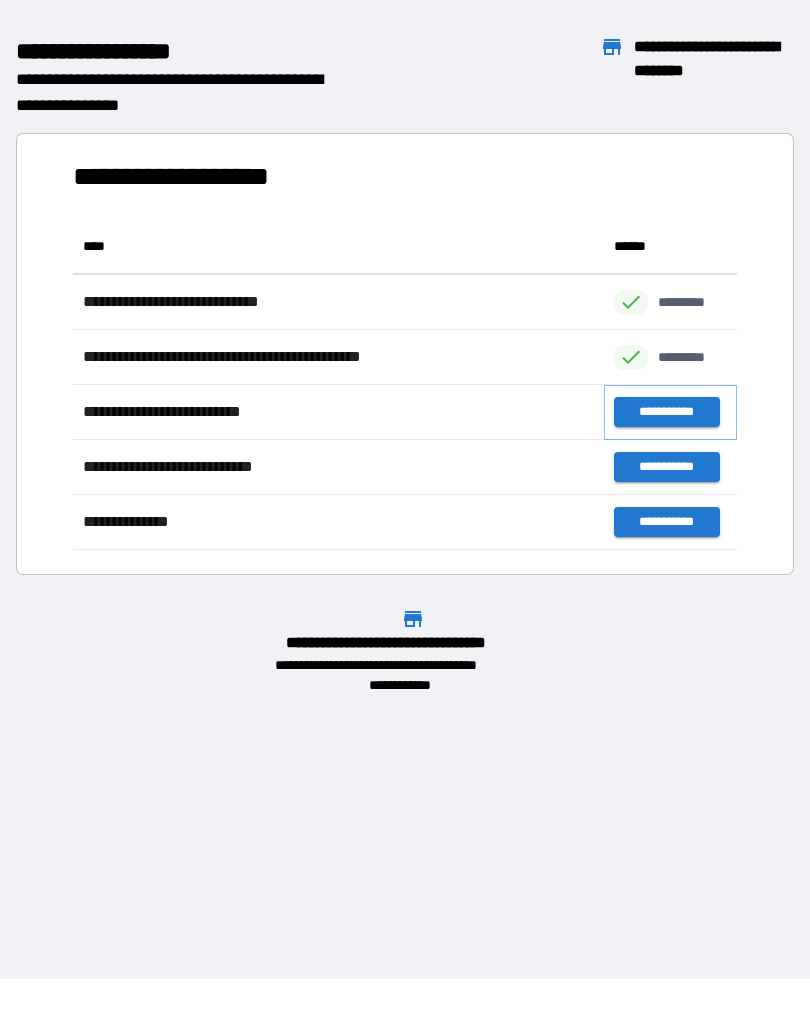 click on "**********" at bounding box center (666, 412) 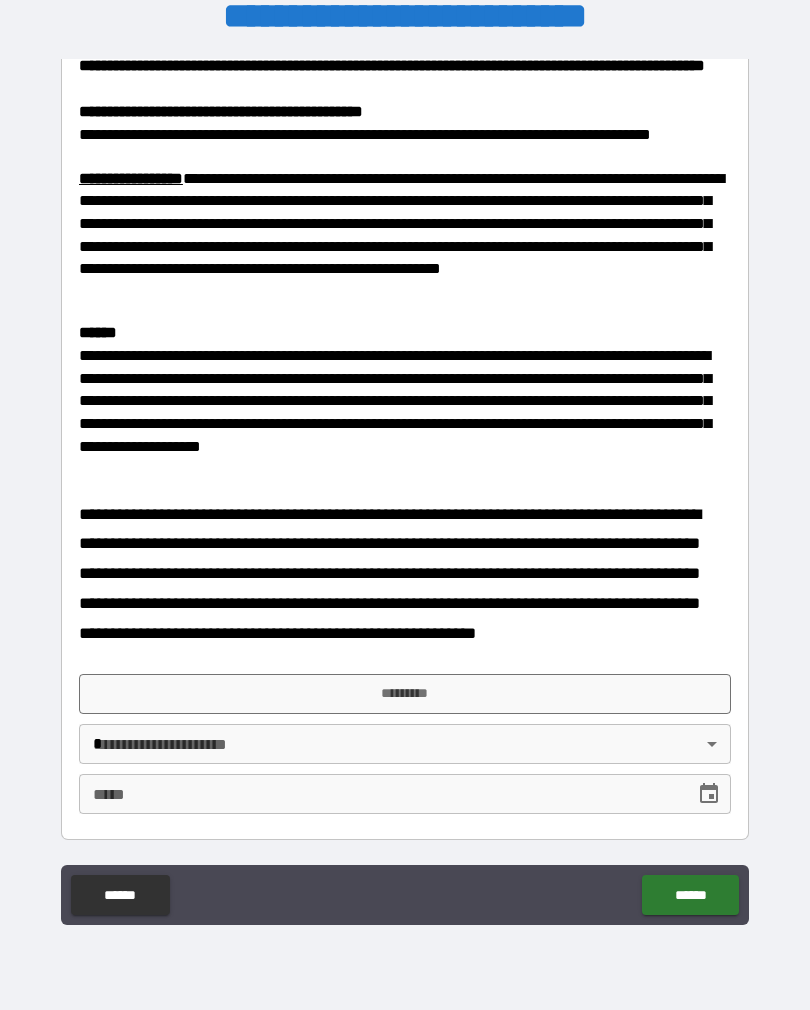 scroll, scrollTop: 2084, scrollLeft: 0, axis: vertical 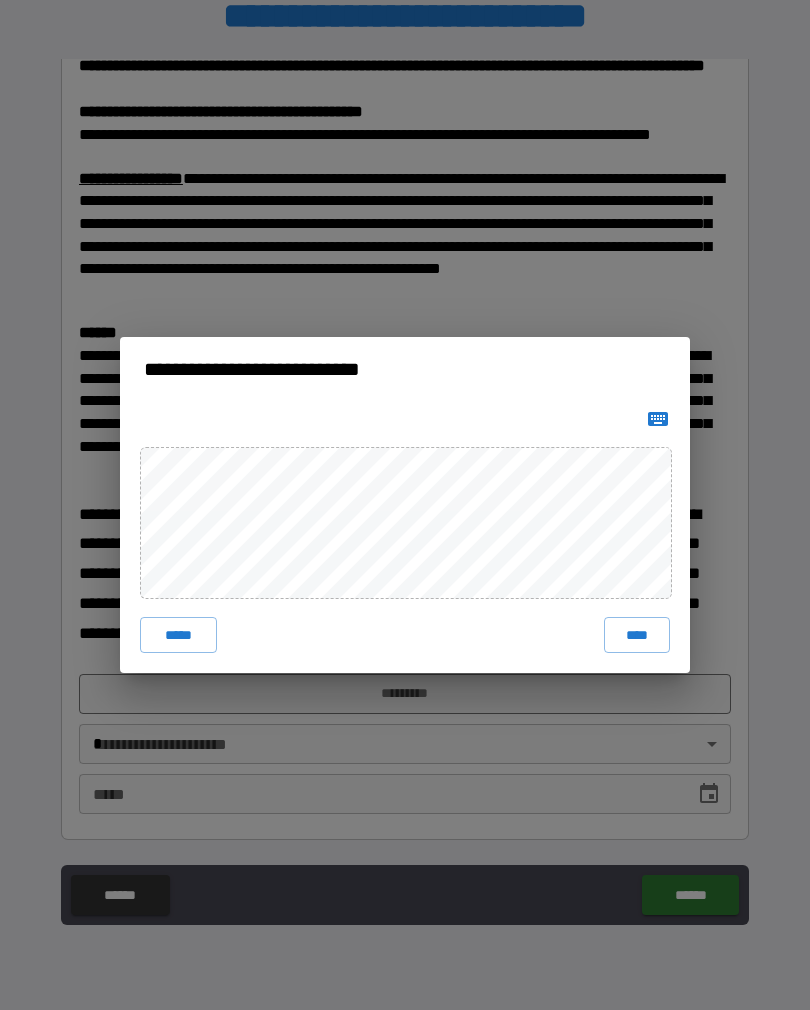 click on "****" at bounding box center (637, 635) 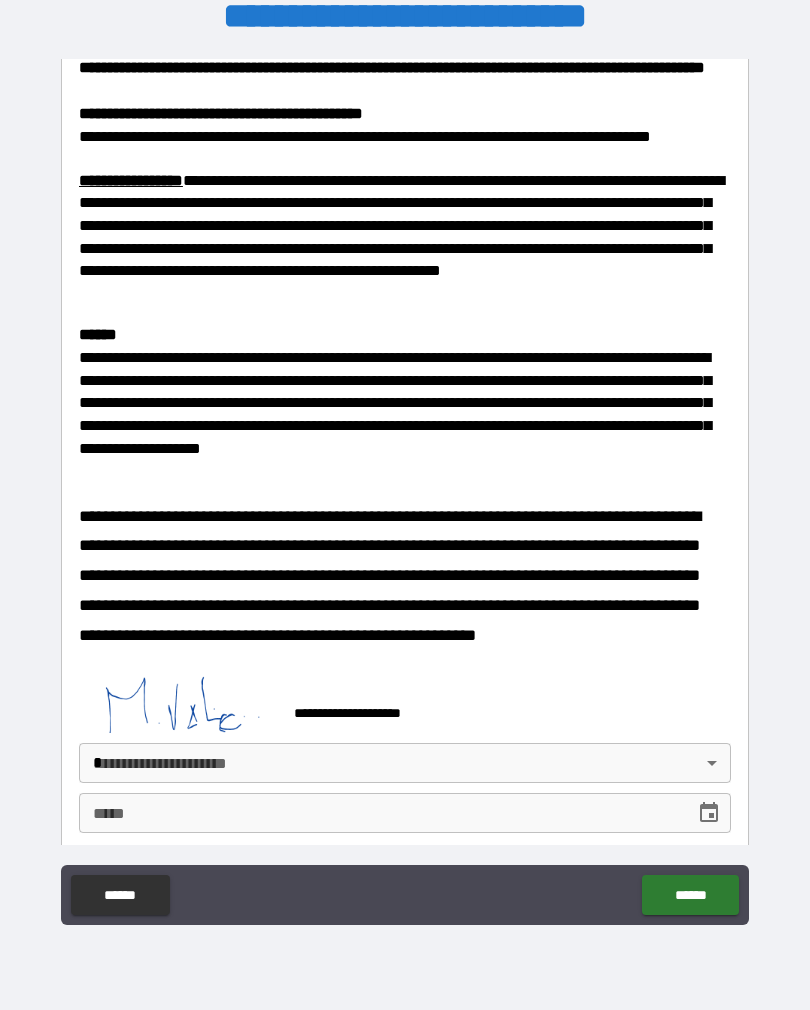 click on "******" at bounding box center [690, 895] 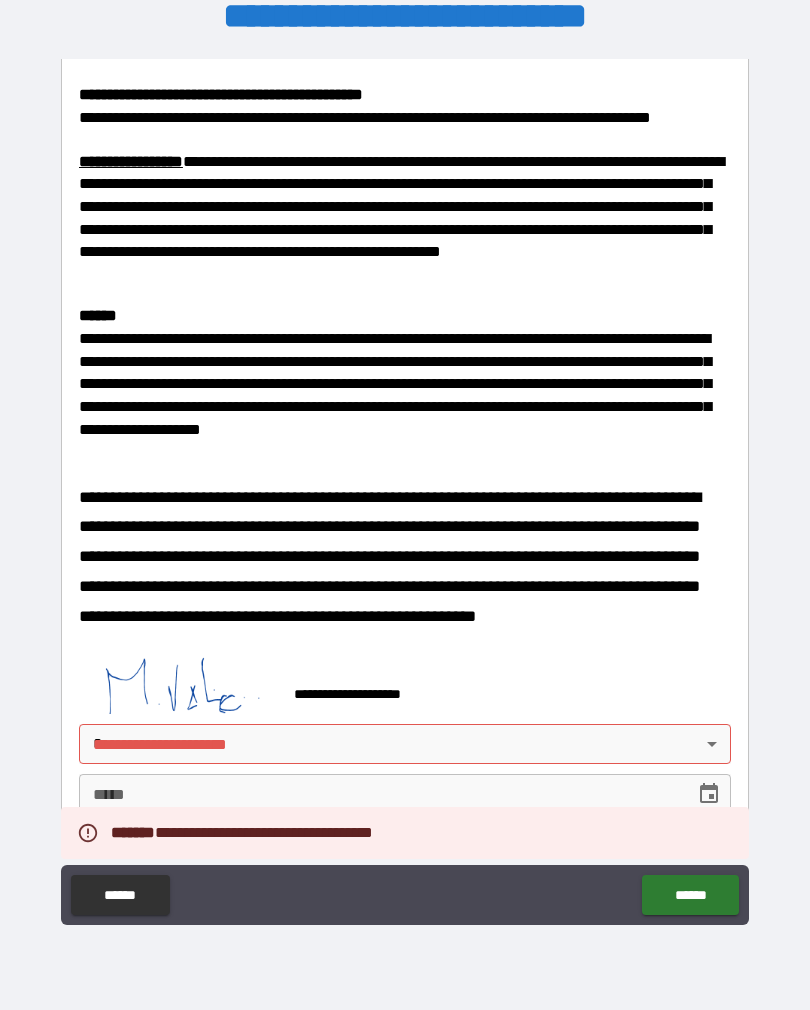 scroll, scrollTop: 2101, scrollLeft: 0, axis: vertical 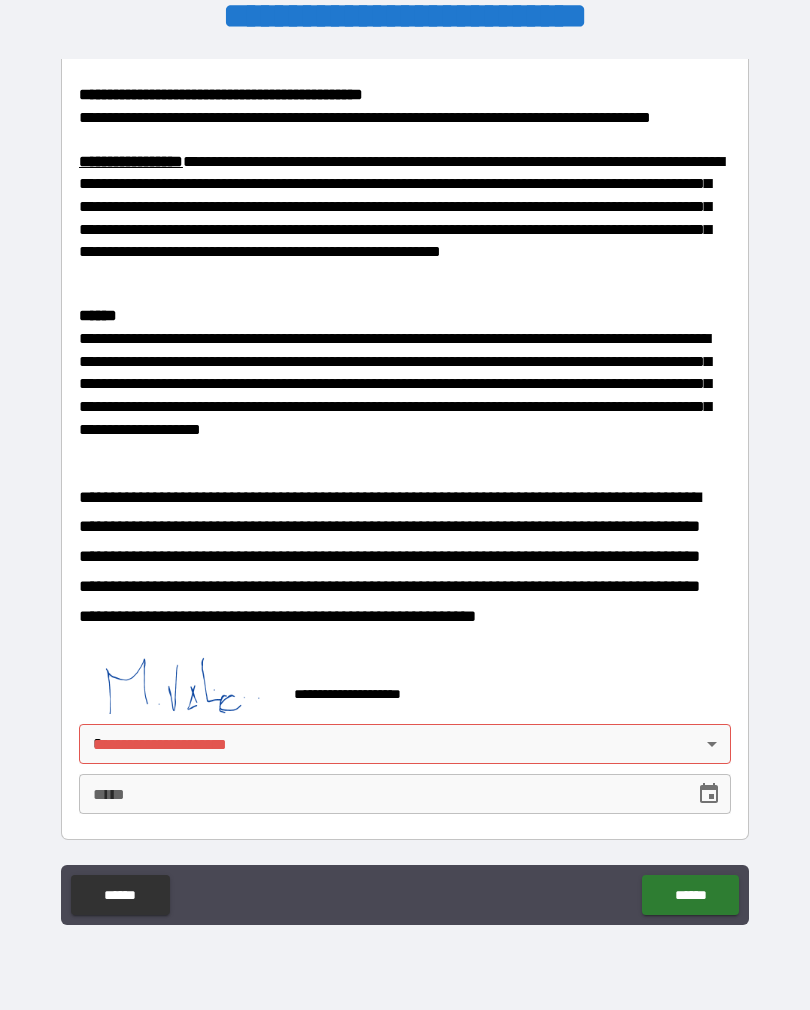click on "******" at bounding box center [690, 895] 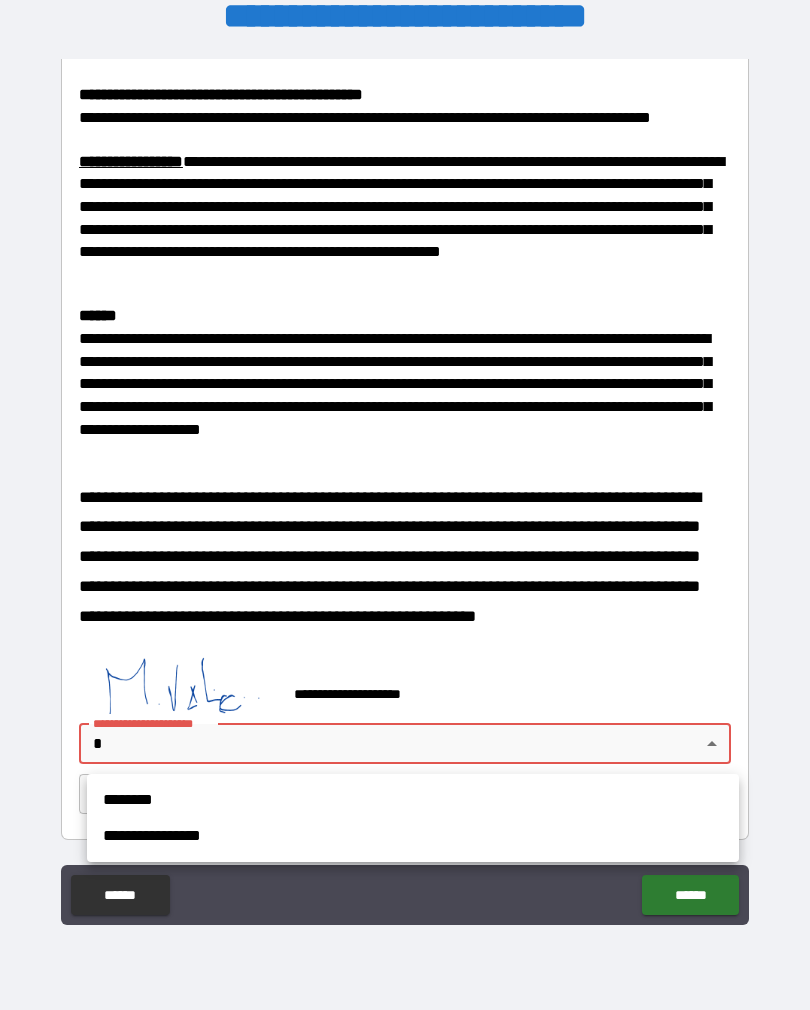 click on "********" at bounding box center [413, 800] 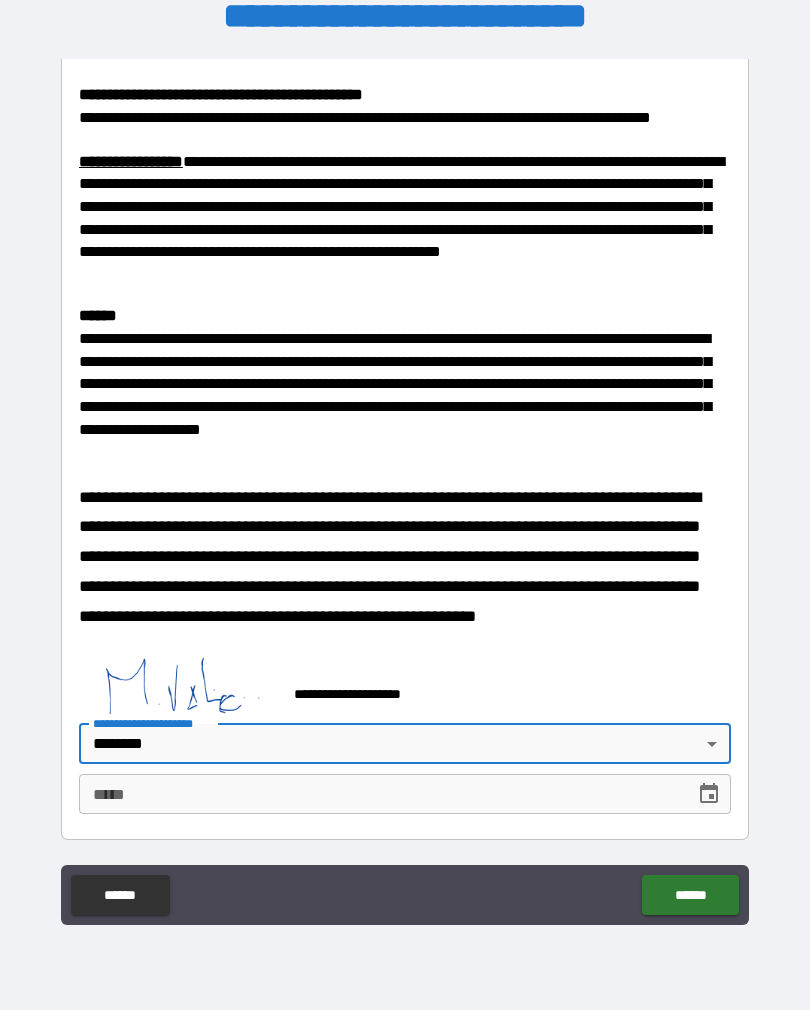 click on "*****" at bounding box center [380, 794] 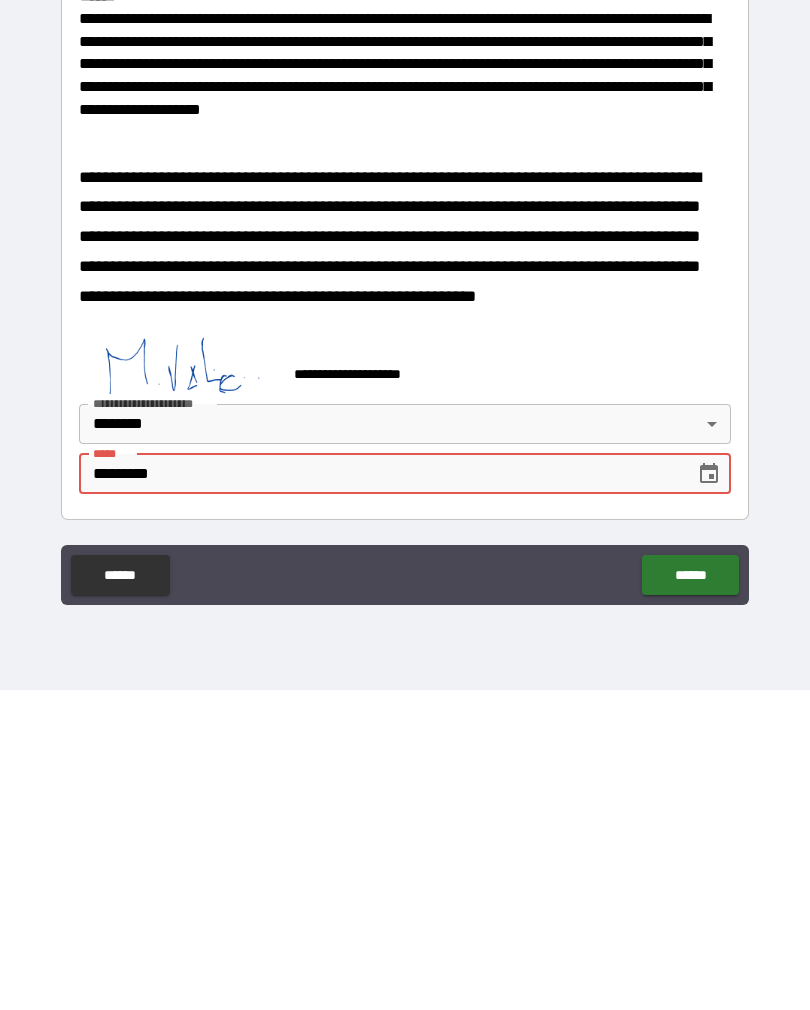type on "**********" 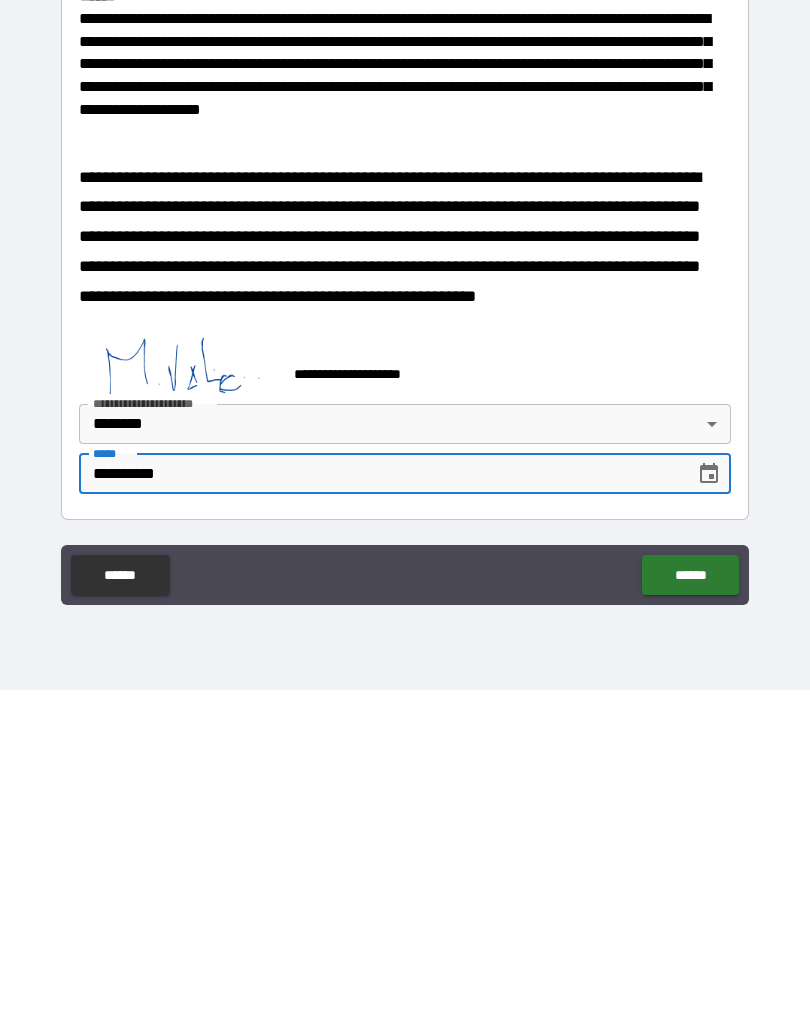 click on "******" at bounding box center [690, 895] 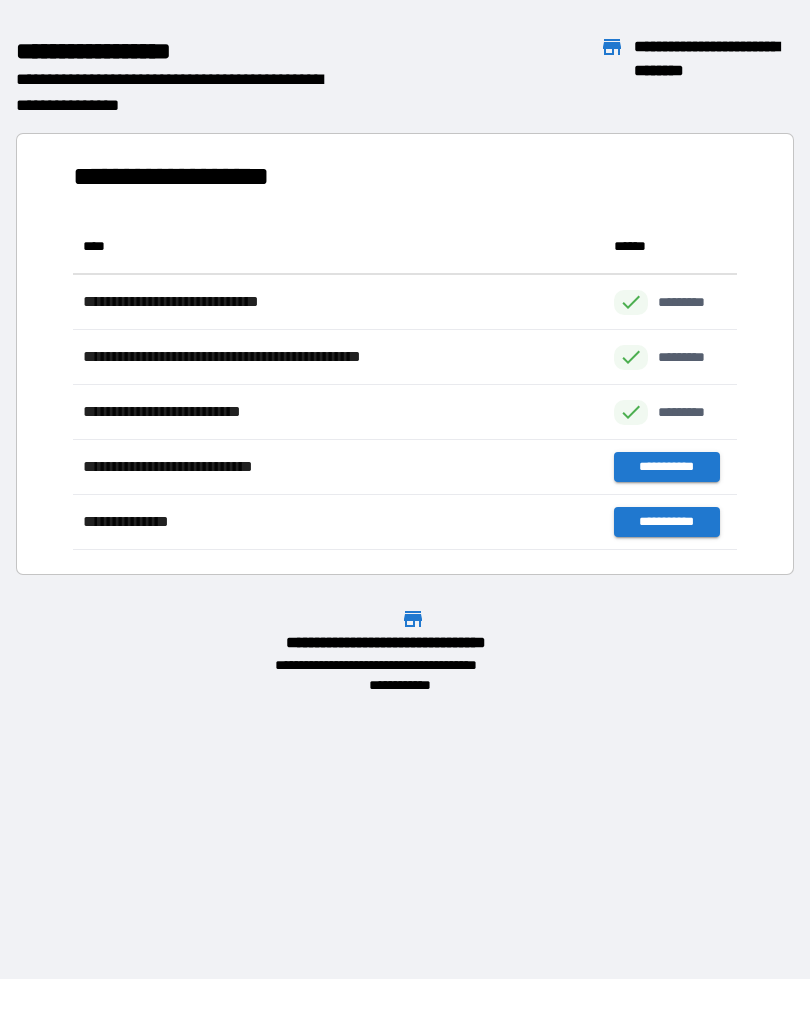 scroll, scrollTop: 1, scrollLeft: 1, axis: both 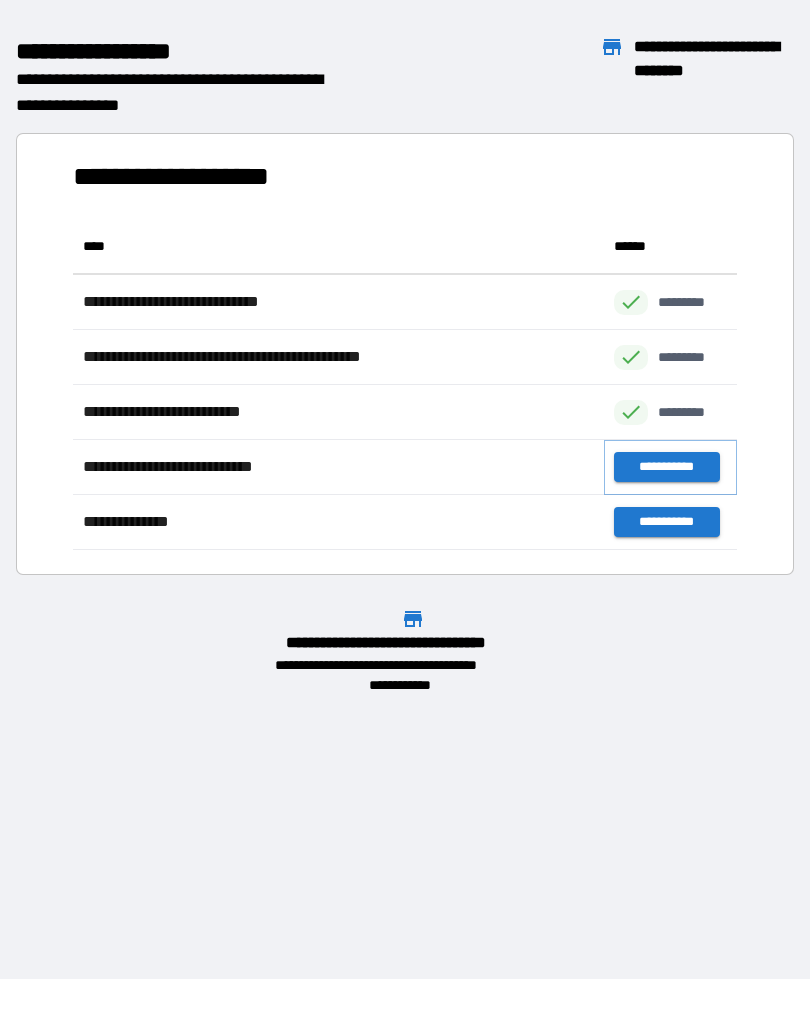 click on "**********" at bounding box center [666, 467] 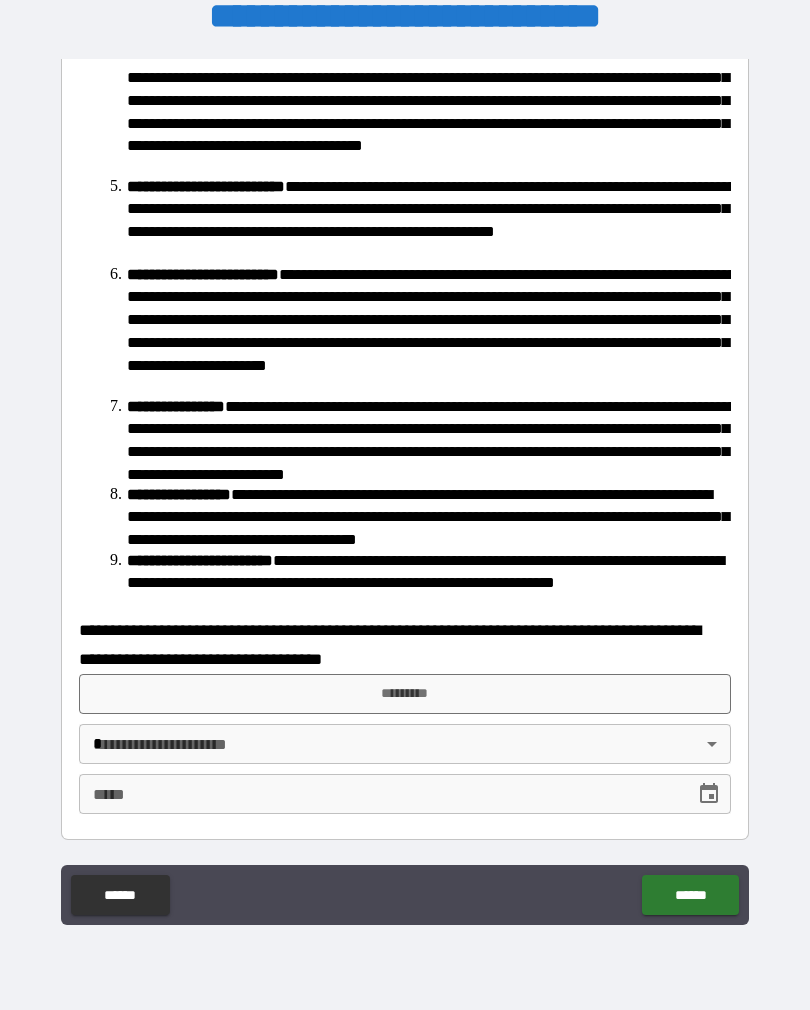 scroll, scrollTop: 443, scrollLeft: 0, axis: vertical 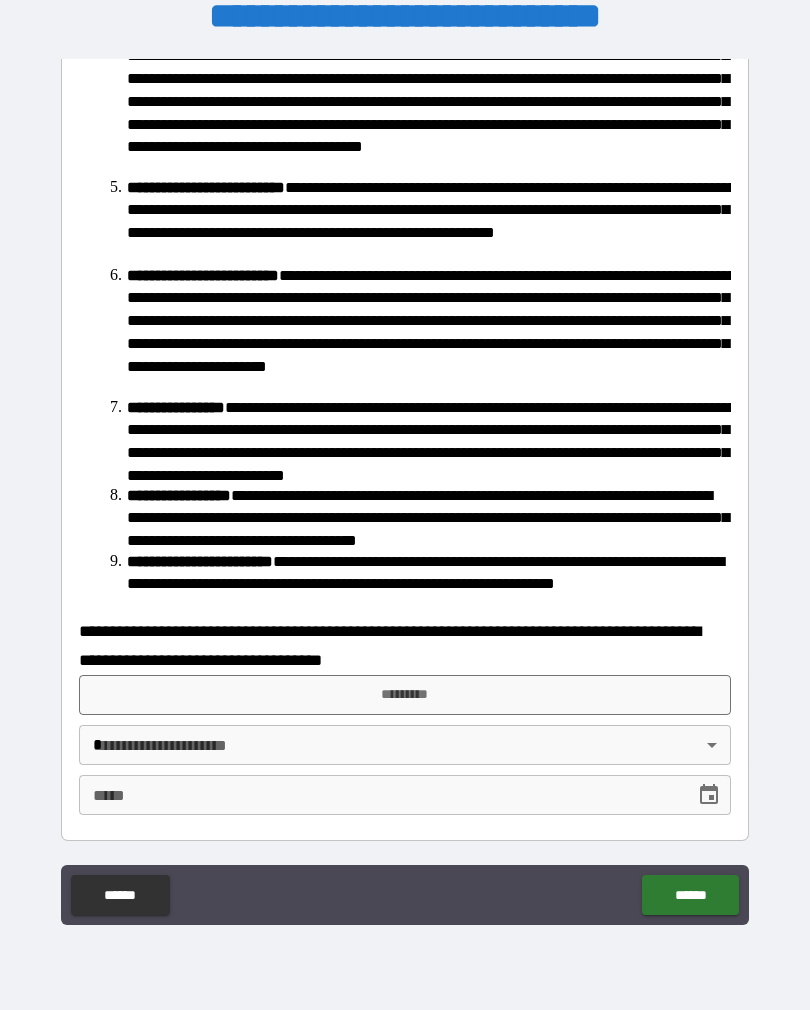 click on "*********" at bounding box center [405, 695] 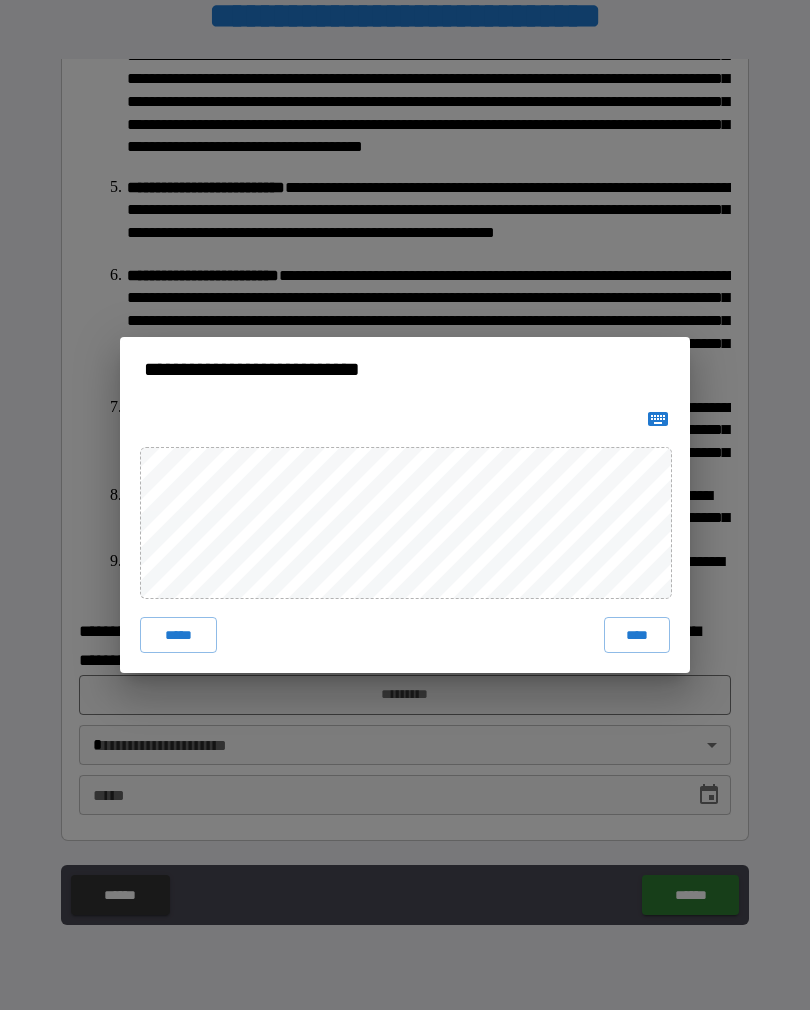 click on "****" at bounding box center (637, 635) 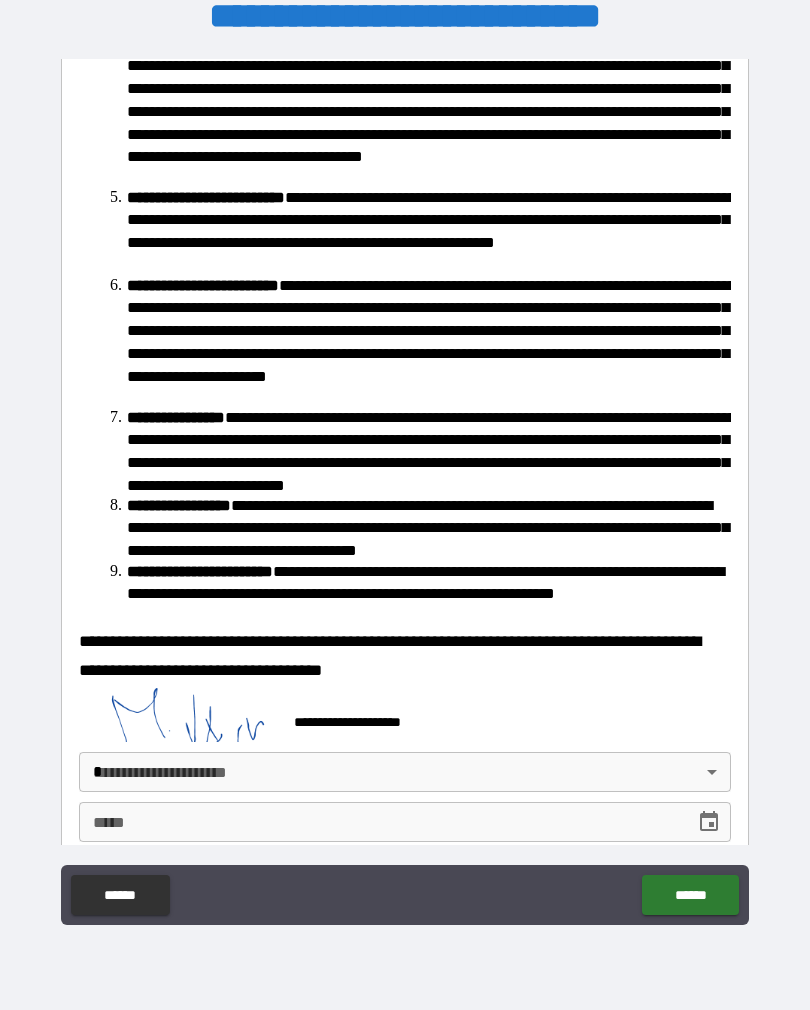 click on "*****" at bounding box center (380, 822) 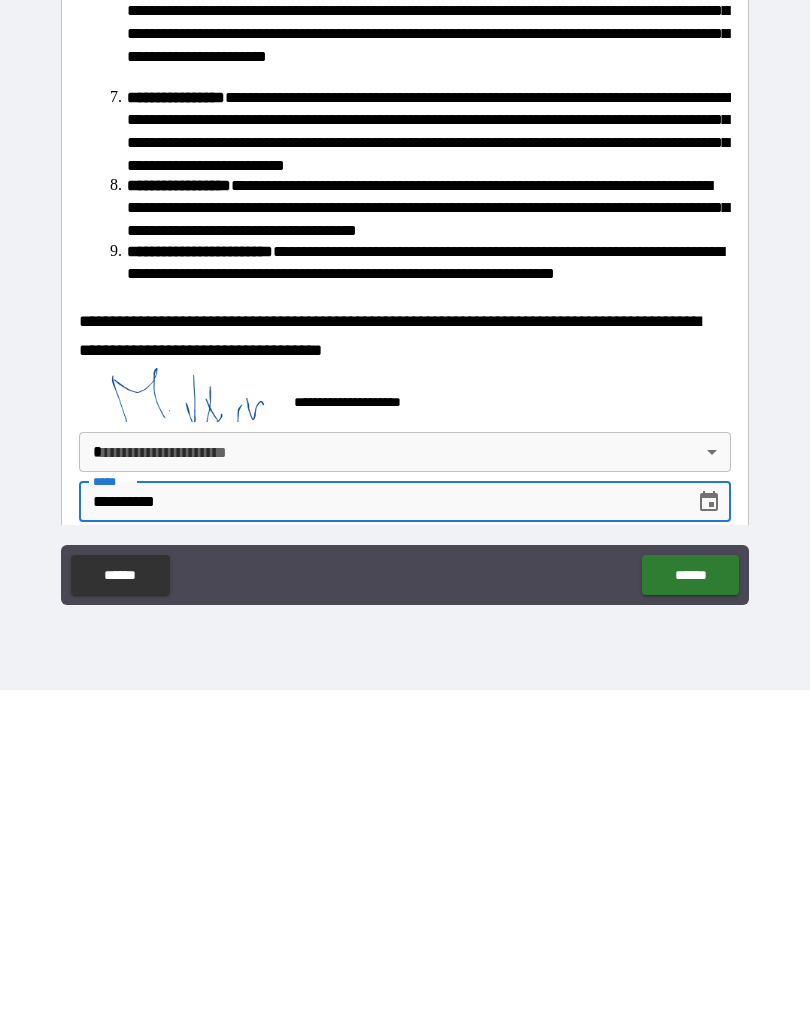 type on "**********" 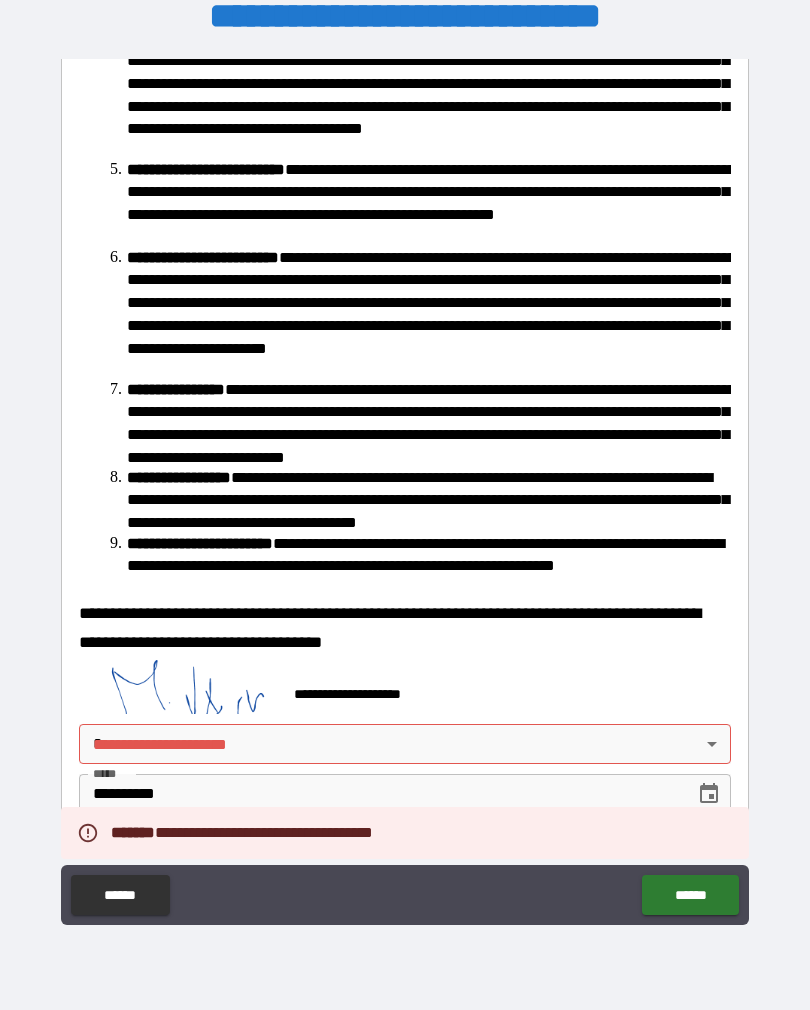 scroll, scrollTop: 460, scrollLeft: 0, axis: vertical 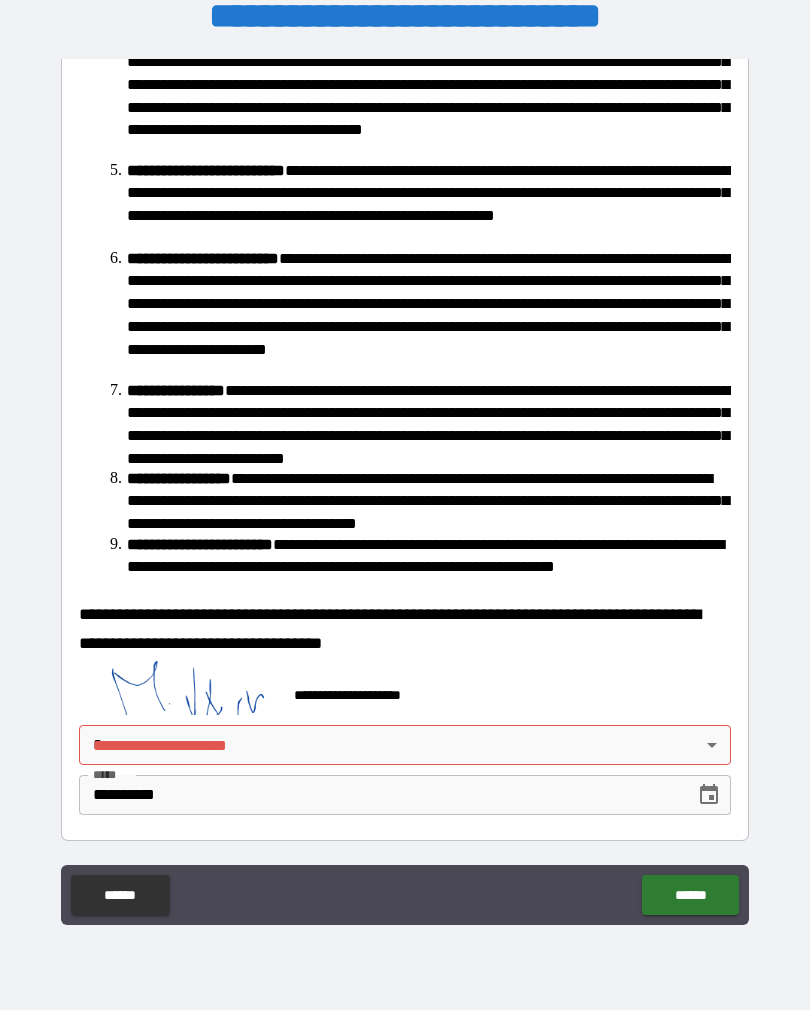 click on "**********" at bounding box center (405, 489) 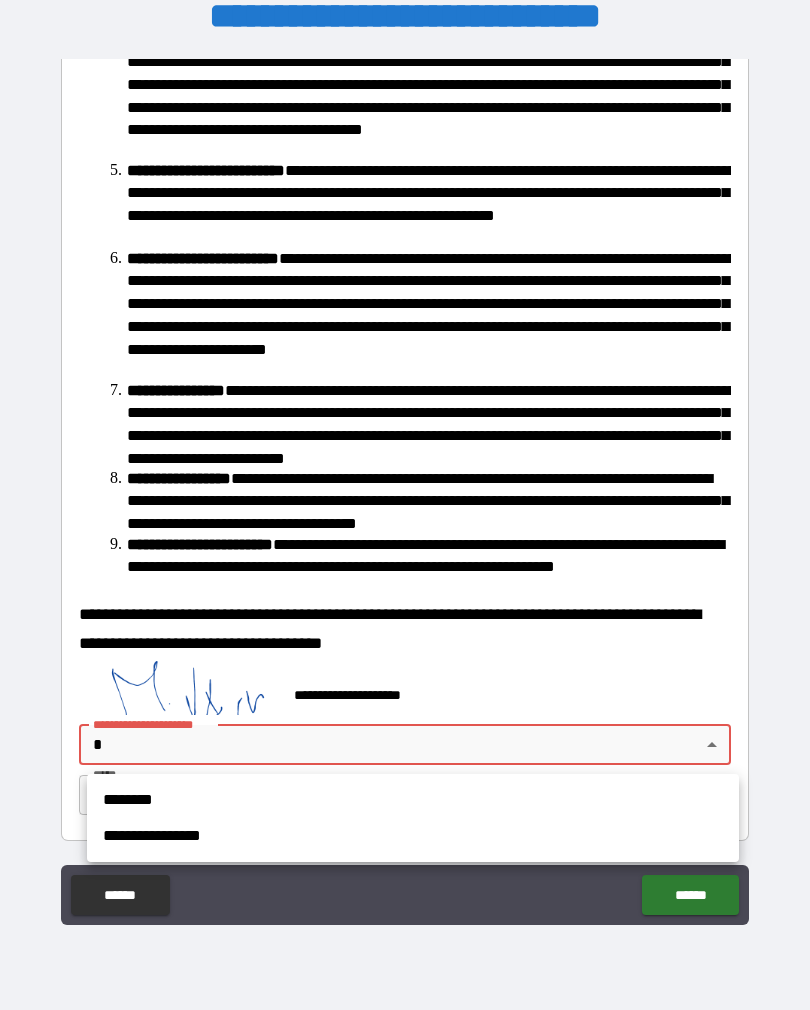 click on "********" at bounding box center (413, 800) 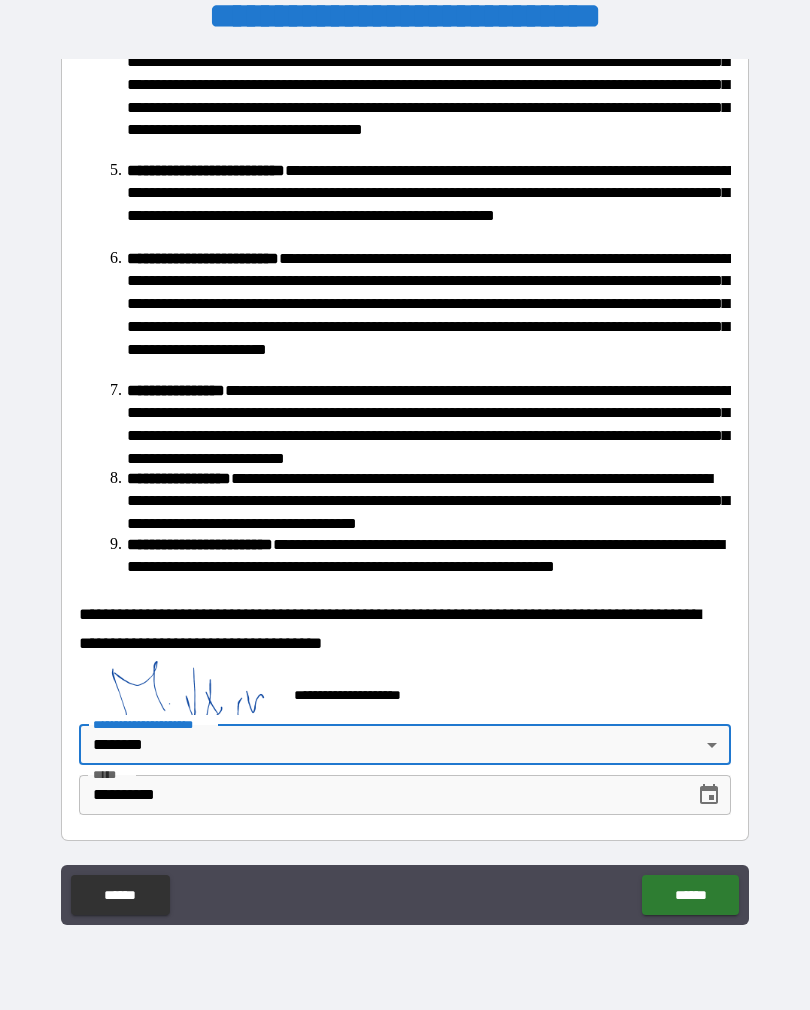 click on "******" at bounding box center [690, 895] 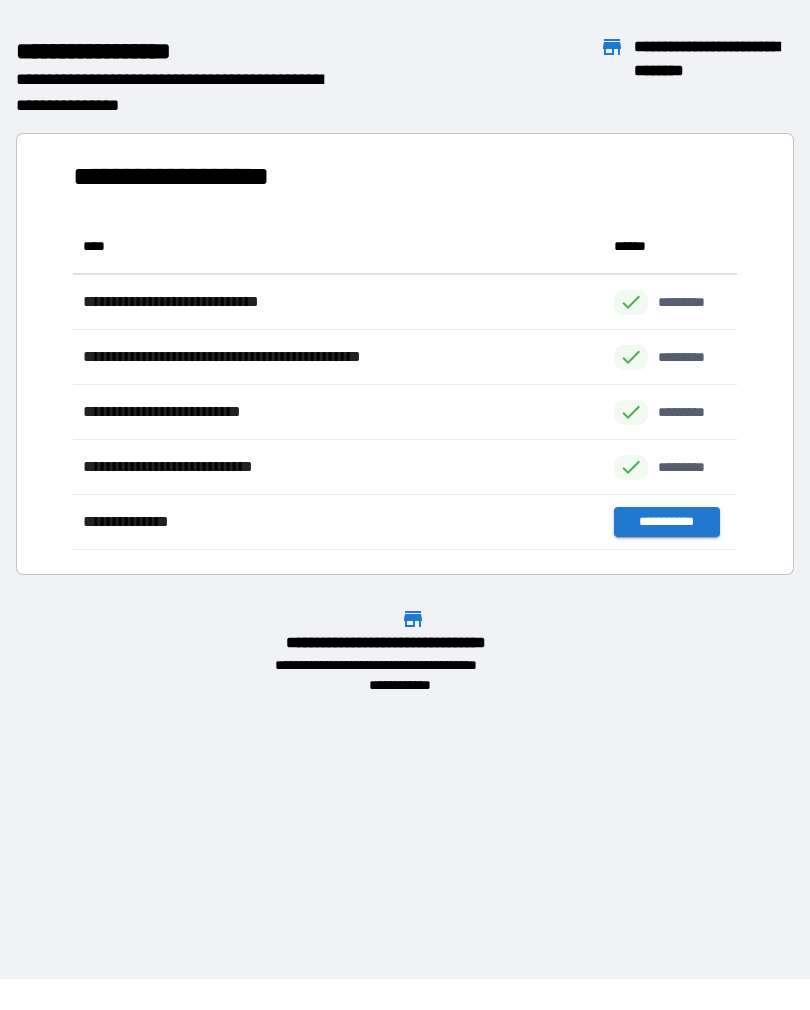 scroll, scrollTop: 1, scrollLeft: 1, axis: both 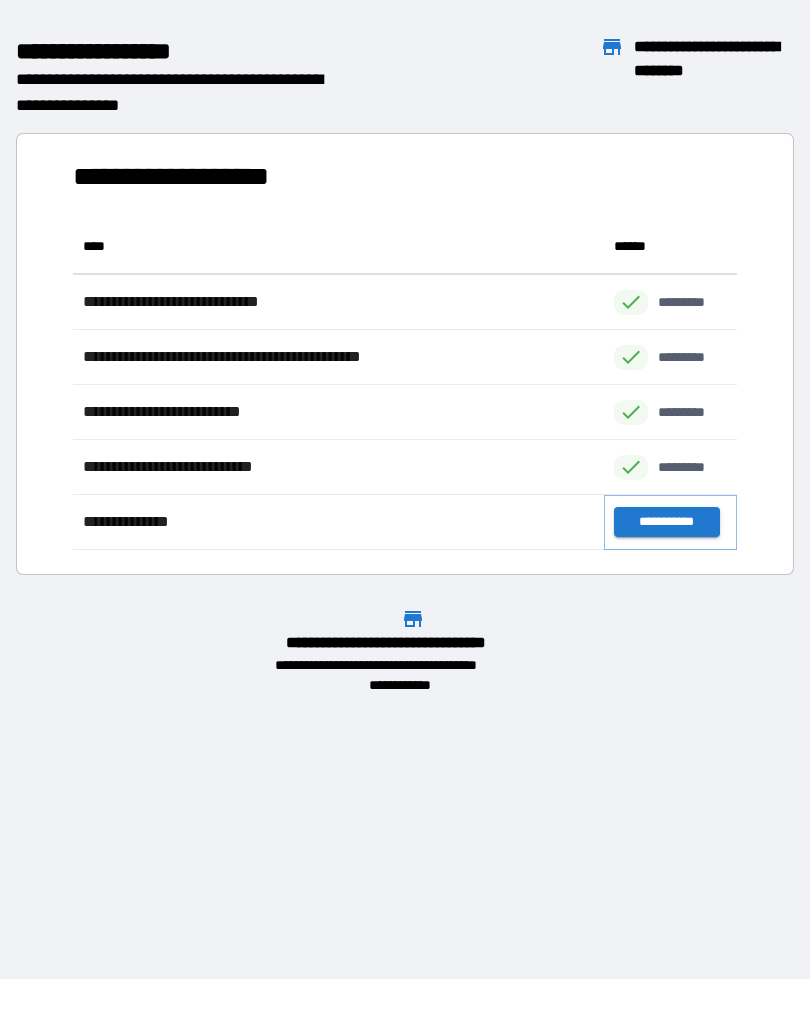 click on "**********" at bounding box center (666, 522) 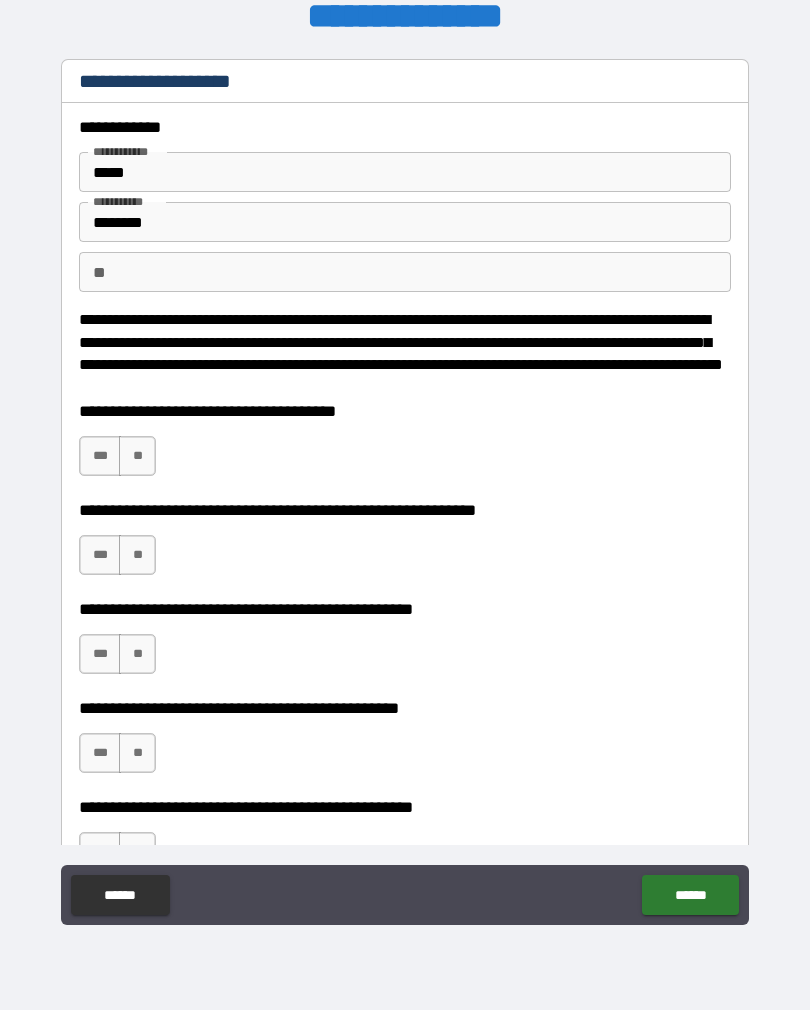 click on "**" at bounding box center [137, 555] 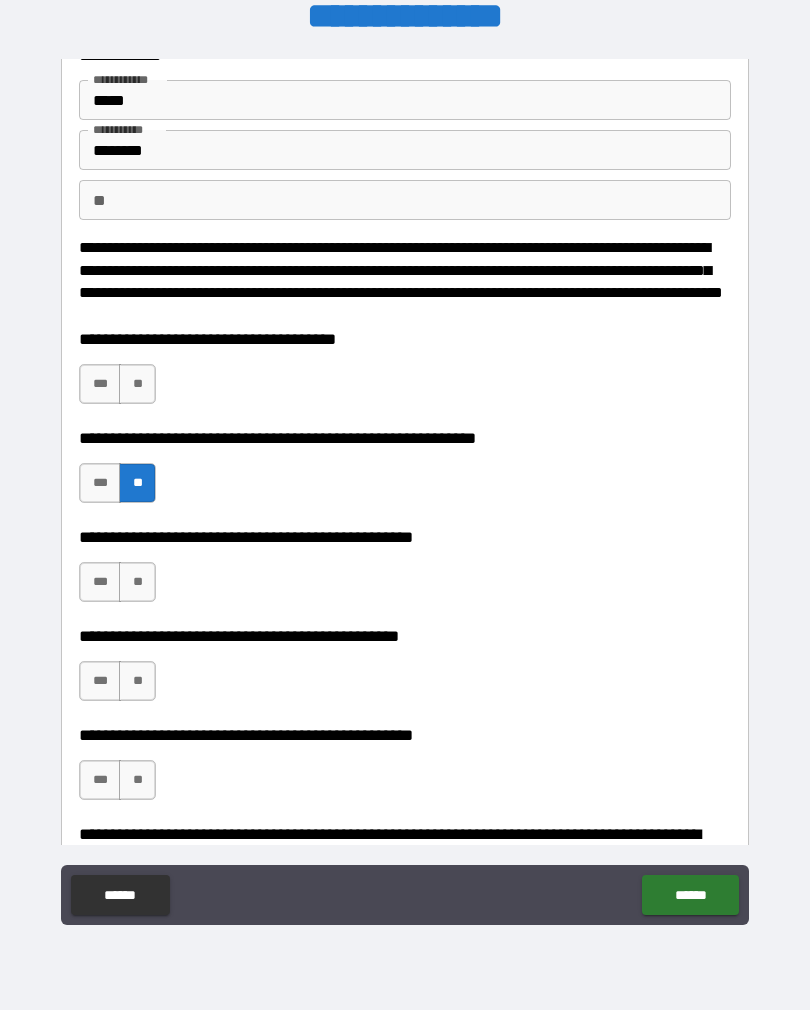 scroll, scrollTop: 75, scrollLeft: 0, axis: vertical 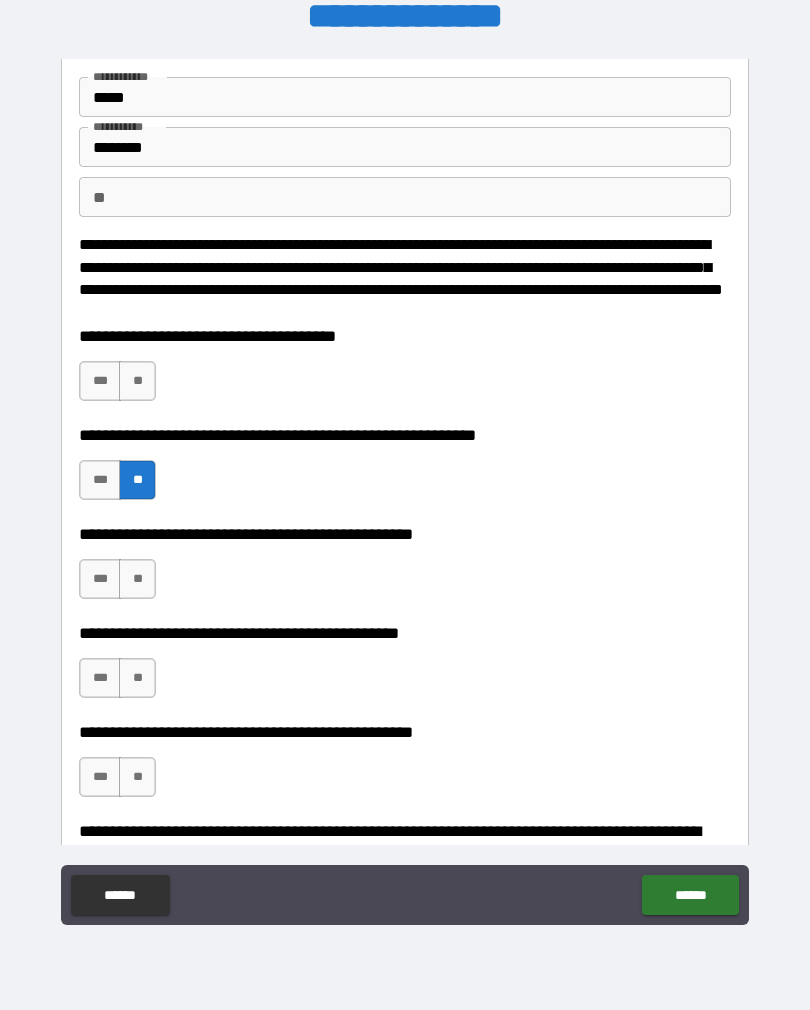 click on "**" at bounding box center [137, 579] 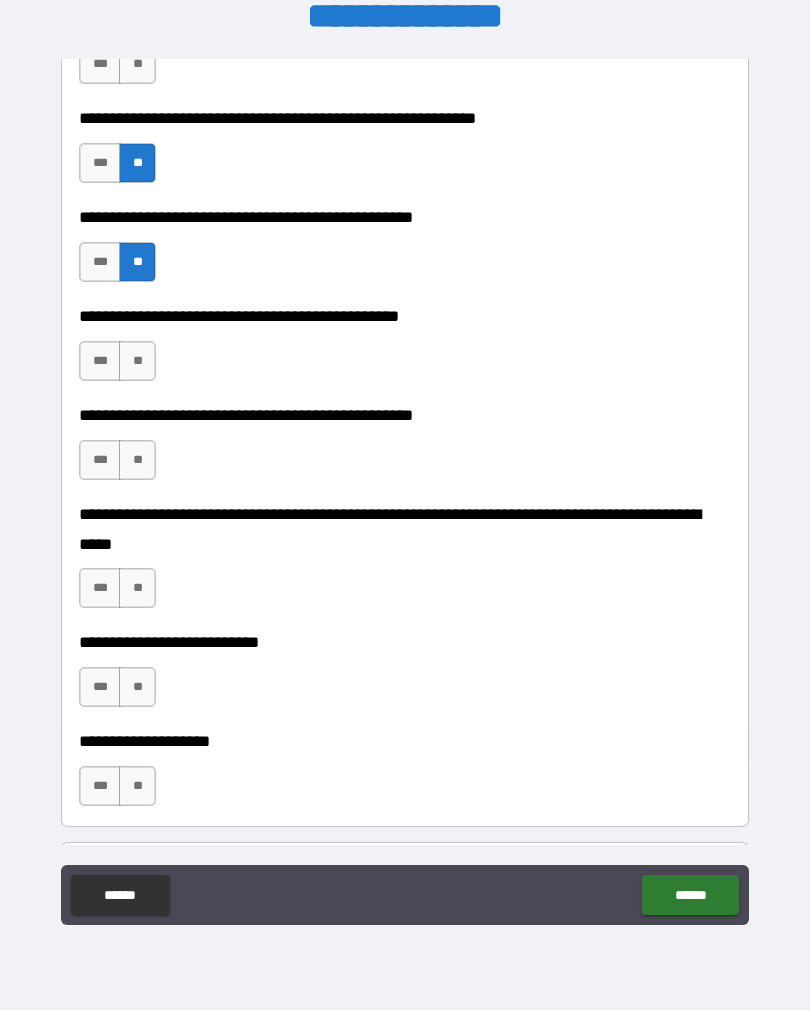 scroll, scrollTop: 393, scrollLeft: 0, axis: vertical 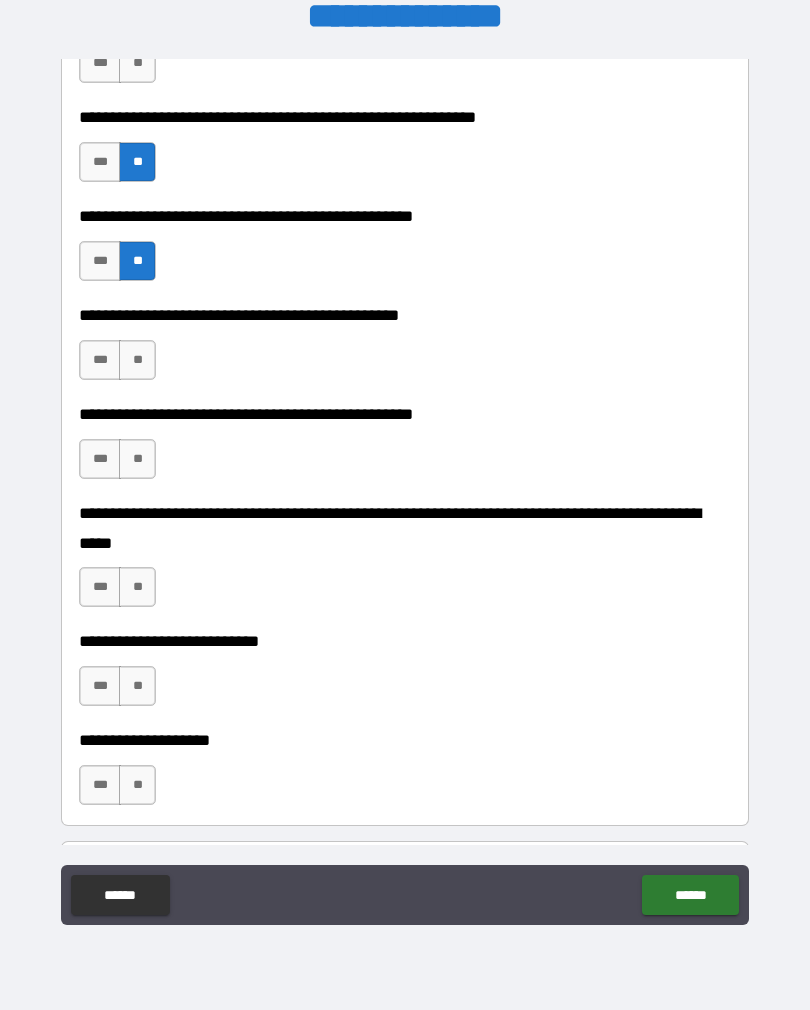 click on "***" at bounding box center (100, 360) 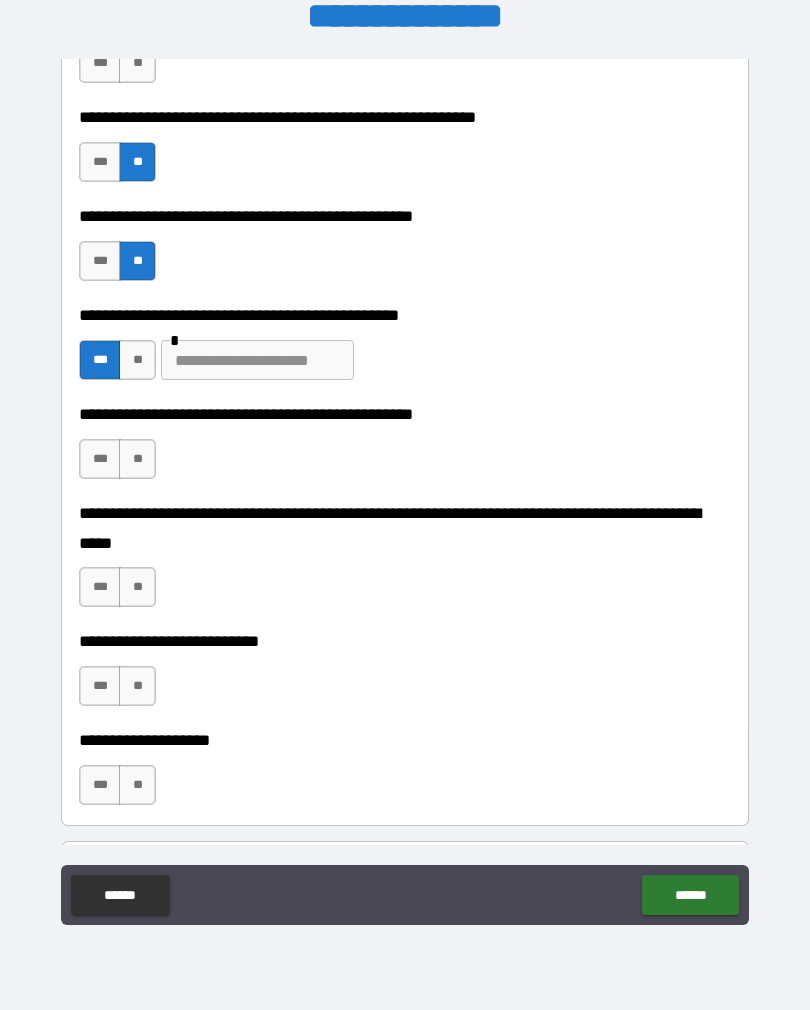 click at bounding box center [257, 360] 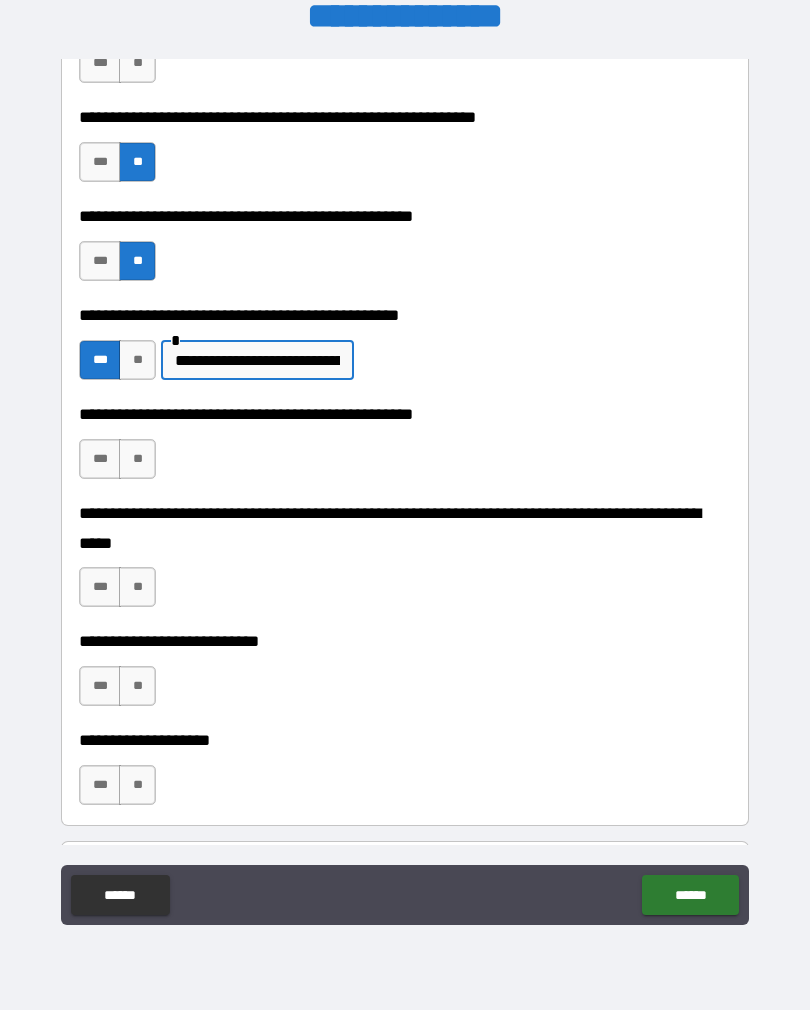 type on "**********" 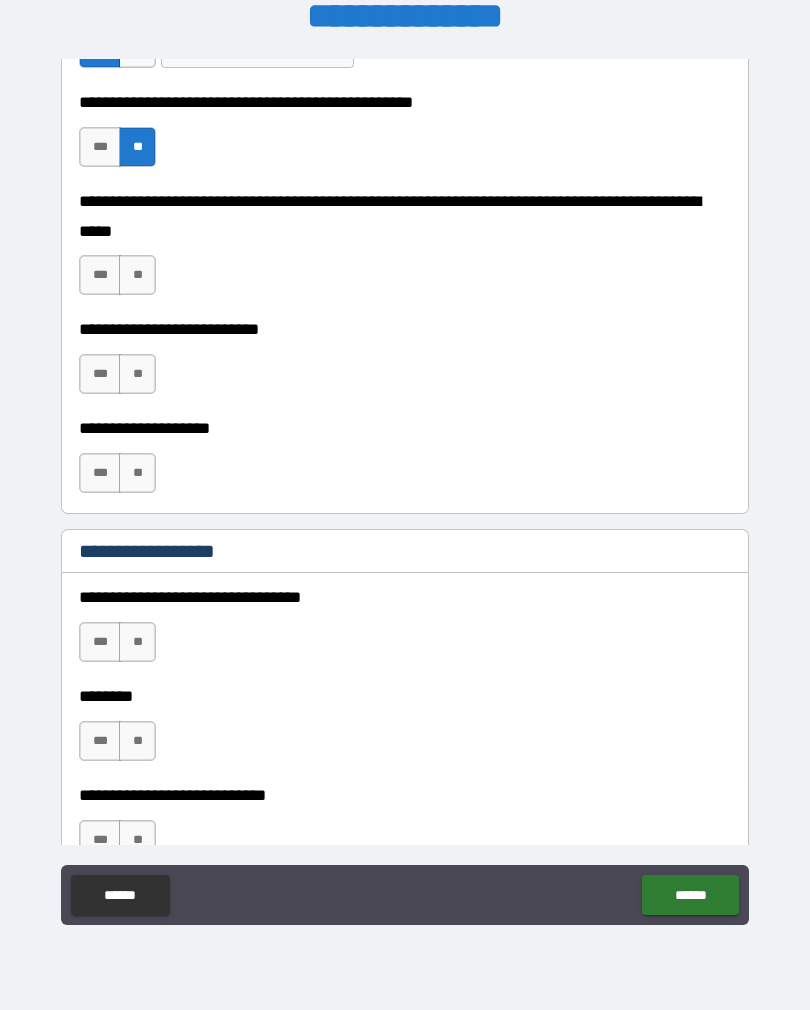 scroll, scrollTop: 705, scrollLeft: 0, axis: vertical 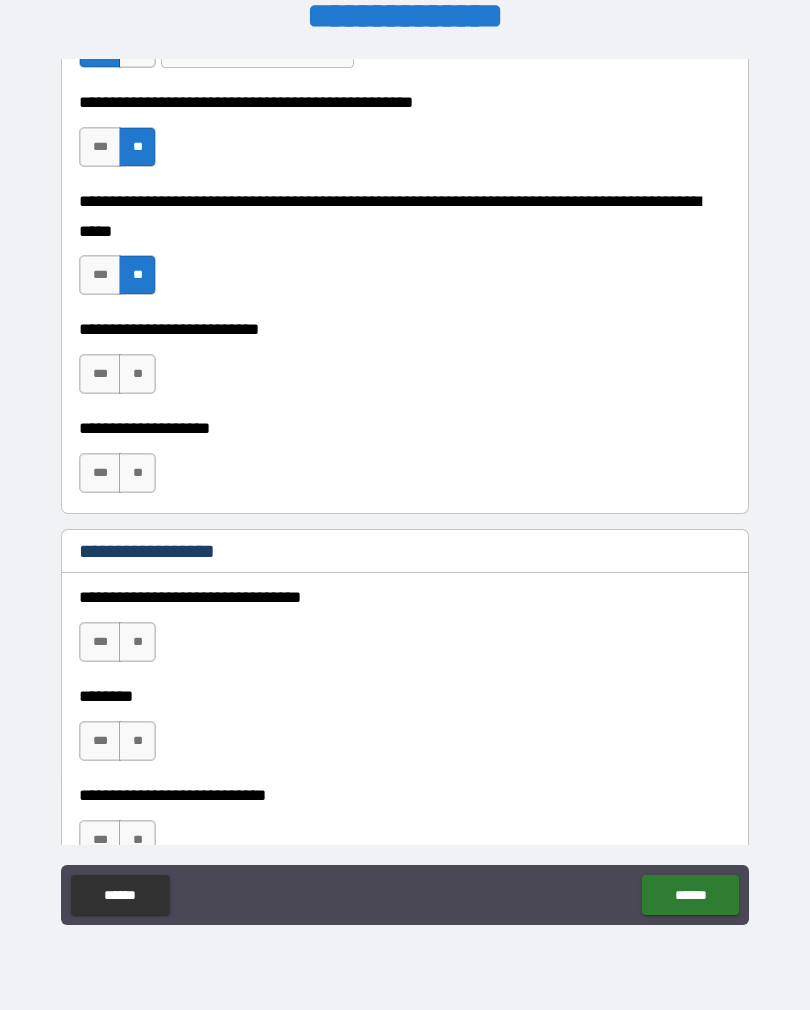 click on "**" at bounding box center (137, 374) 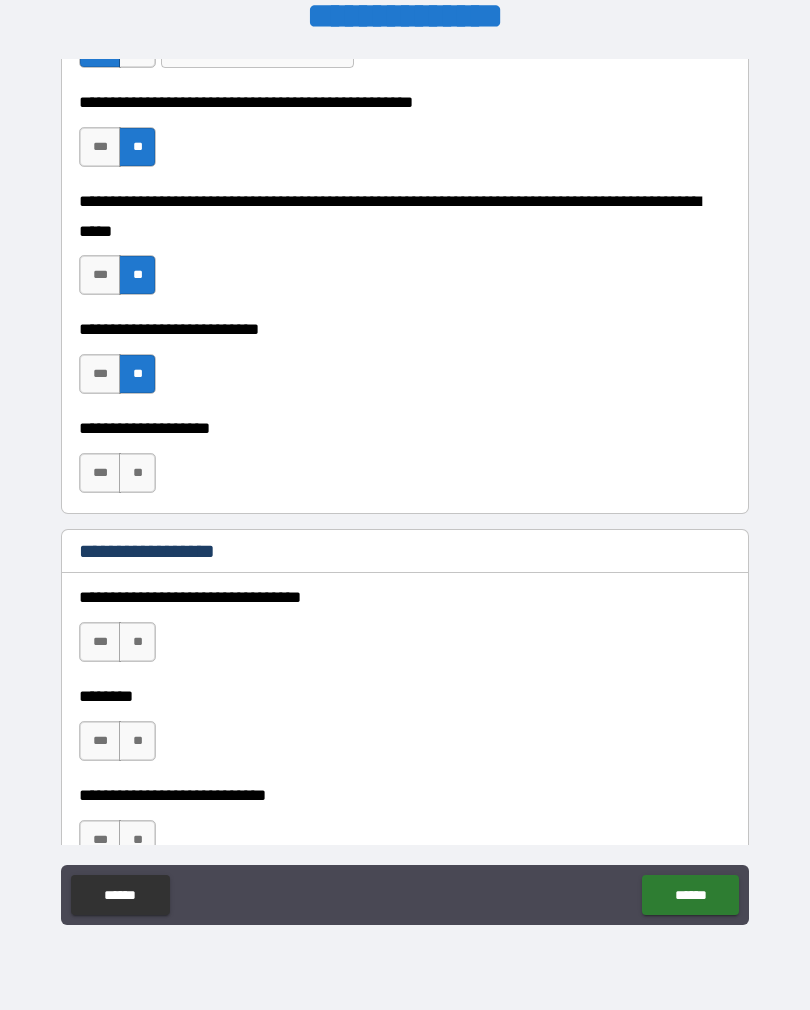 click on "**" at bounding box center [137, 473] 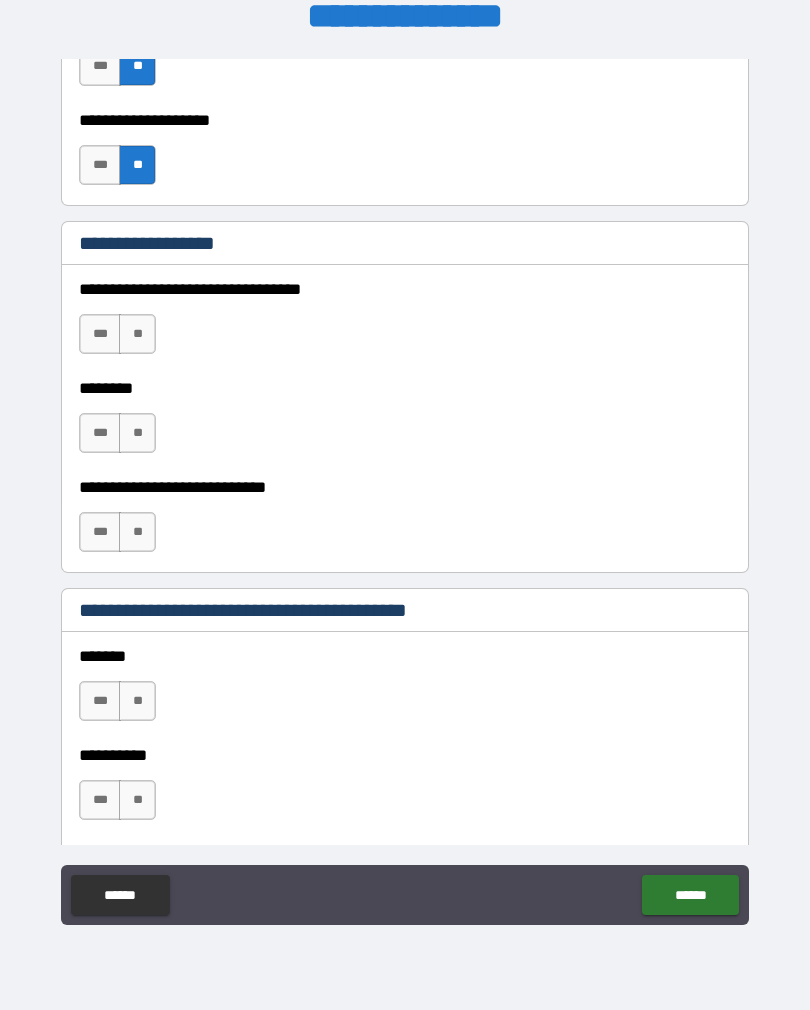 scroll, scrollTop: 1014, scrollLeft: 0, axis: vertical 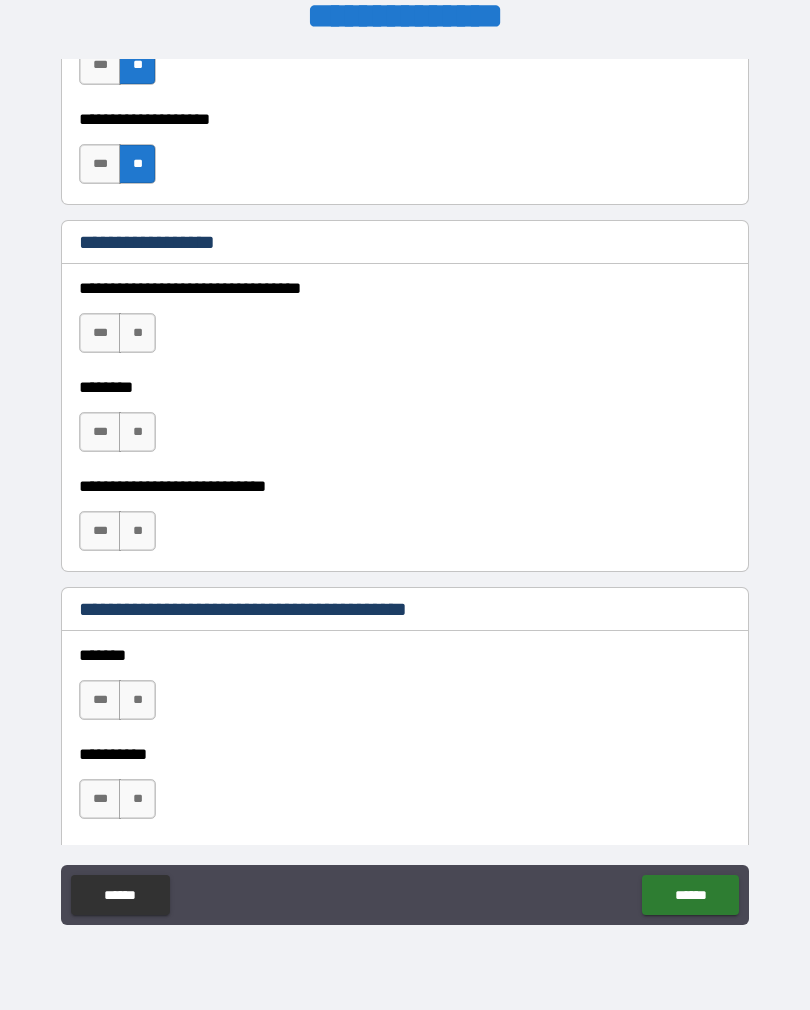 click on "**" at bounding box center [137, 333] 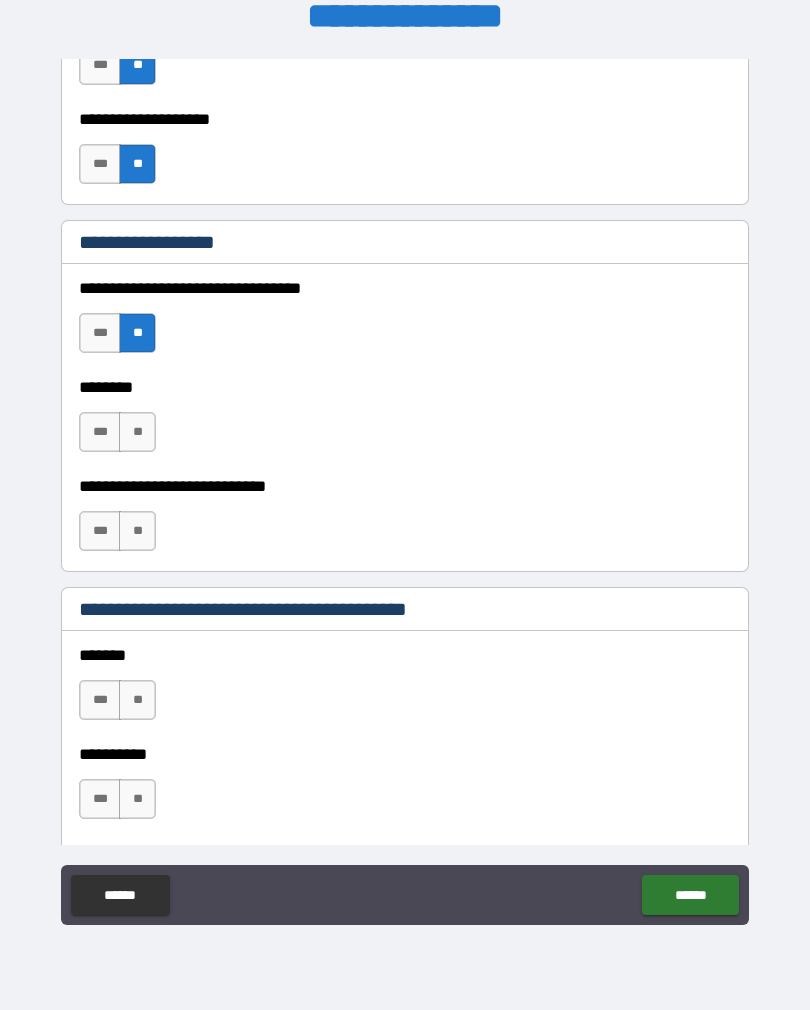 click on "**" at bounding box center [137, 432] 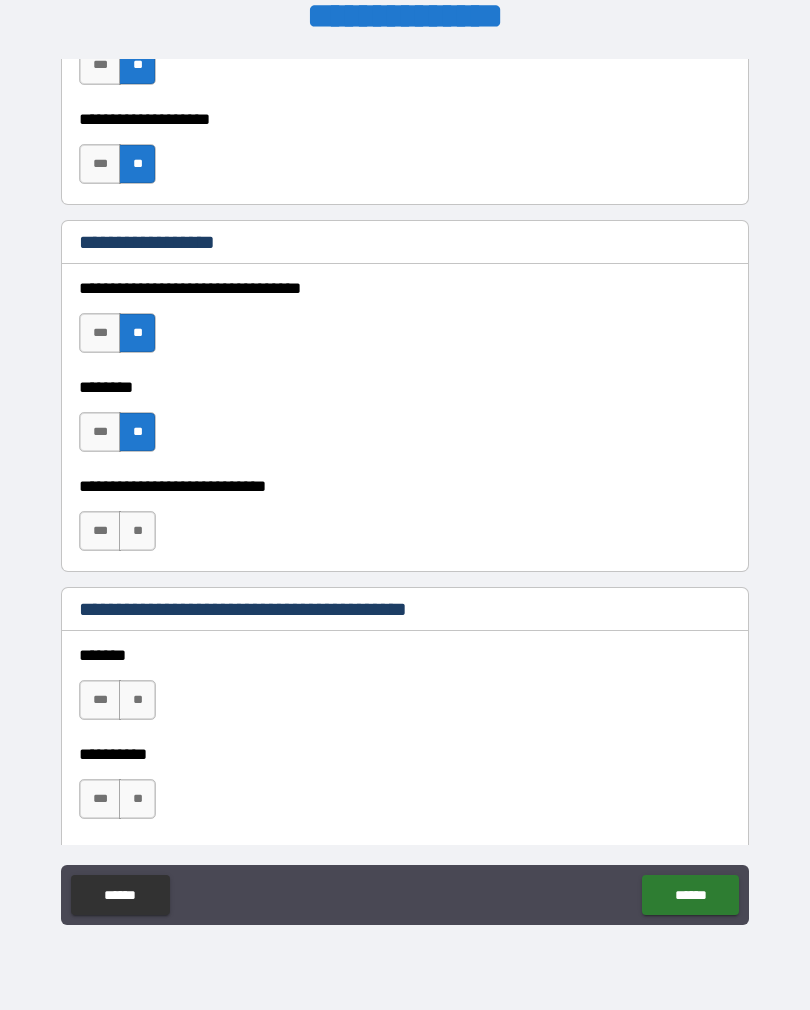 click on "**" at bounding box center (137, 531) 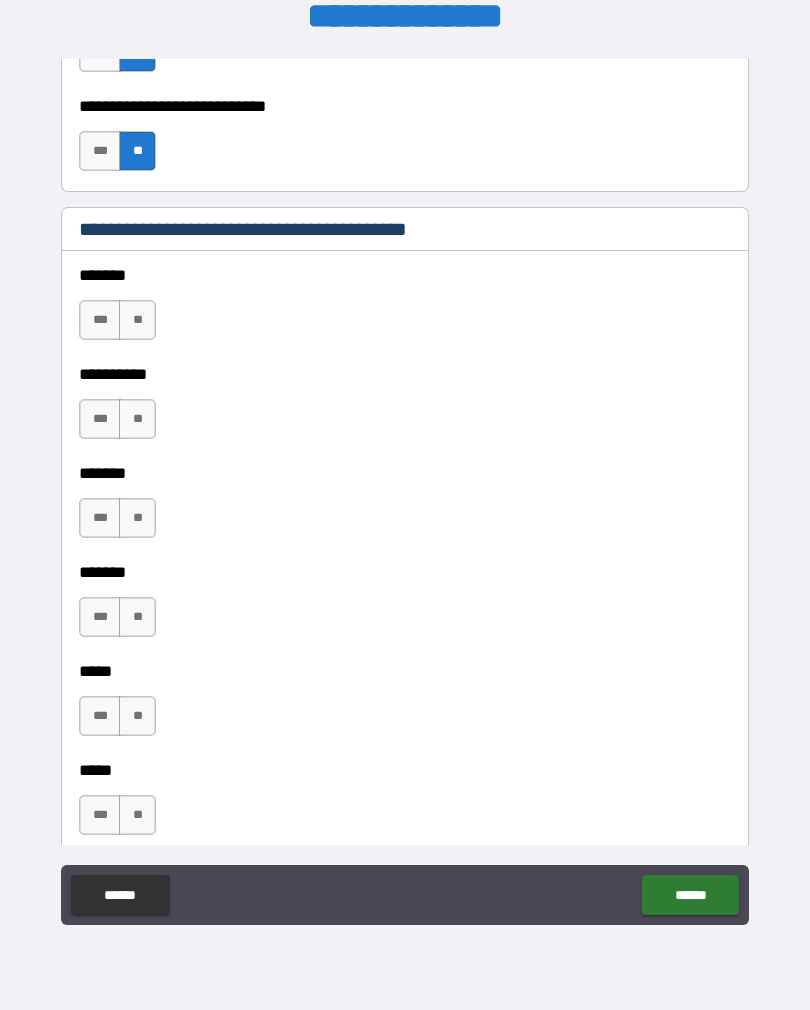 scroll, scrollTop: 1395, scrollLeft: 0, axis: vertical 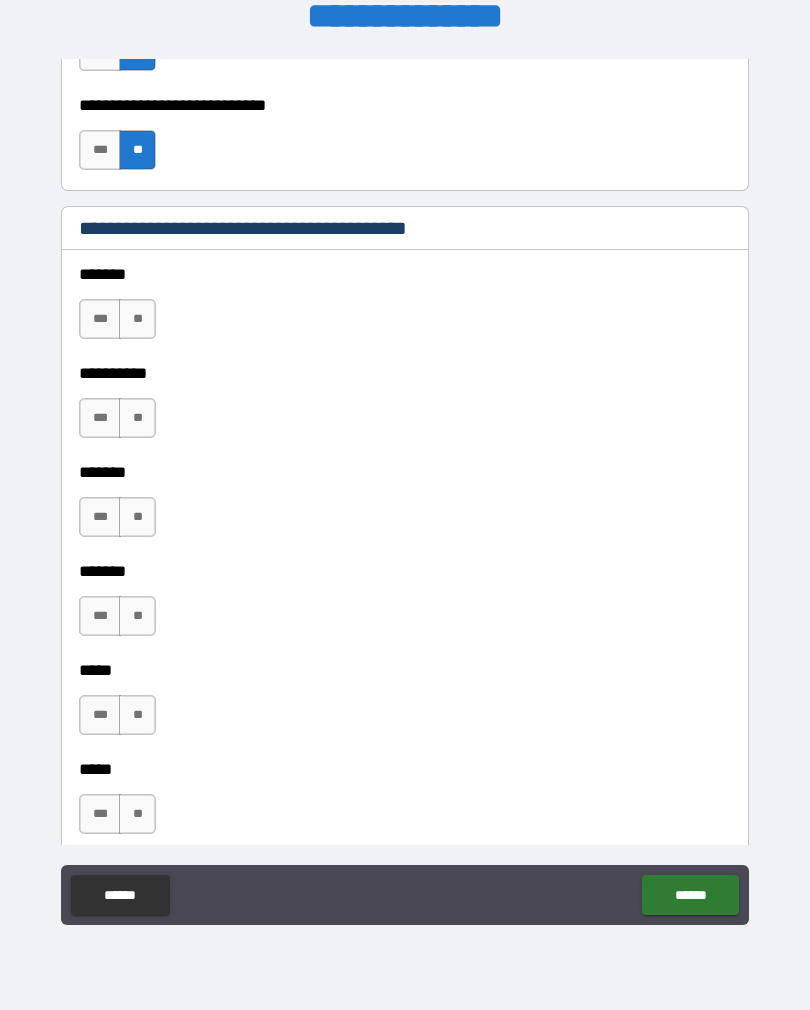 click on "***" at bounding box center (100, 418) 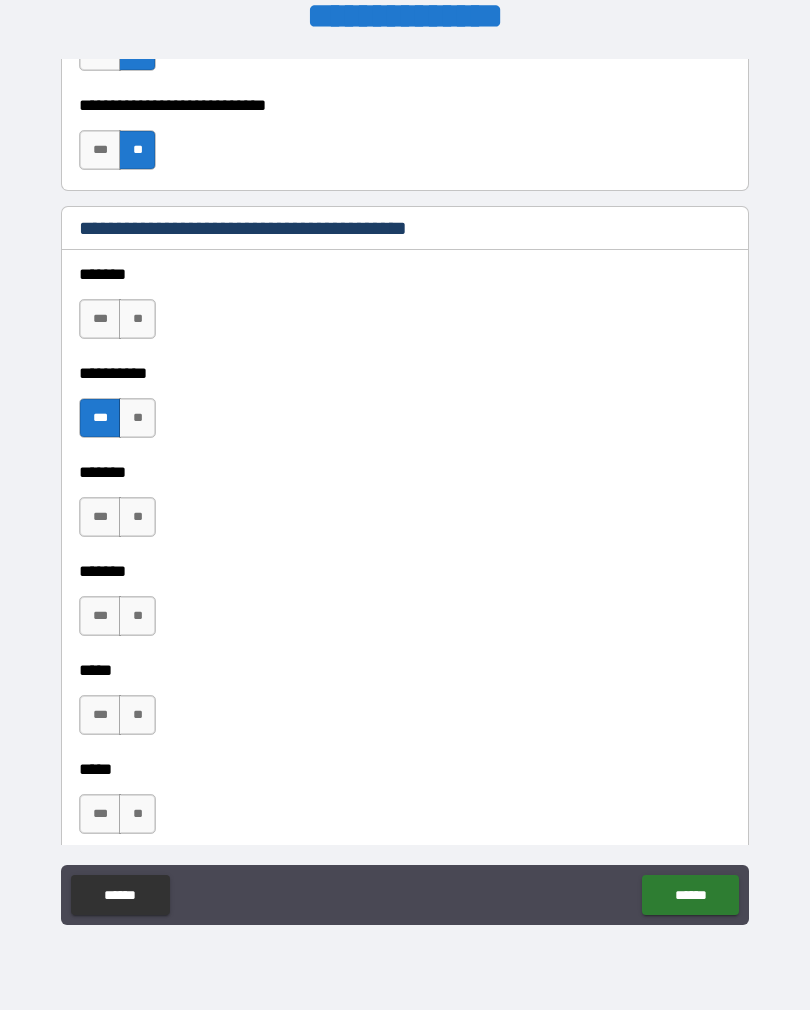 click on "**" at bounding box center [137, 319] 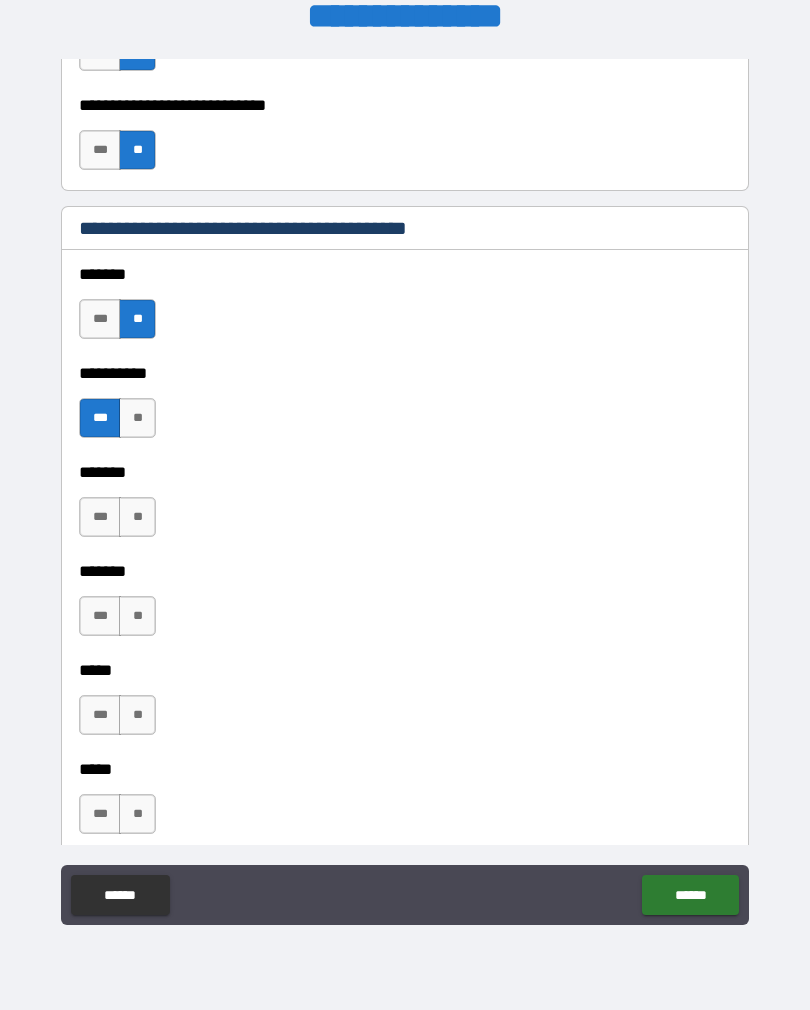 click on "**" at bounding box center [137, 517] 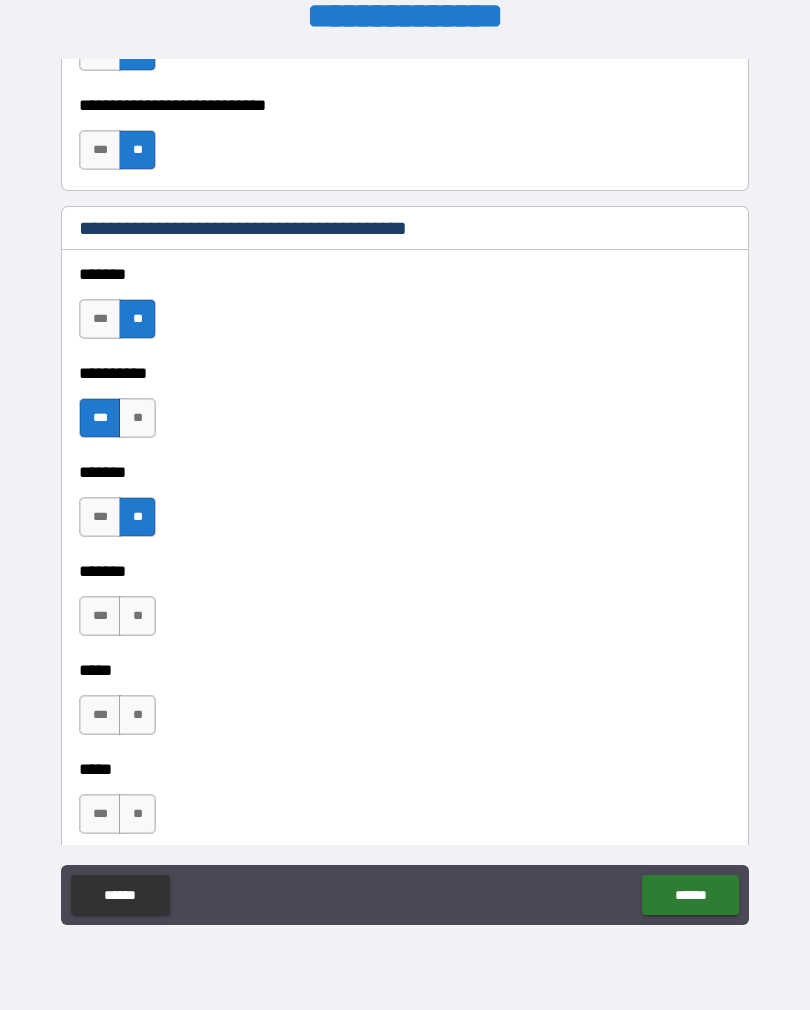 click on "**" at bounding box center [137, 616] 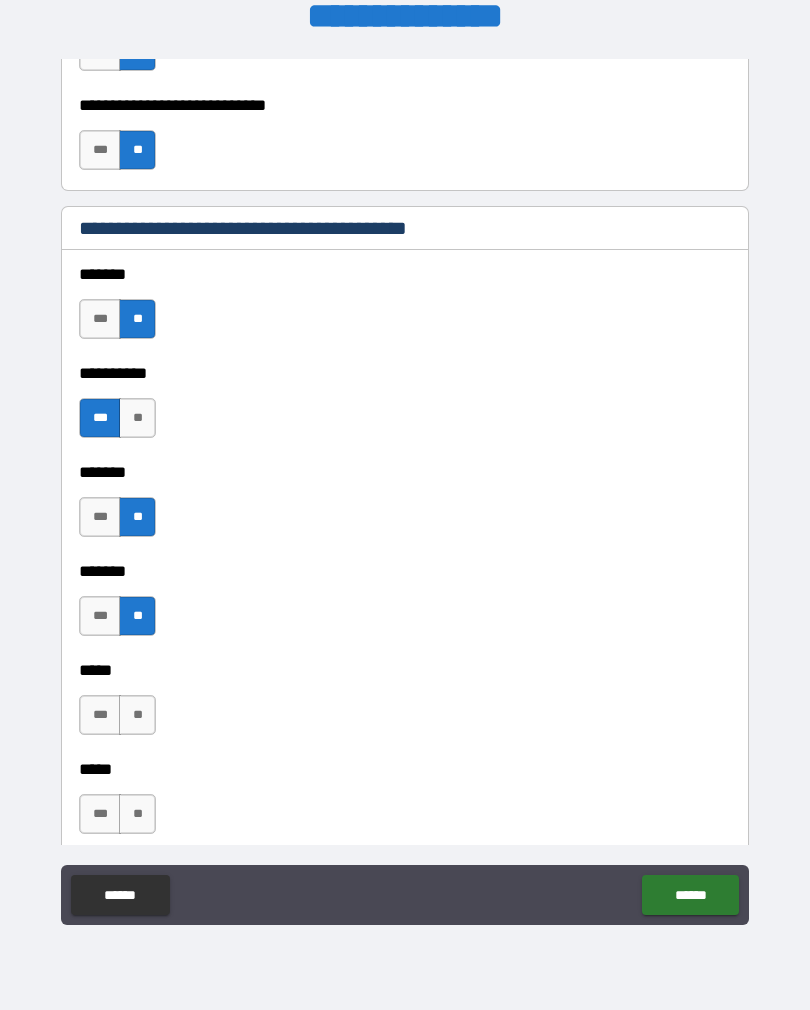 click on "**" at bounding box center [137, 715] 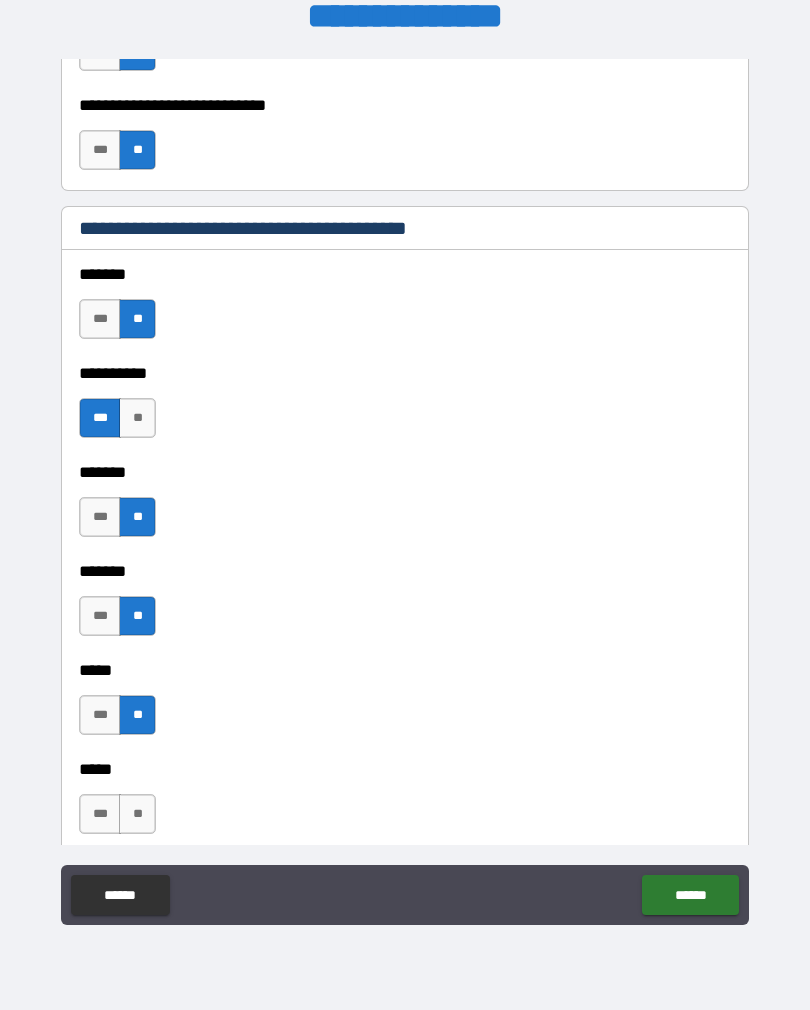 click on "**" at bounding box center [137, 814] 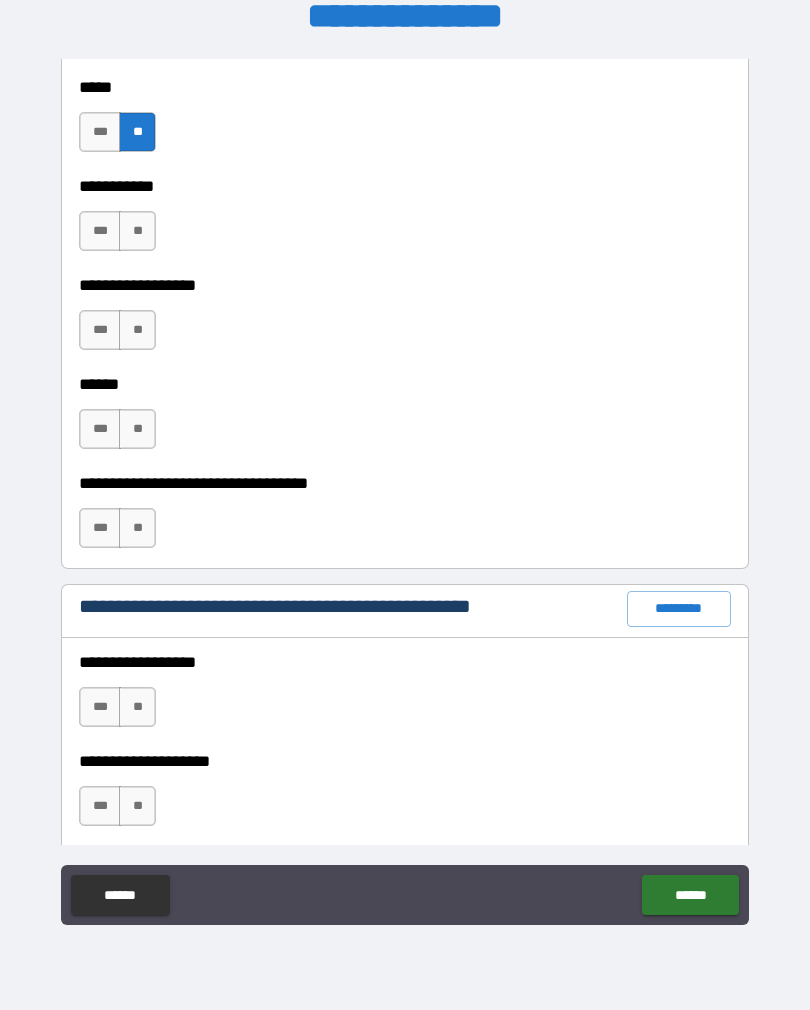 scroll, scrollTop: 2076, scrollLeft: 0, axis: vertical 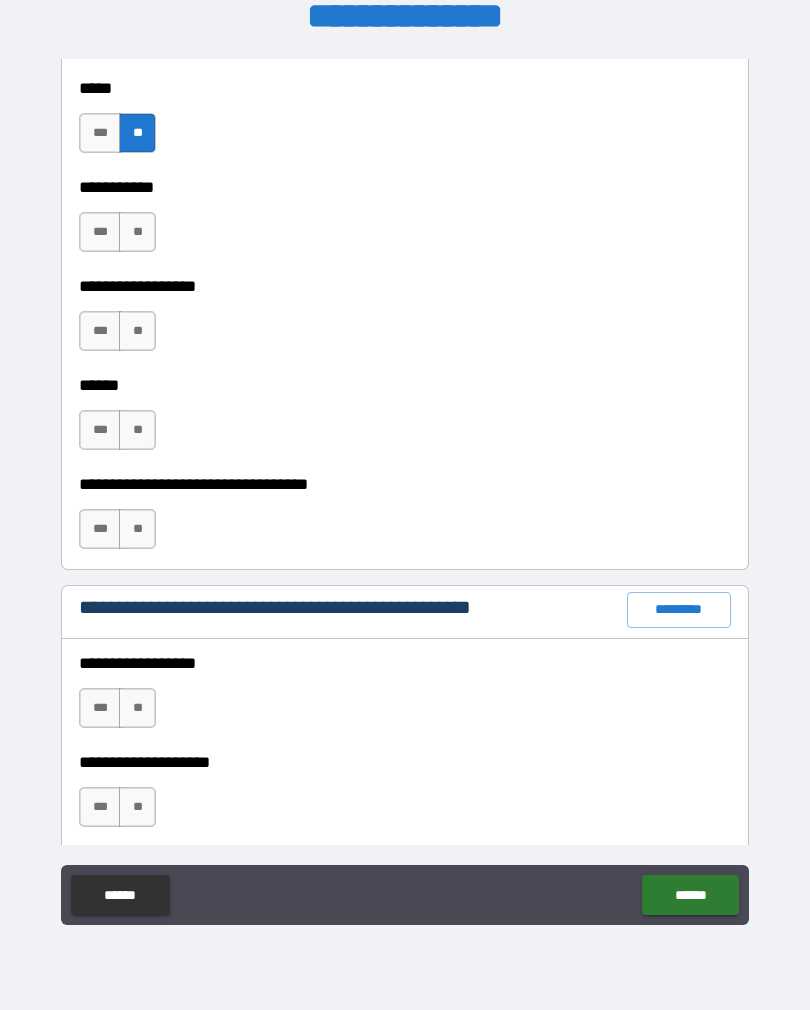 click on "**" at bounding box center (137, 232) 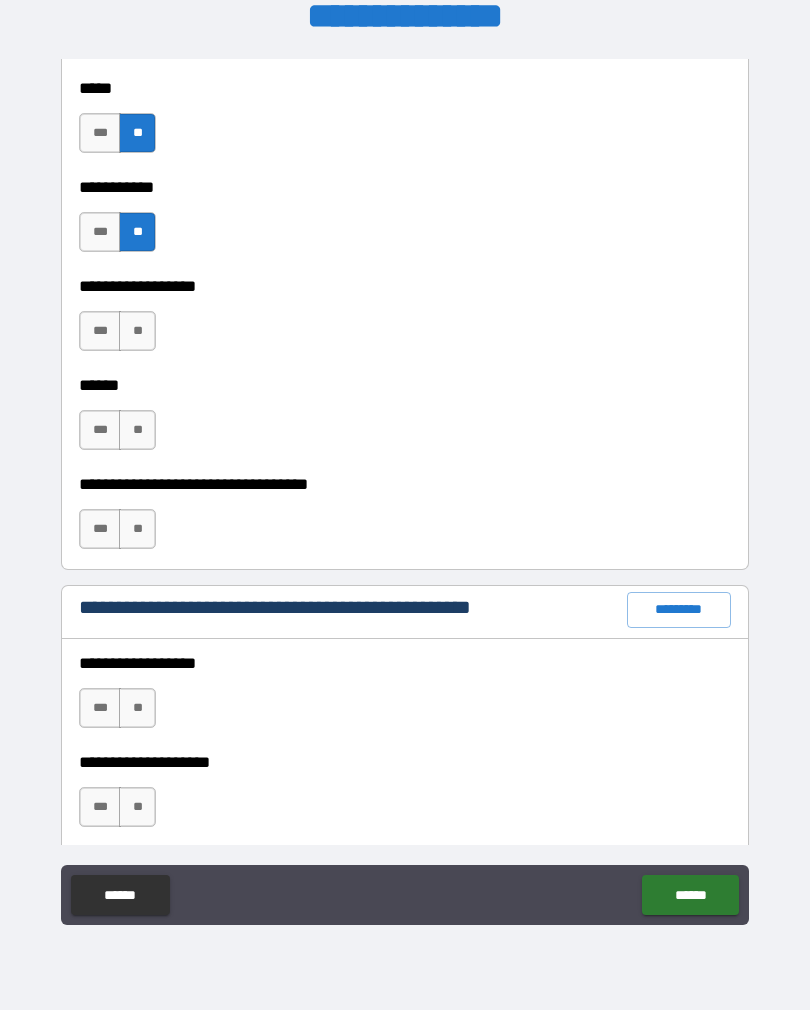 click on "**" at bounding box center (137, 331) 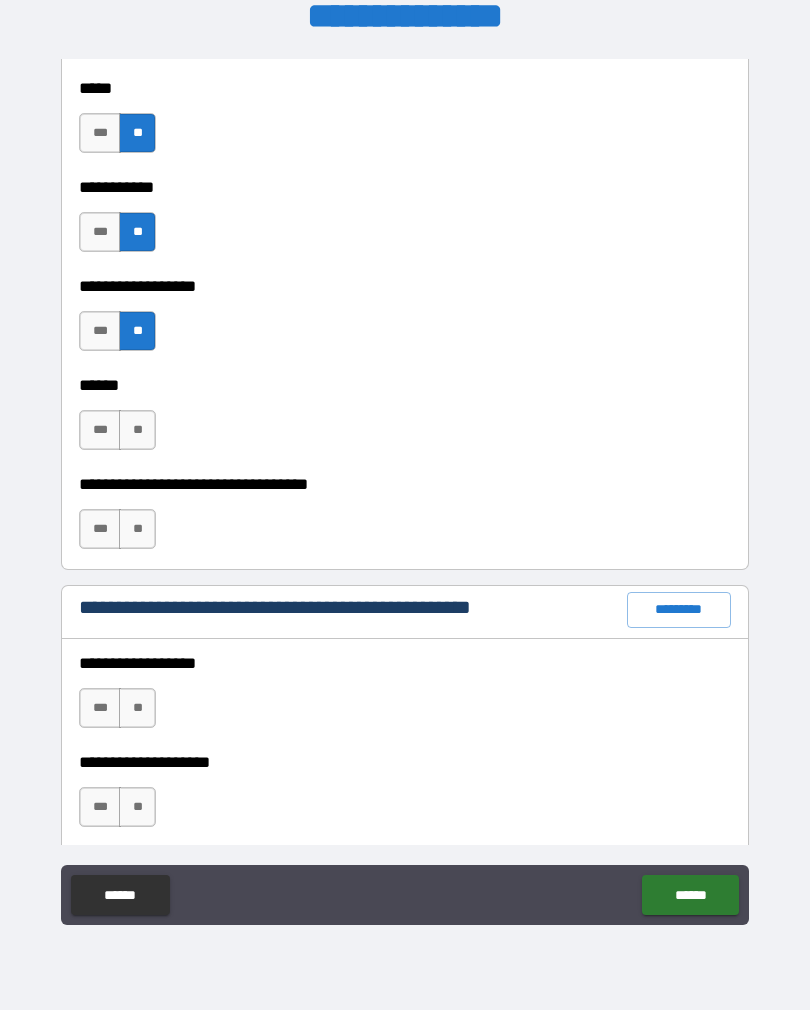 click on "**" at bounding box center [137, 430] 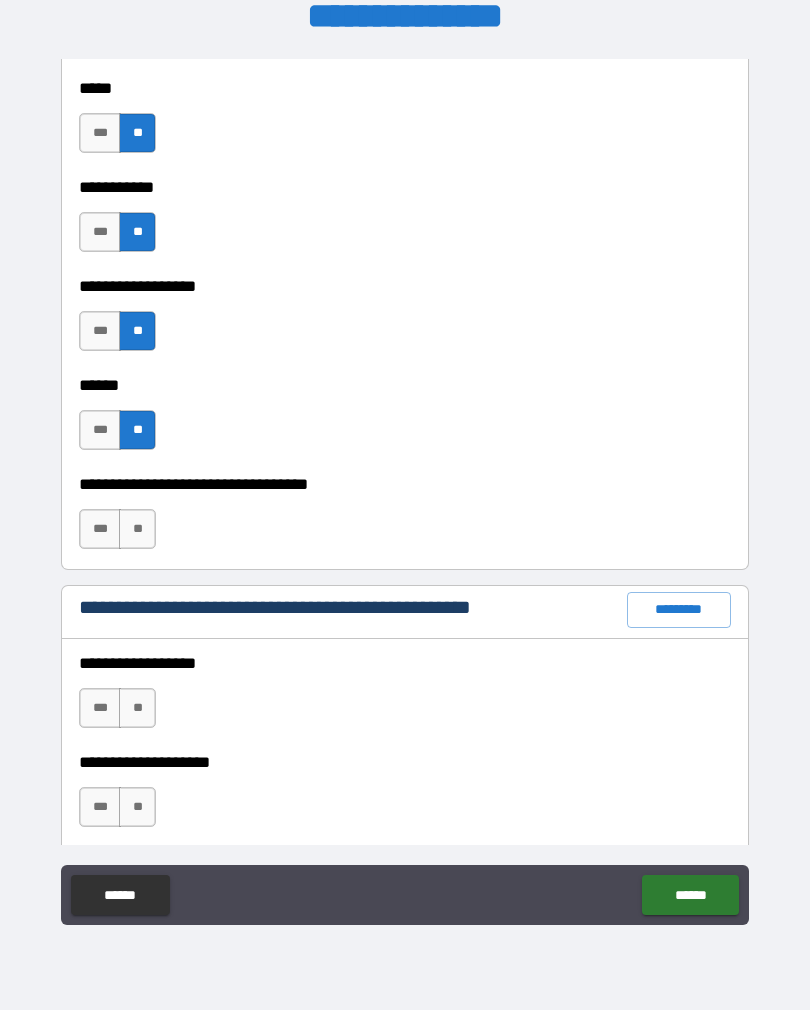 click on "**" at bounding box center (137, 529) 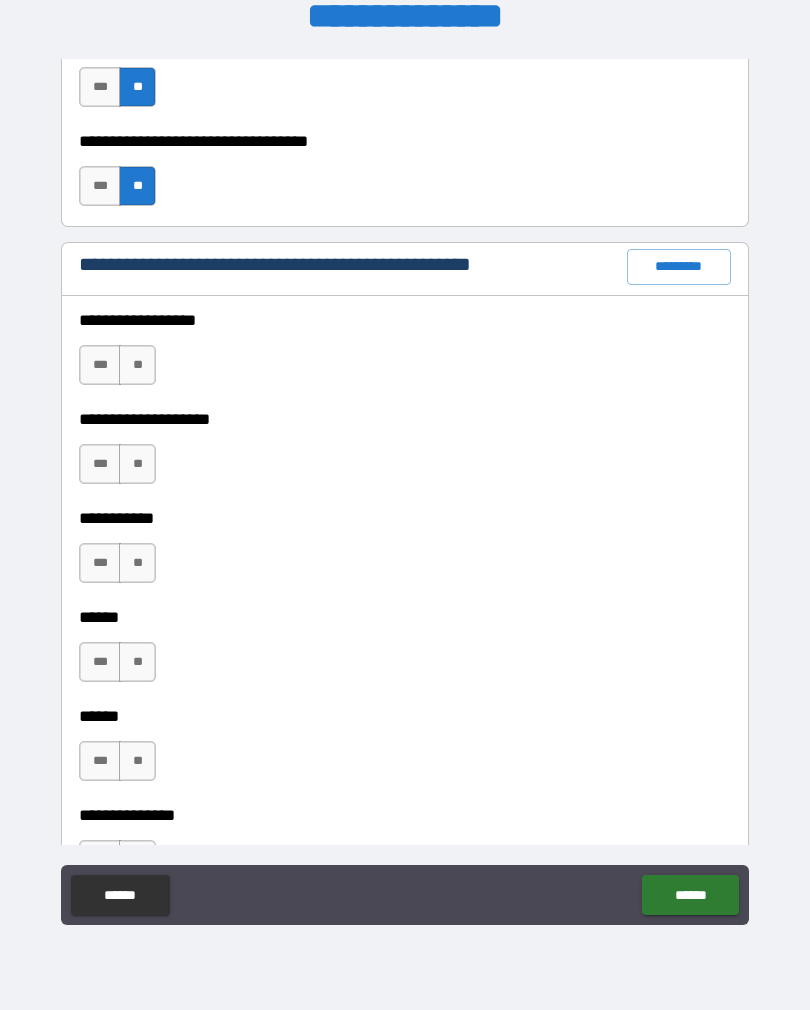 scroll, scrollTop: 2419, scrollLeft: 0, axis: vertical 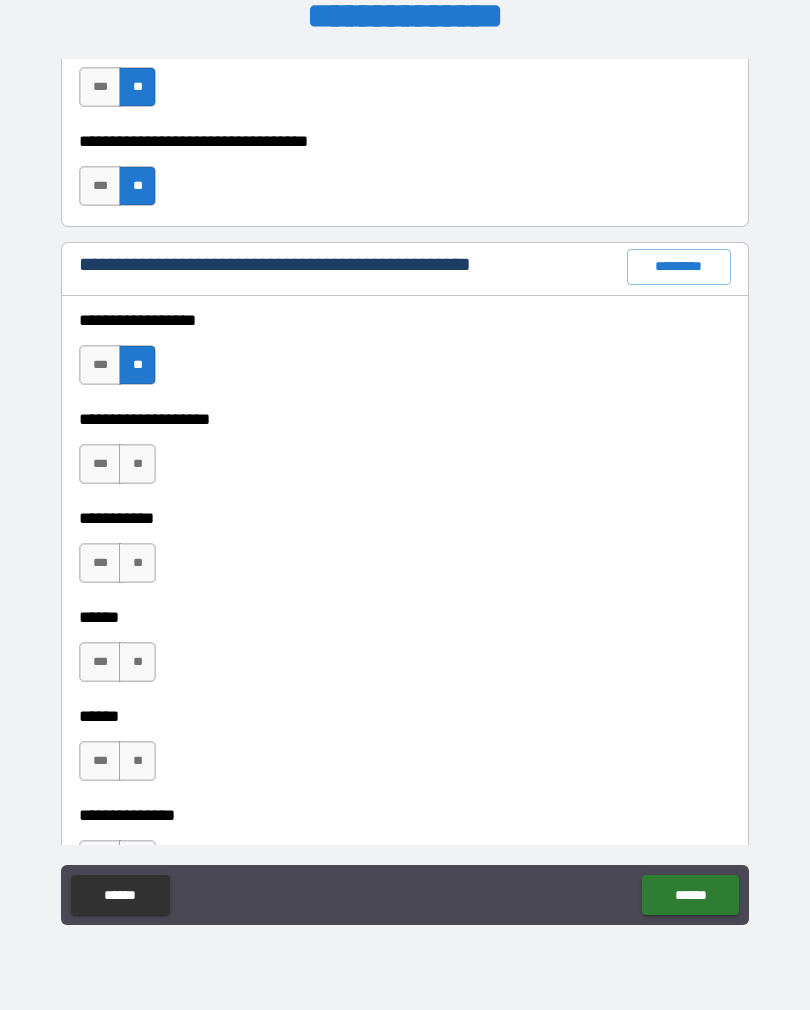 click on "**" at bounding box center (137, 464) 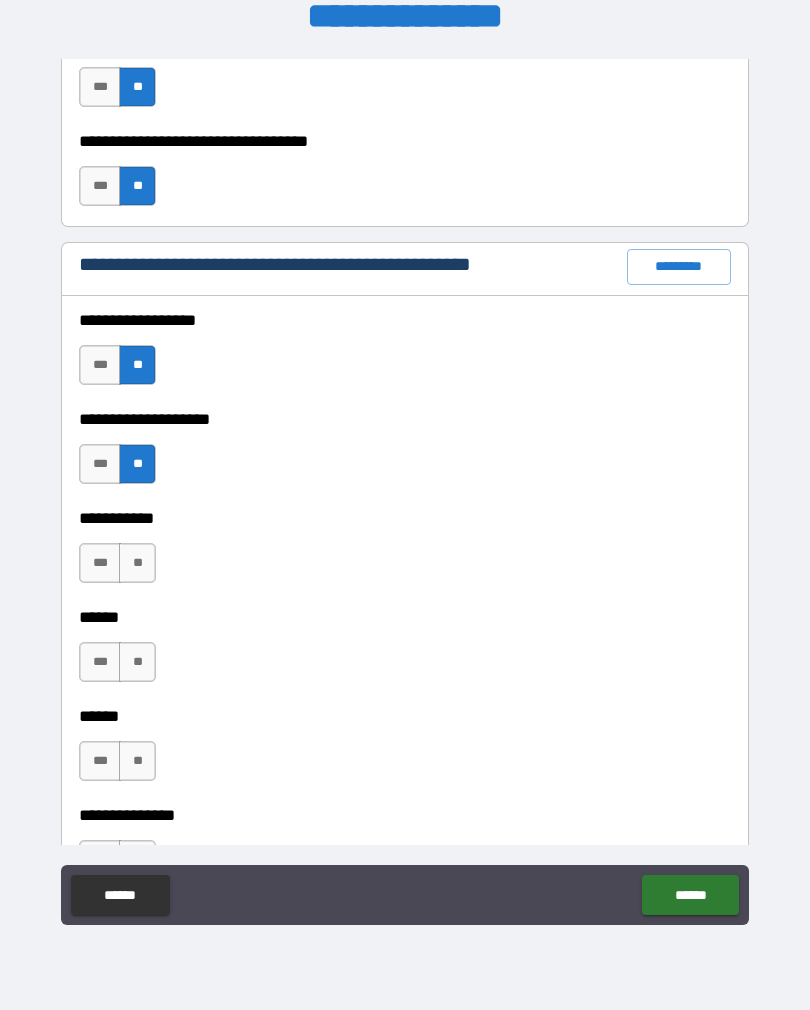 click on "**" at bounding box center [137, 563] 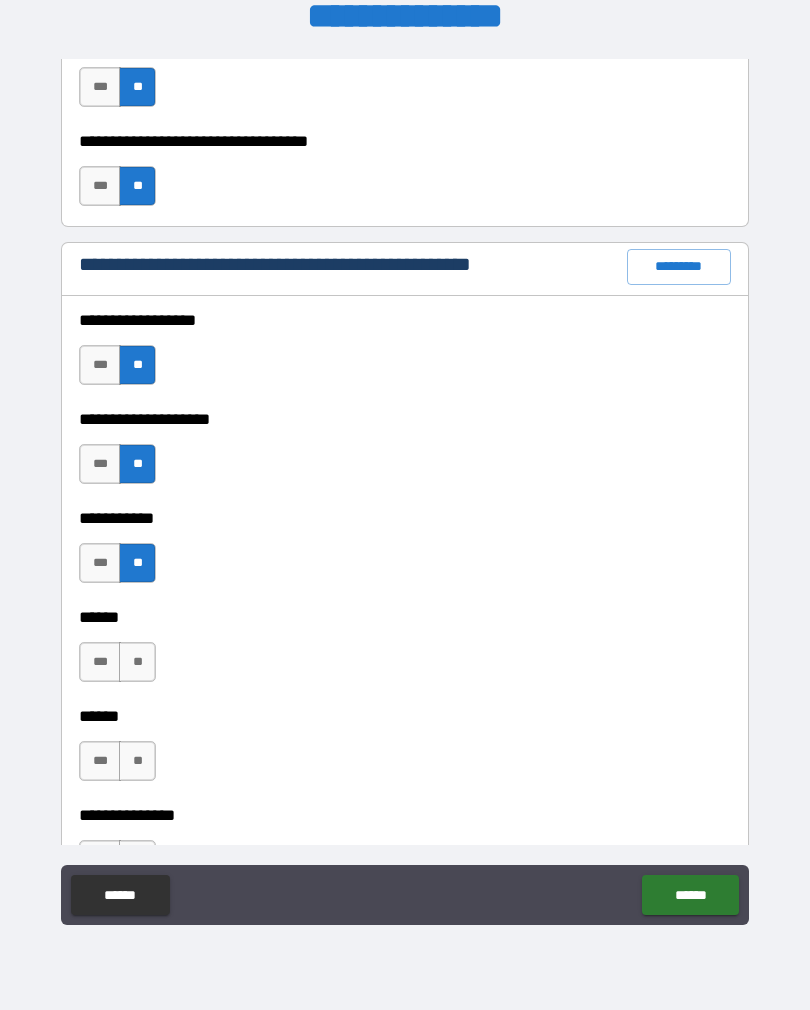 click on "**" at bounding box center [137, 662] 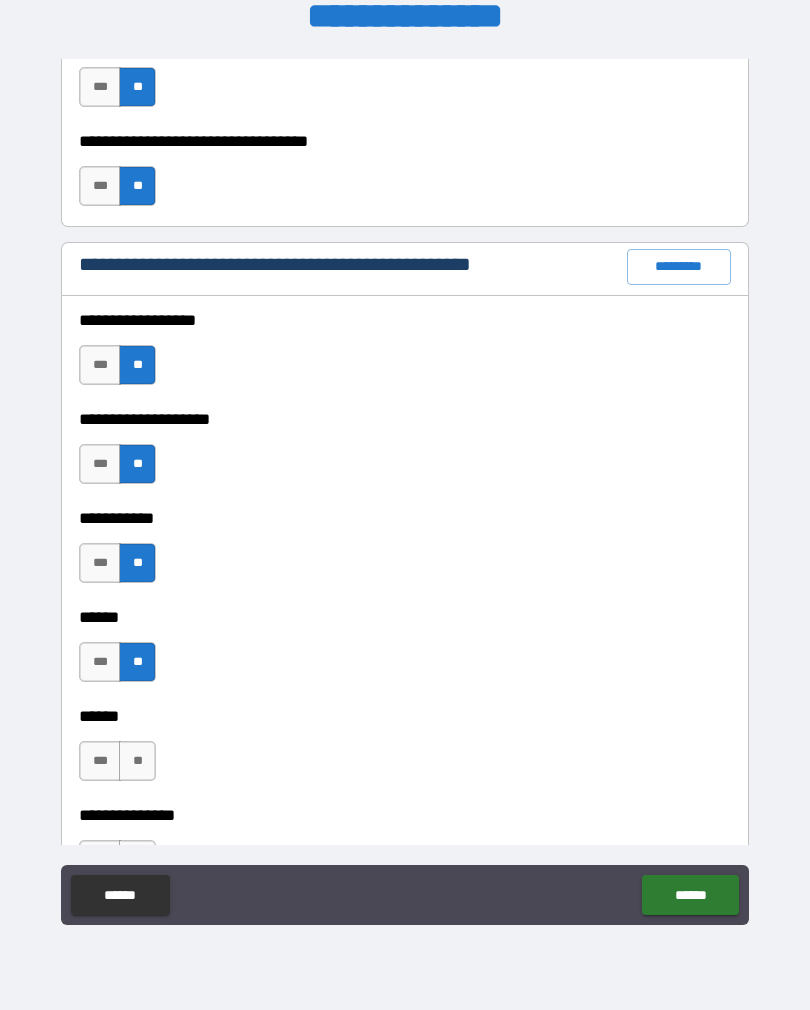 click on "**" at bounding box center (137, 761) 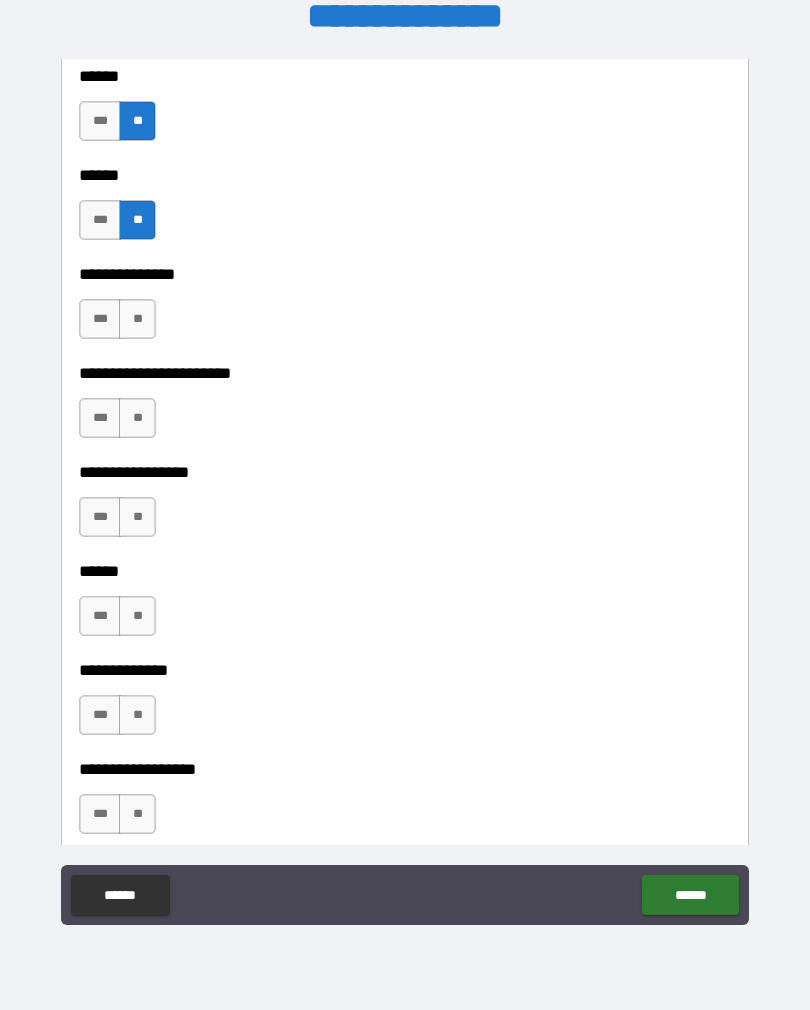 scroll, scrollTop: 2990, scrollLeft: 0, axis: vertical 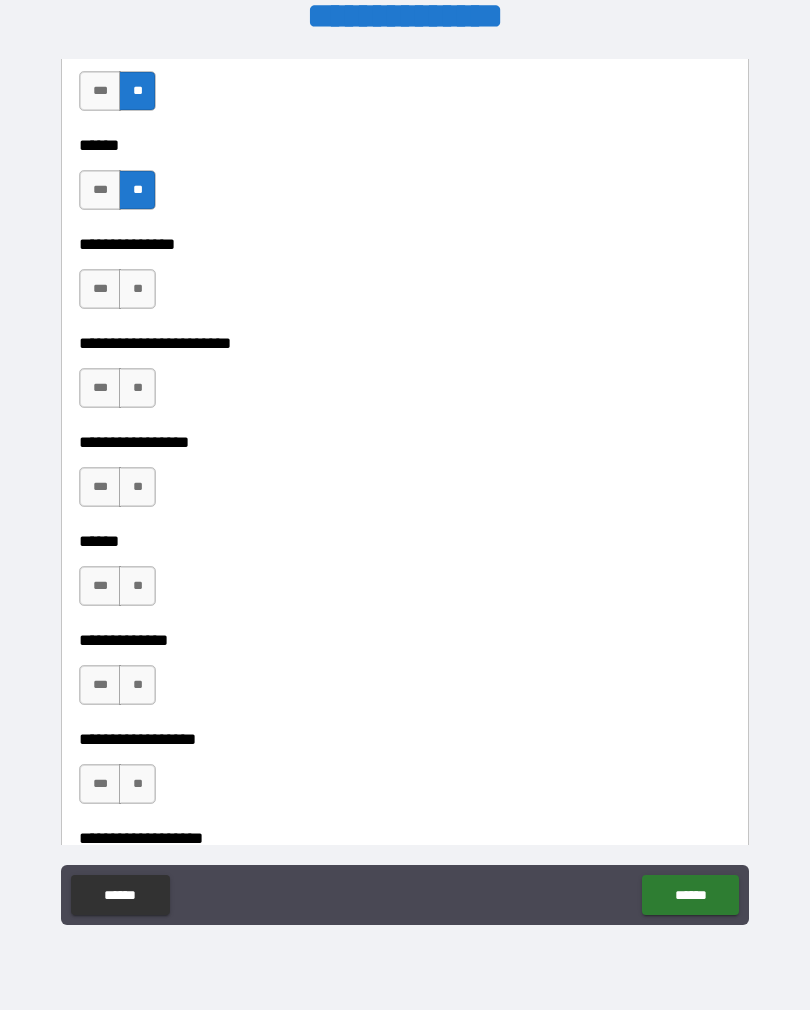 click on "***" at bounding box center (100, 289) 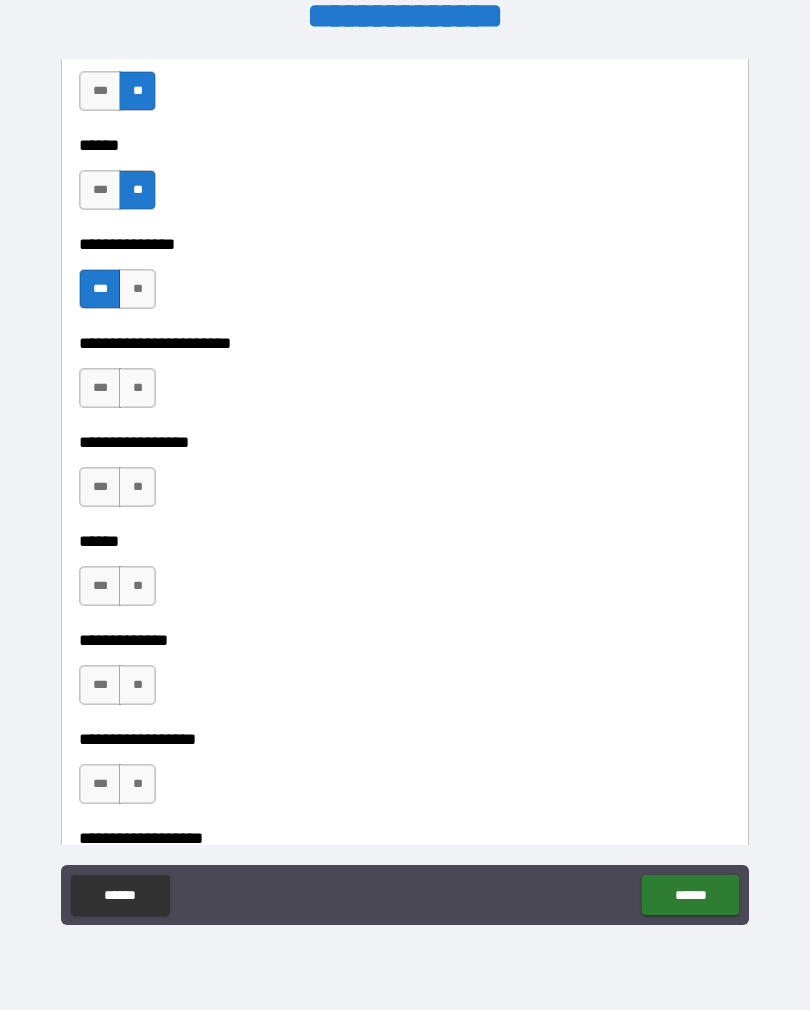 click on "**" at bounding box center (137, 388) 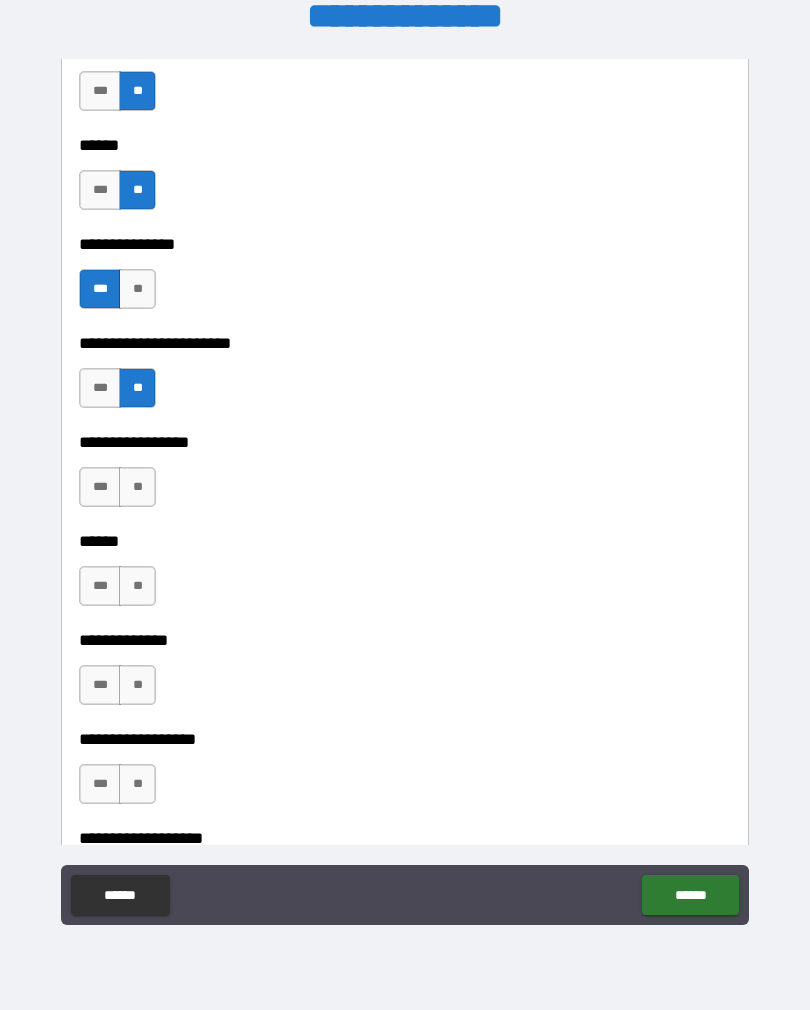 click on "**" at bounding box center (137, 487) 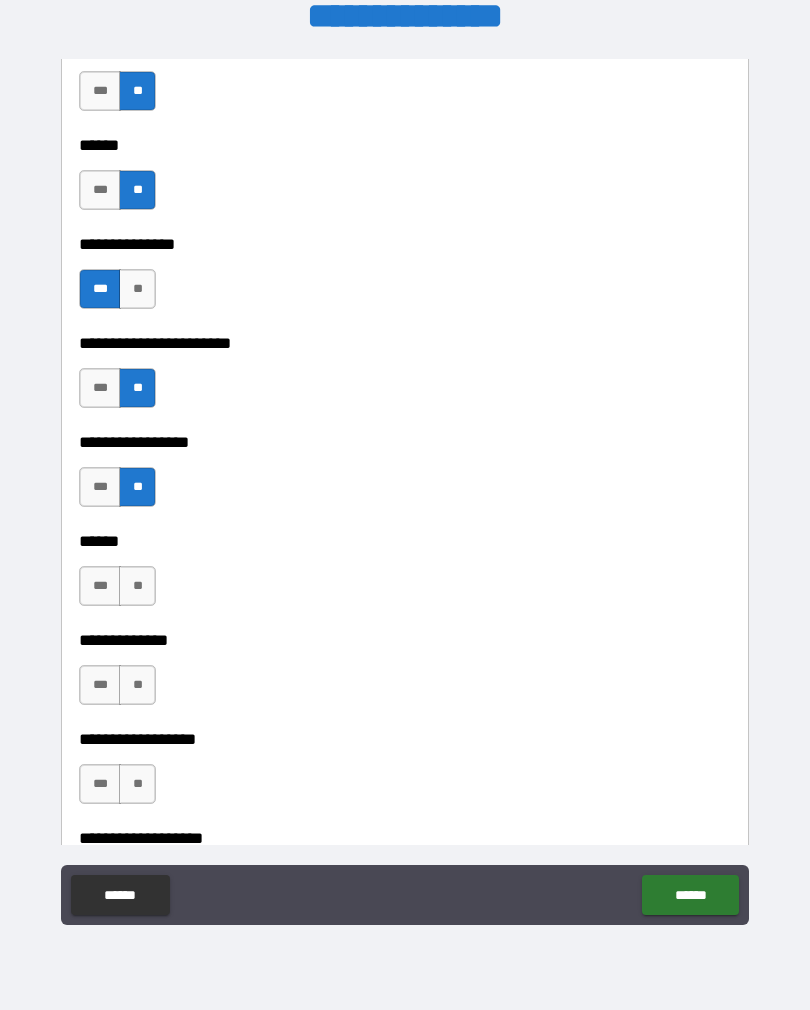 click on "**" at bounding box center (137, 586) 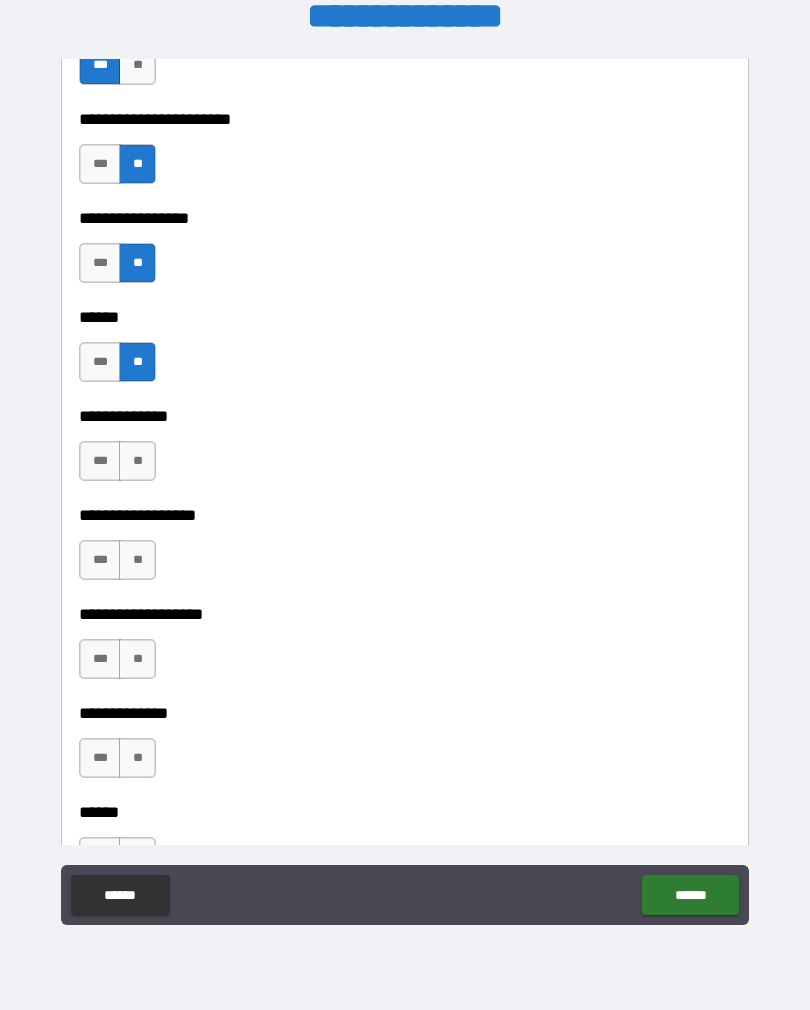 scroll, scrollTop: 3221, scrollLeft: 0, axis: vertical 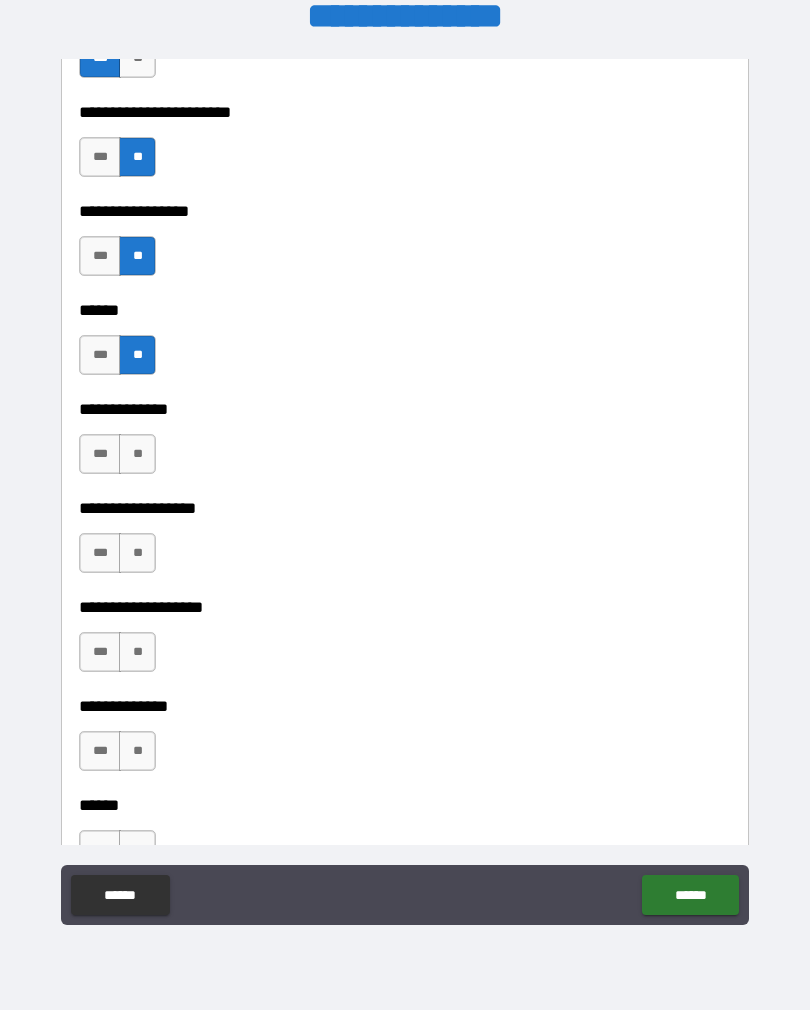 click on "**" at bounding box center [137, 454] 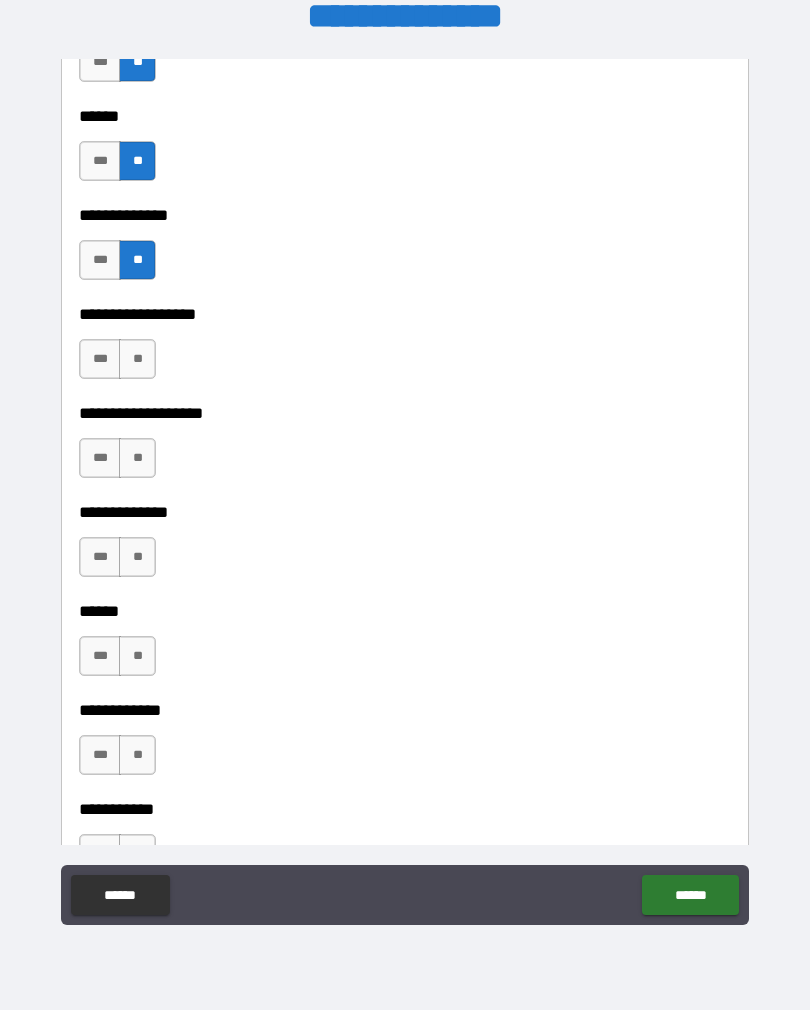 scroll, scrollTop: 3426, scrollLeft: 0, axis: vertical 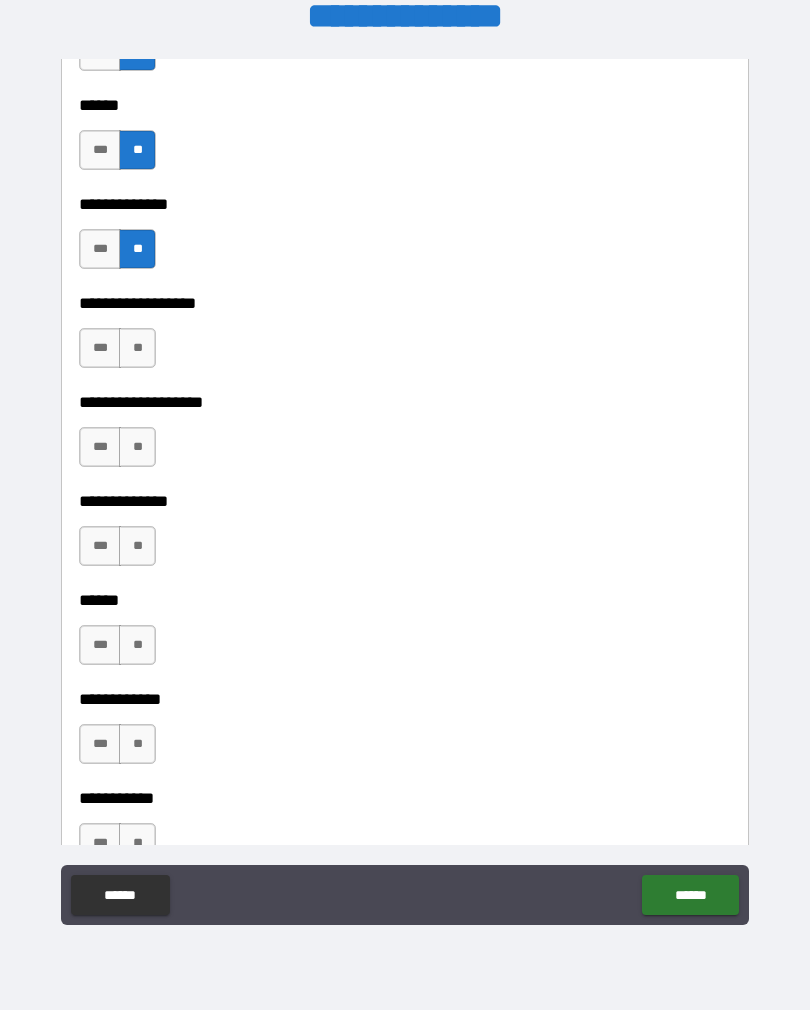 click on "**" at bounding box center [137, 348] 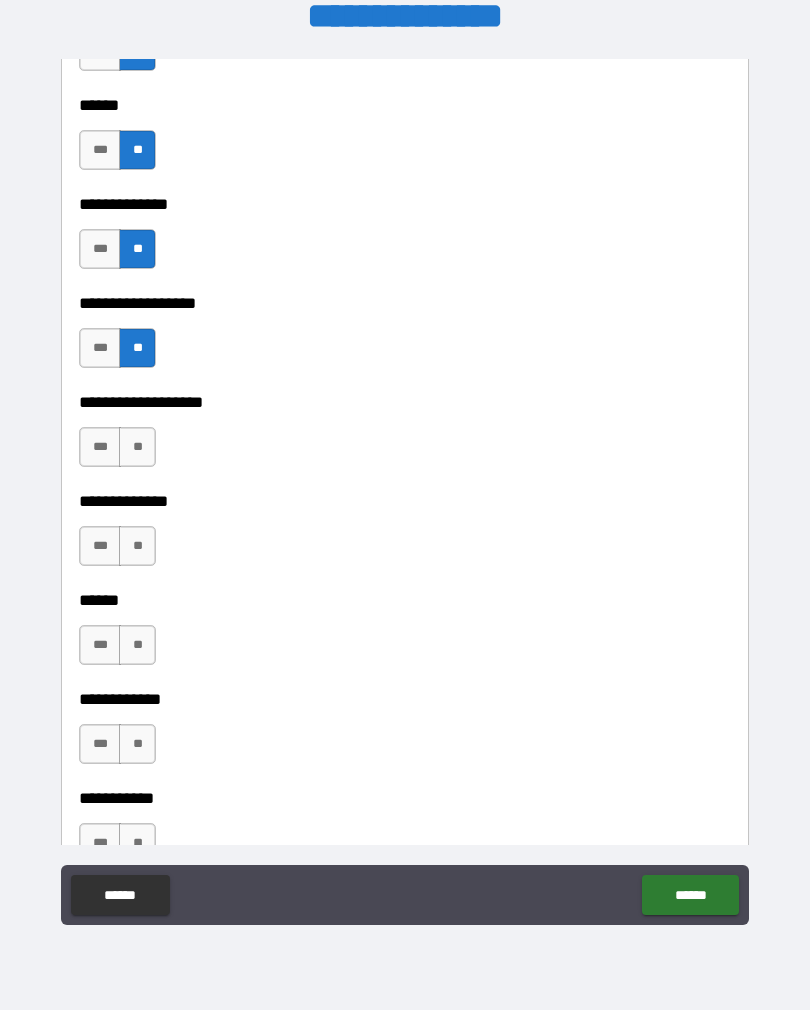click on "**" at bounding box center (137, 447) 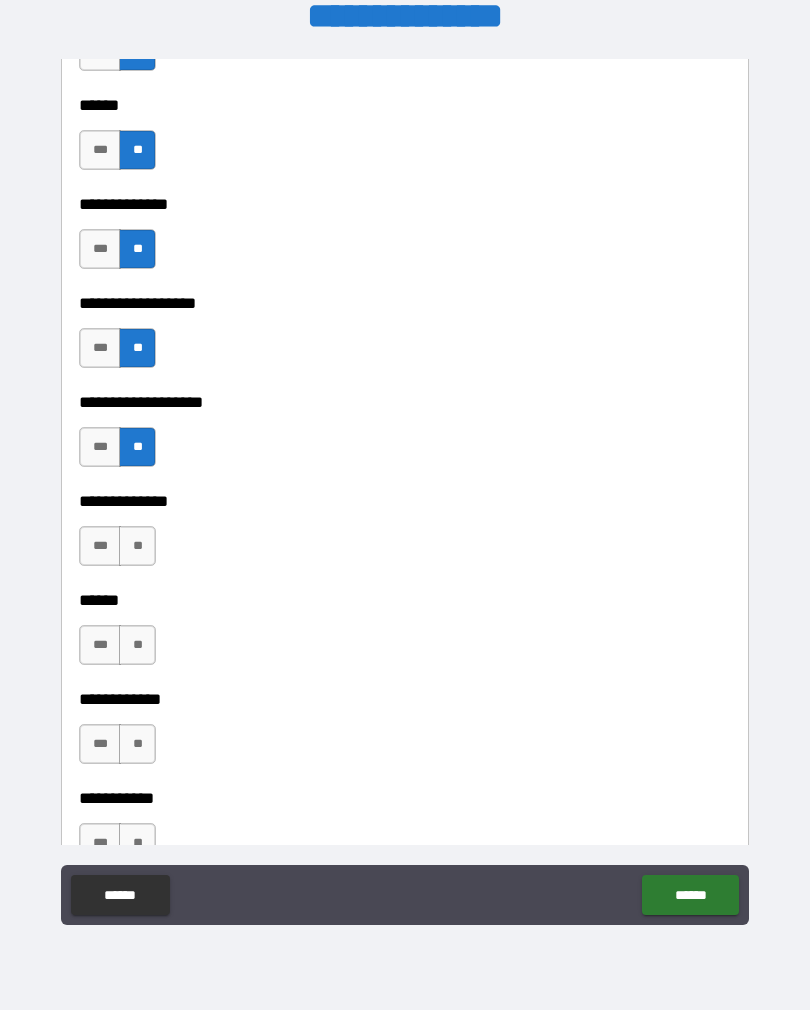 click on "**" at bounding box center [137, 546] 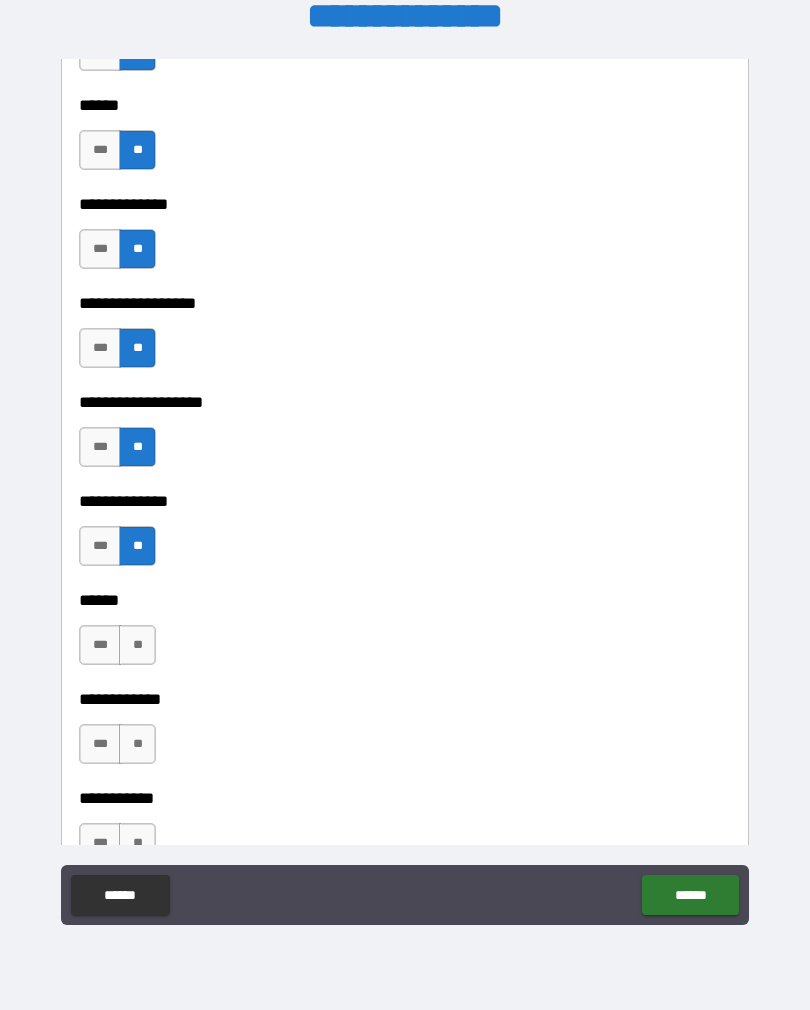click on "**" at bounding box center (137, 645) 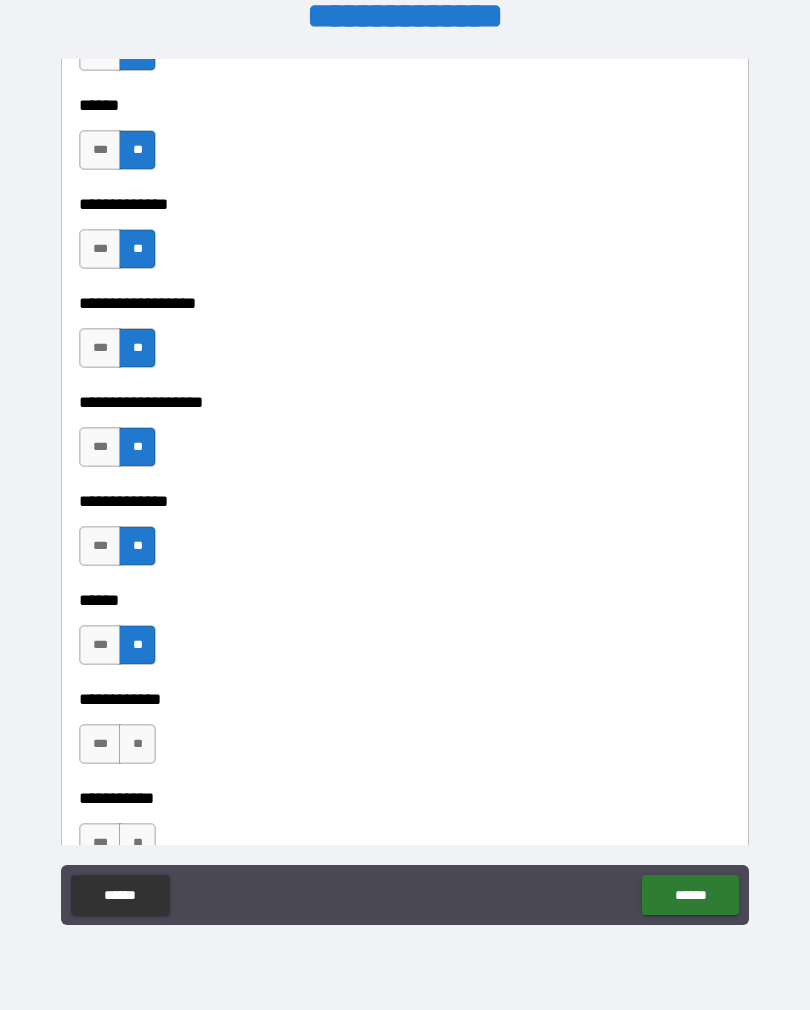 click on "**" at bounding box center [137, 744] 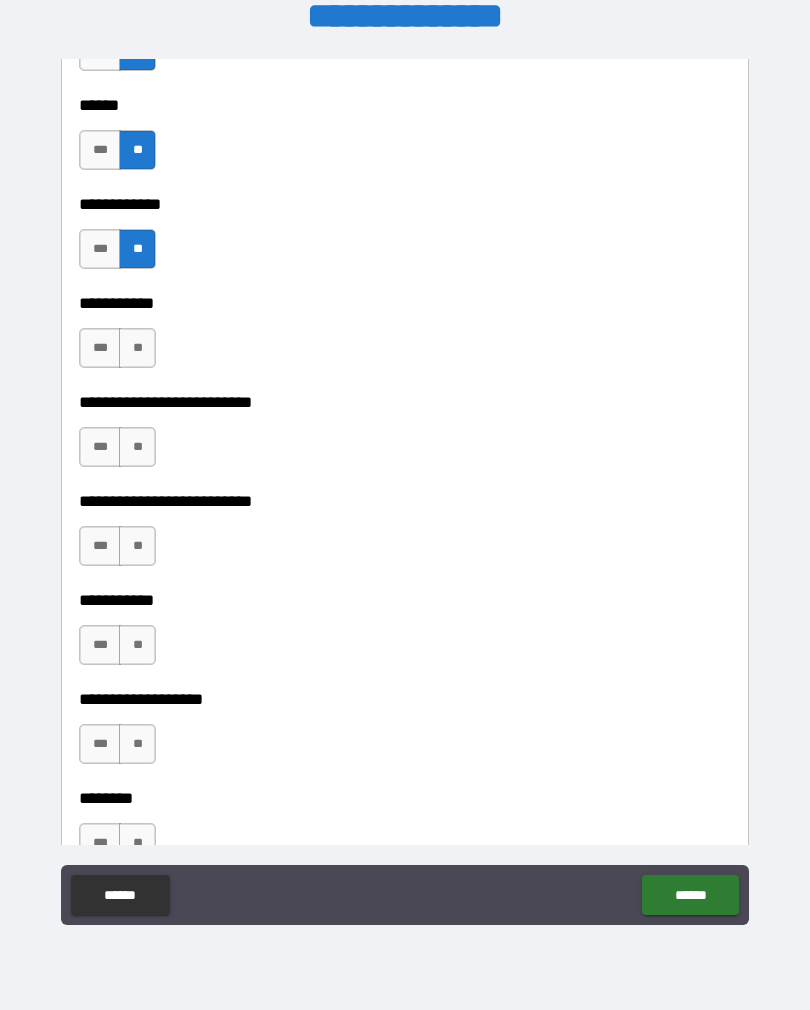 scroll, scrollTop: 3922, scrollLeft: 0, axis: vertical 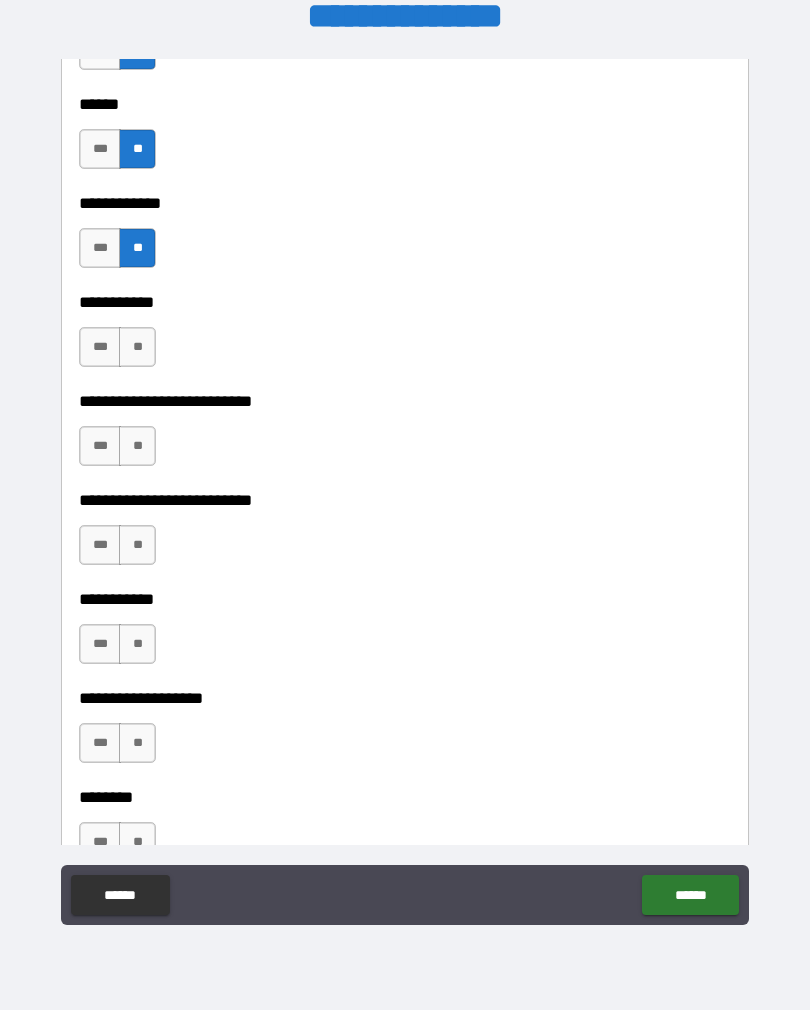 click on "**********" at bounding box center (405, 288) 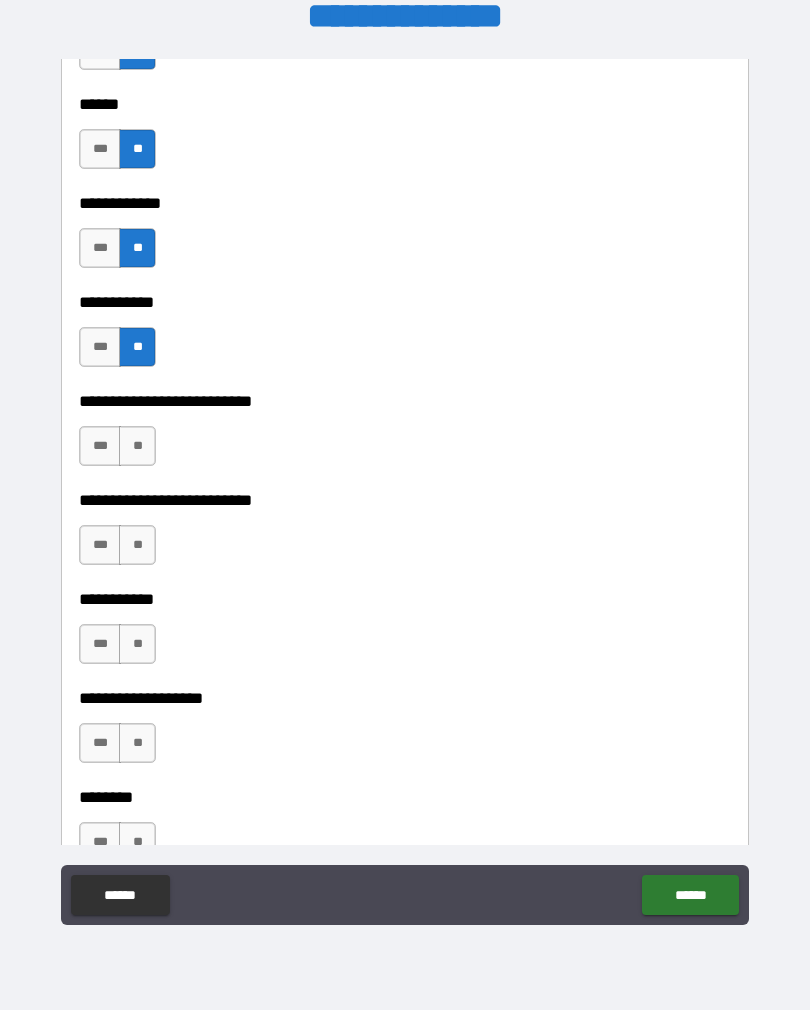 click on "**" at bounding box center (137, 446) 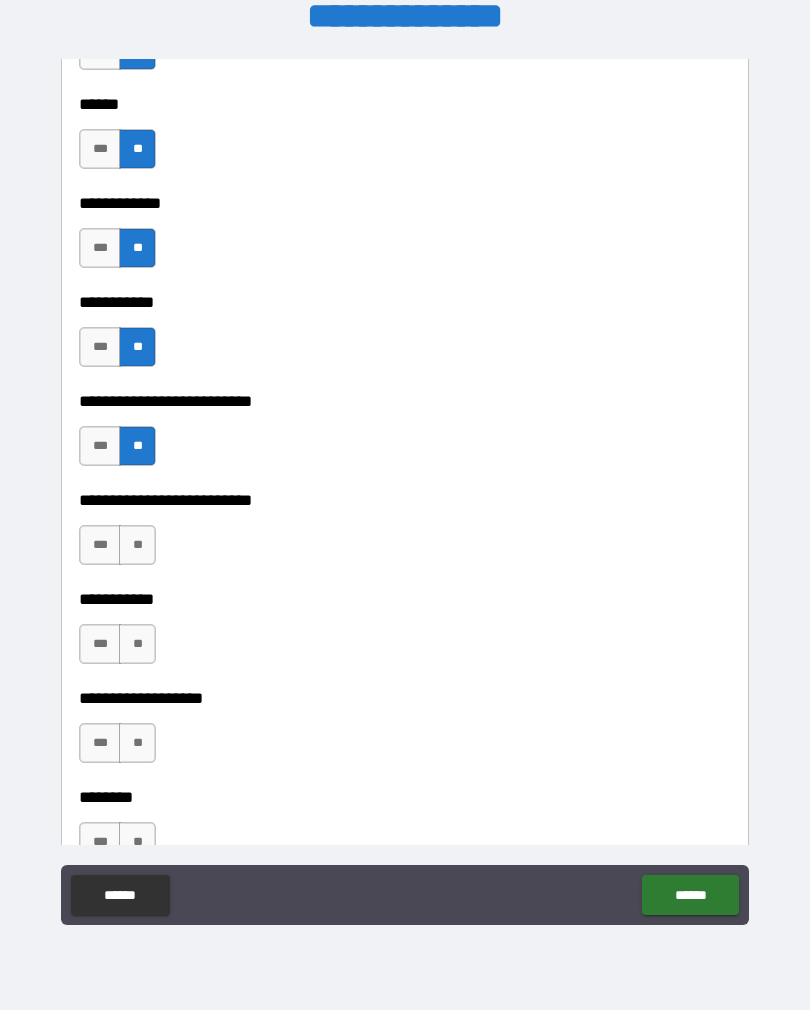 click on "**" at bounding box center [137, 545] 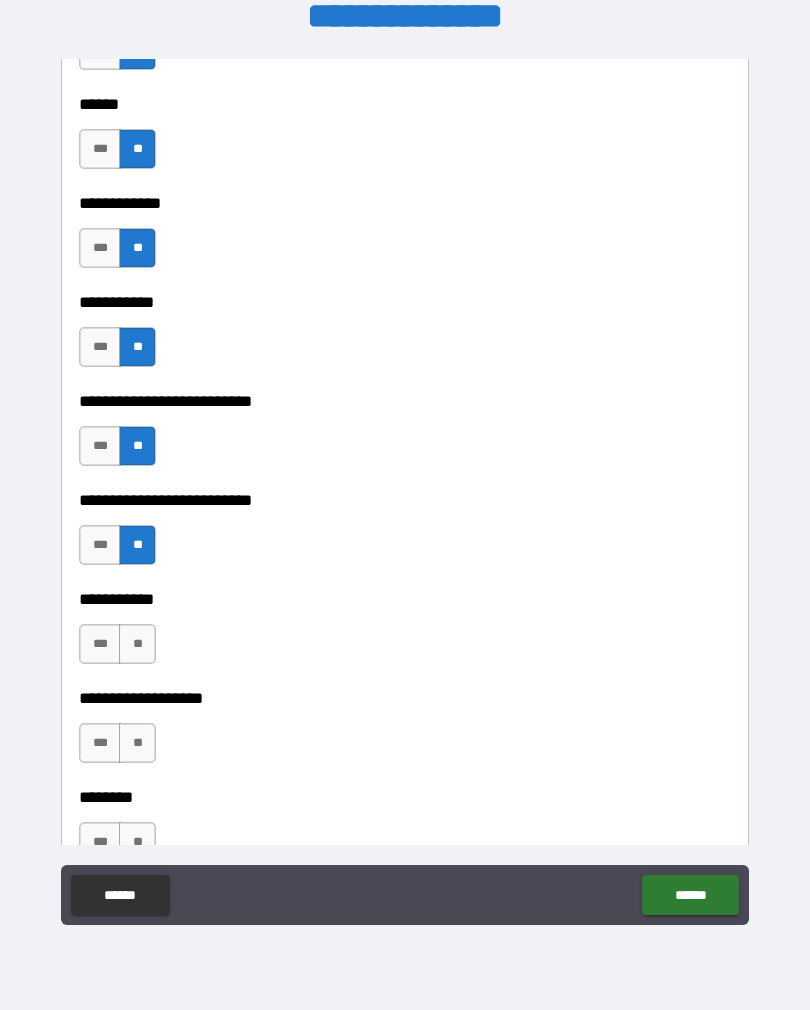 click on "**" at bounding box center (137, 644) 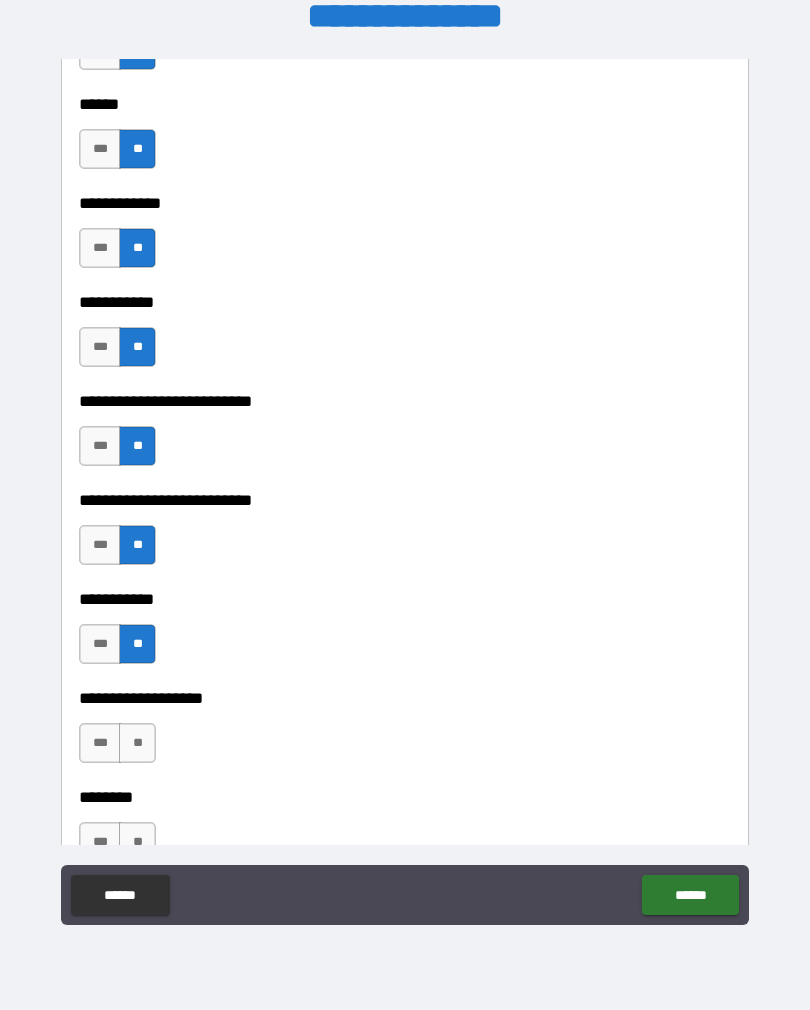 click on "**" at bounding box center (137, 743) 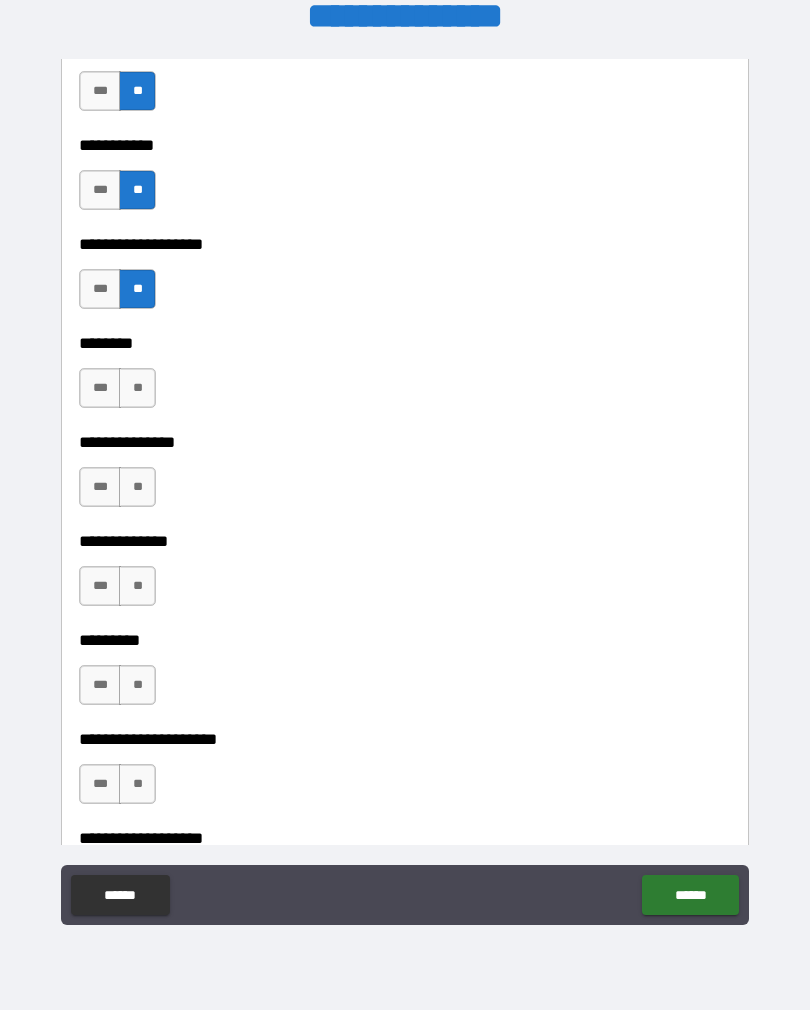 scroll, scrollTop: 4380, scrollLeft: 0, axis: vertical 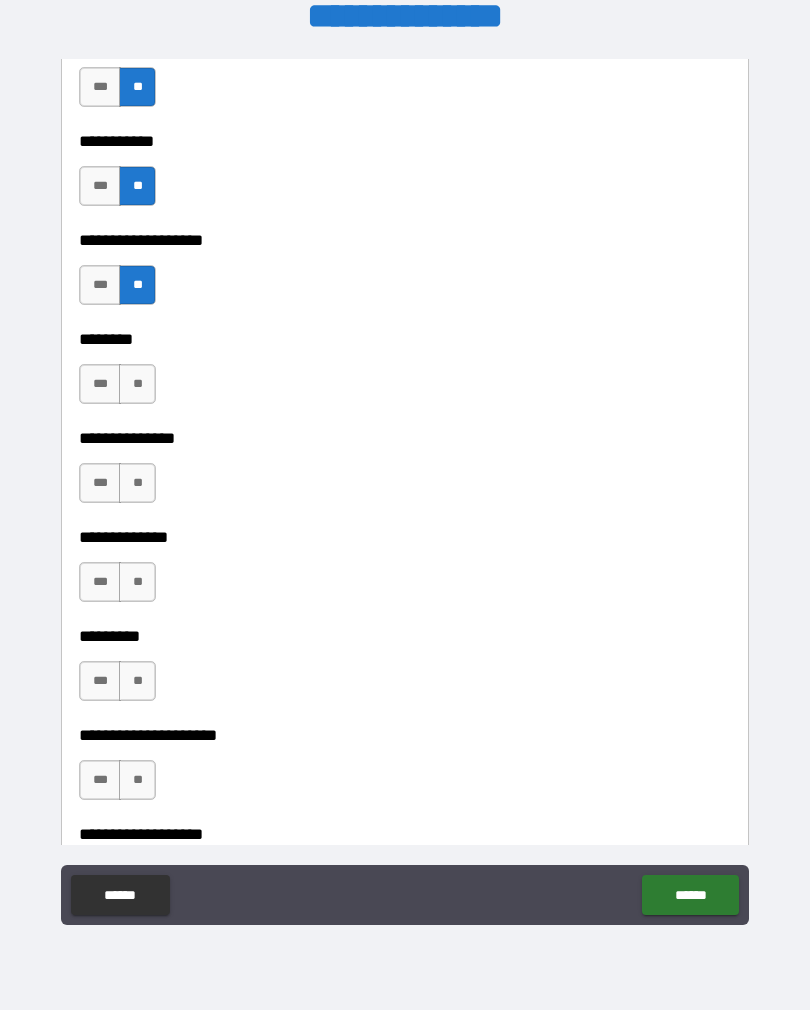 click on "**" at bounding box center [137, 384] 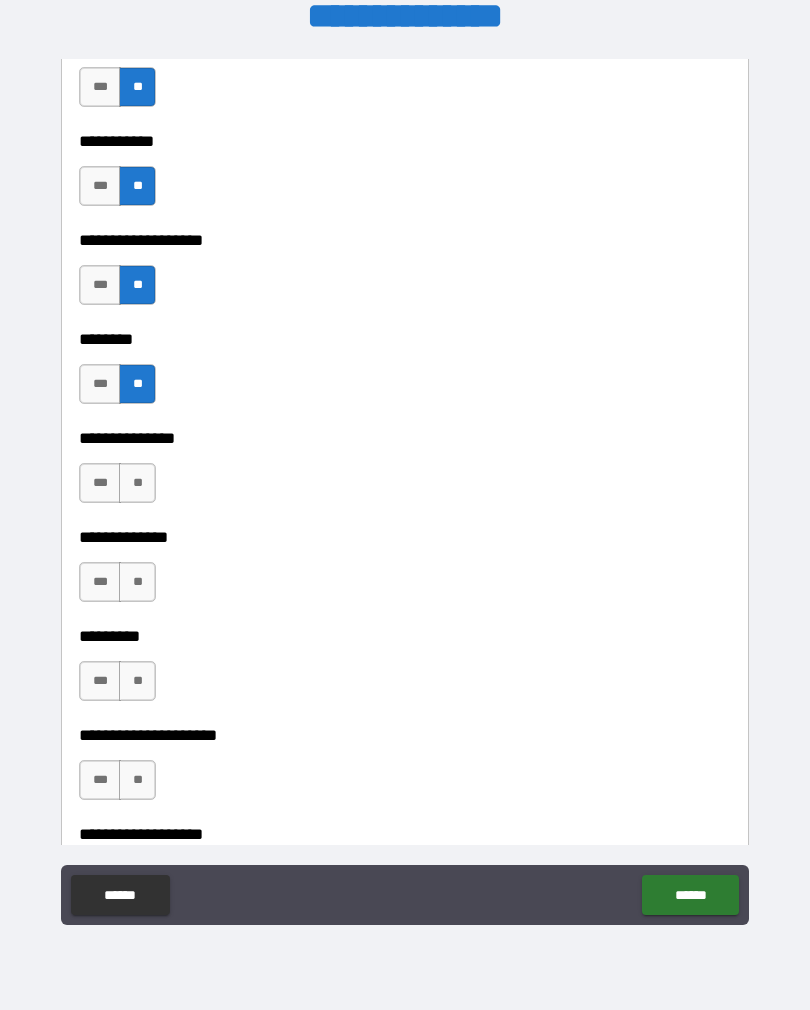 click on "**" at bounding box center [137, 483] 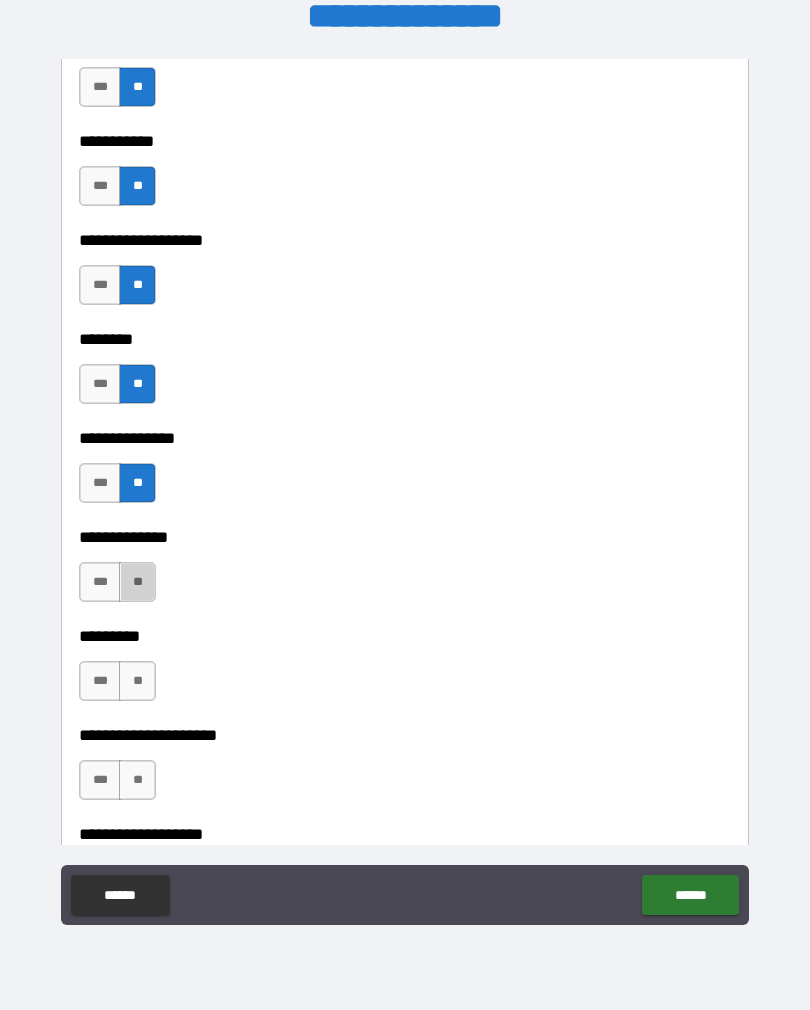 click on "**" at bounding box center [137, 582] 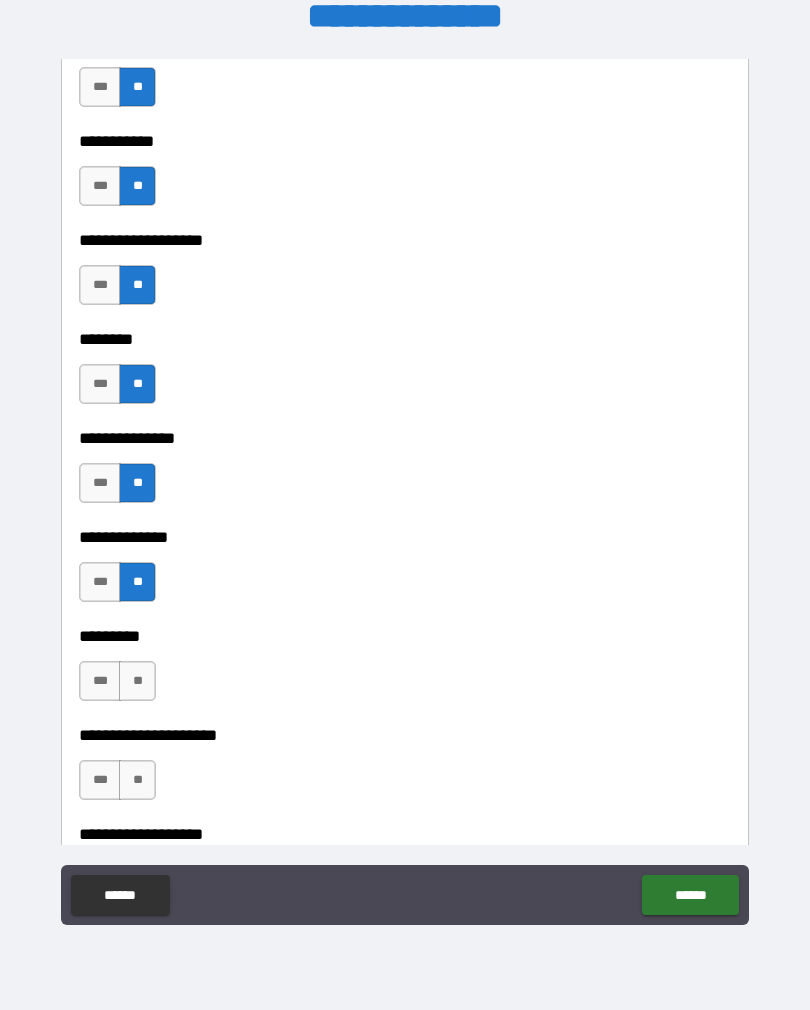 click on "**" at bounding box center [137, 681] 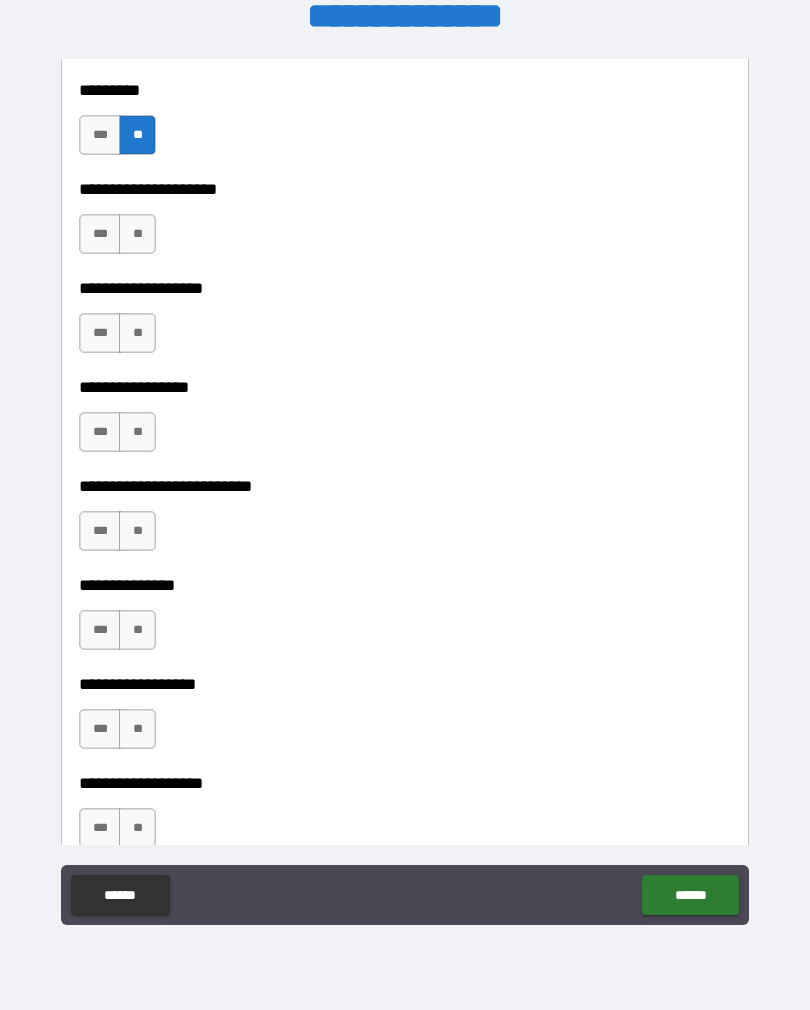 scroll, scrollTop: 4966, scrollLeft: 0, axis: vertical 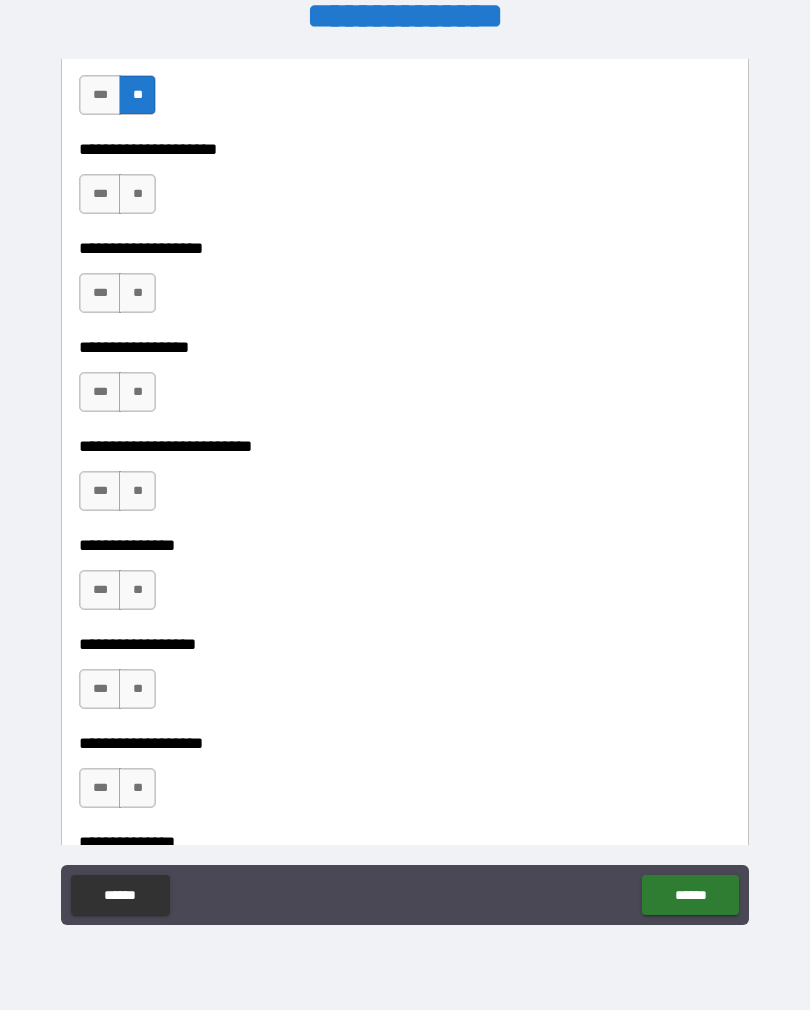 click on "**" at bounding box center (137, 194) 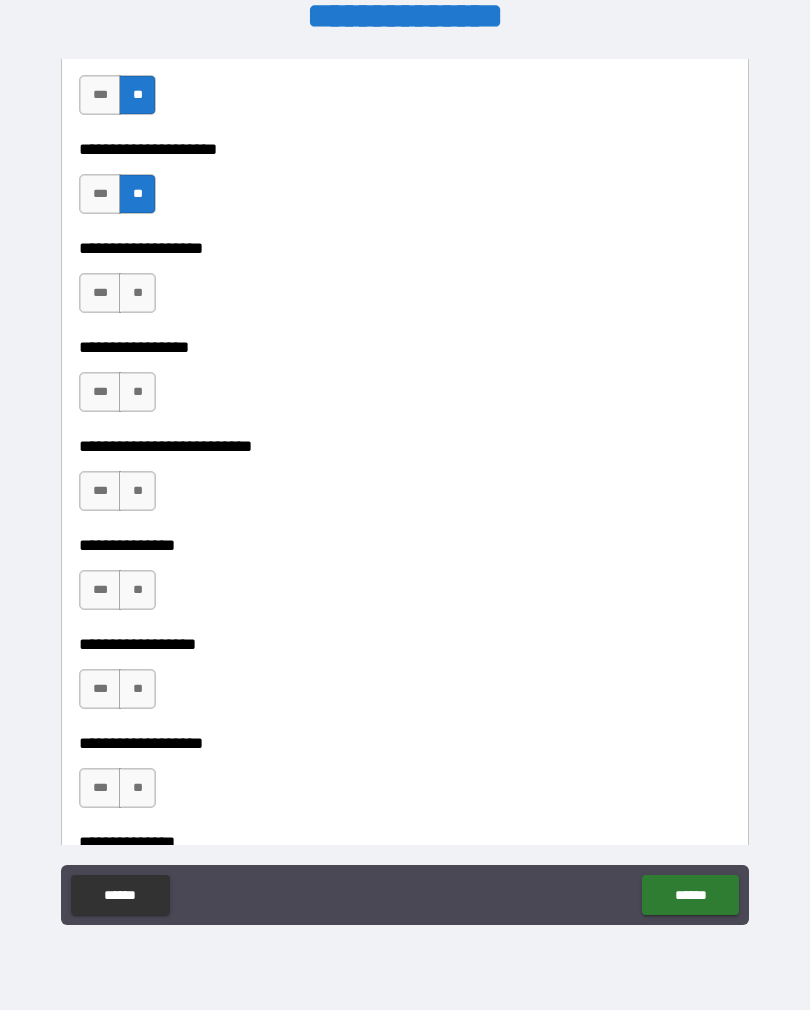 click on "**" at bounding box center (137, 293) 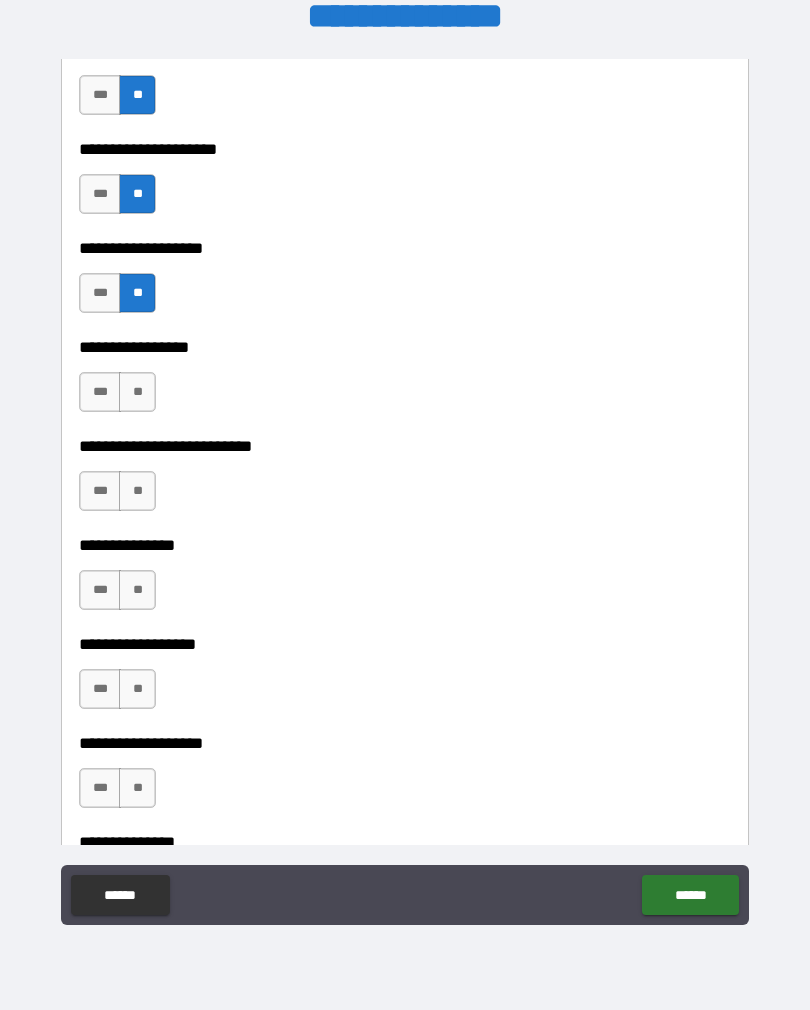 click on "**" at bounding box center [137, 392] 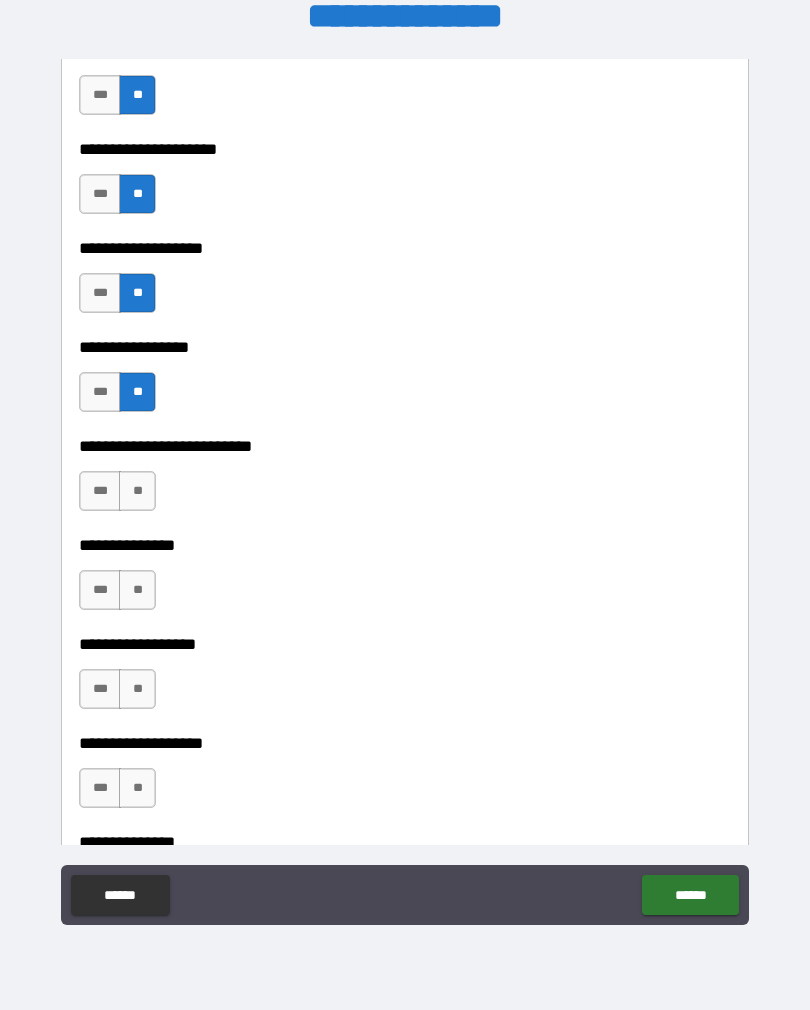click on "**" at bounding box center (137, 491) 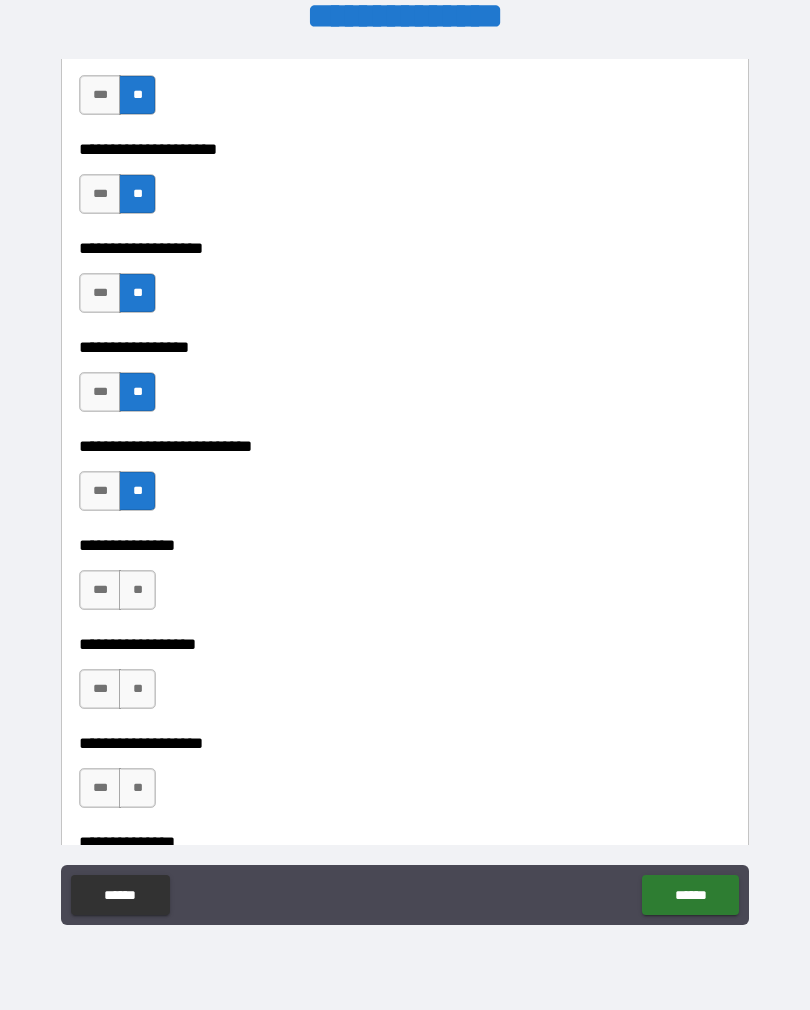 click on "**" at bounding box center [137, 590] 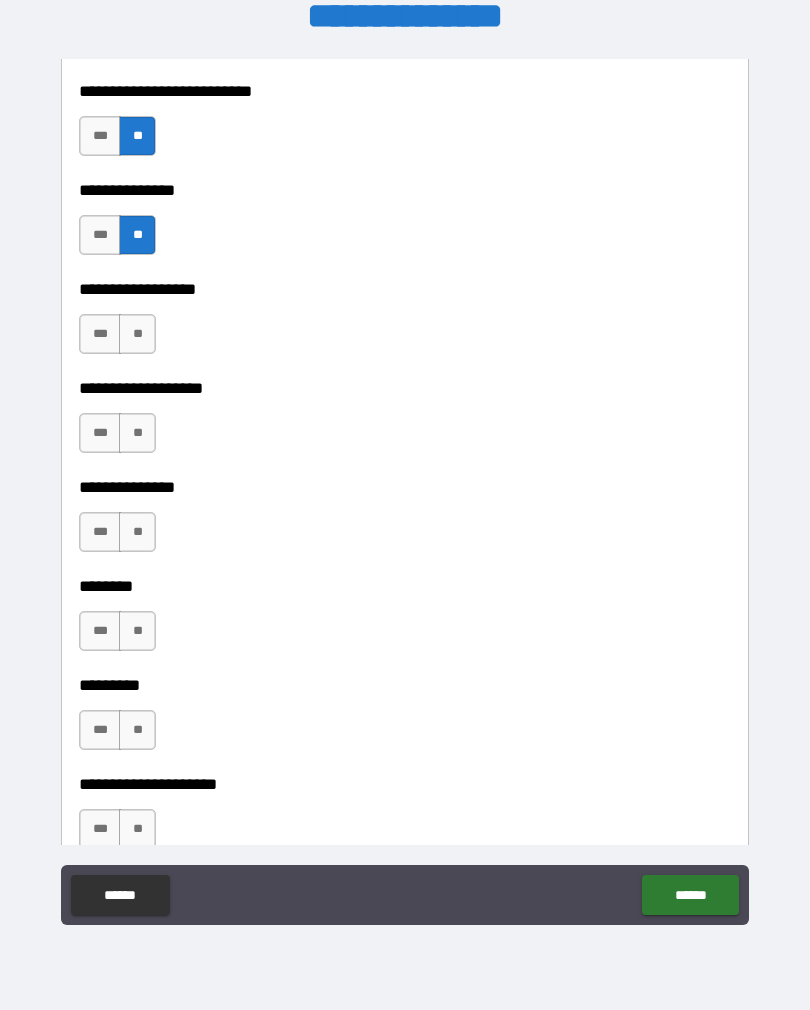 scroll, scrollTop: 5326, scrollLeft: 0, axis: vertical 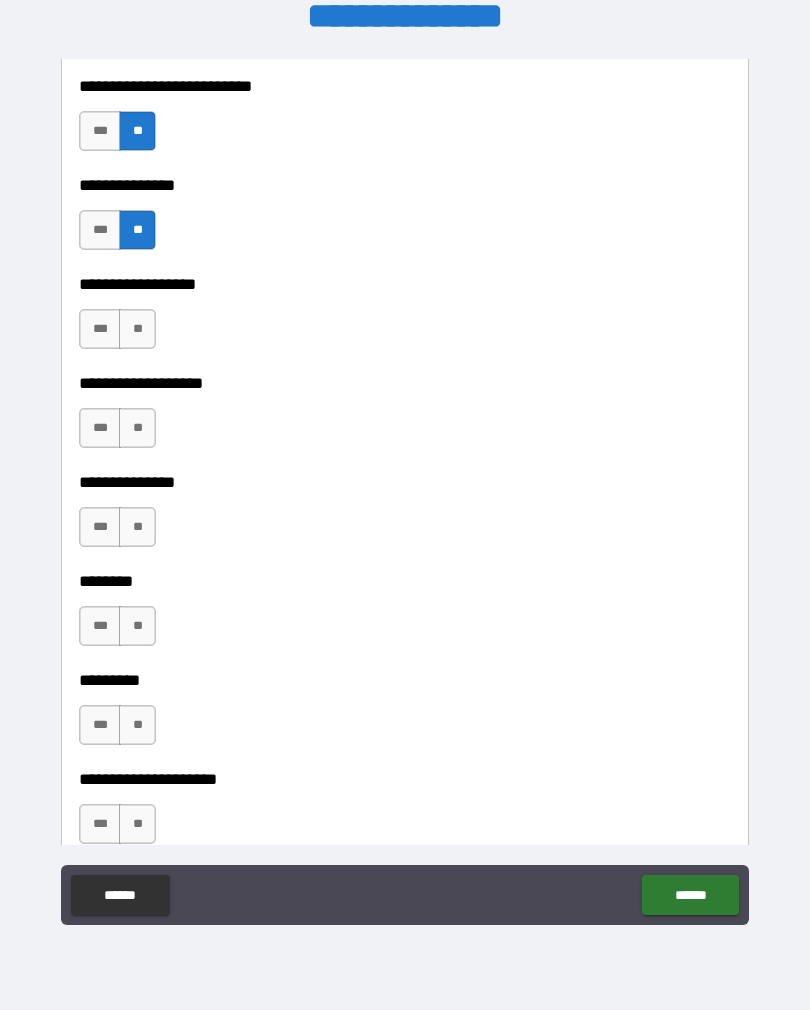 click on "**" at bounding box center [137, 329] 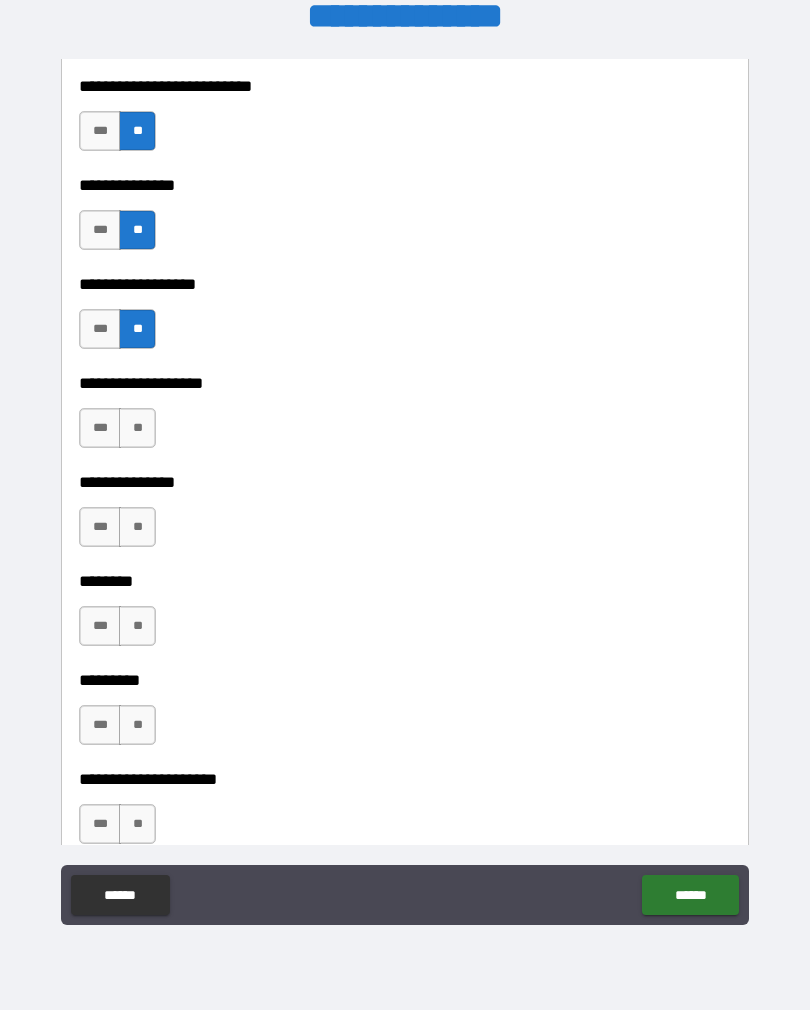 click on "**" at bounding box center [137, 428] 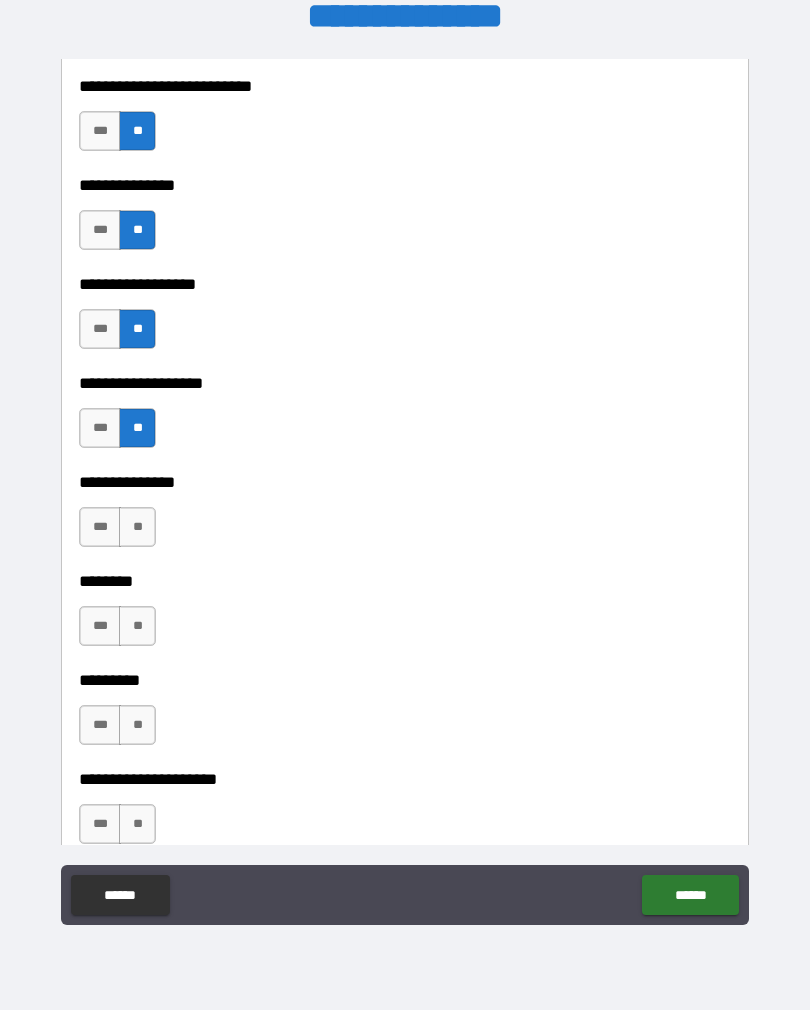 click on "**" at bounding box center [137, 527] 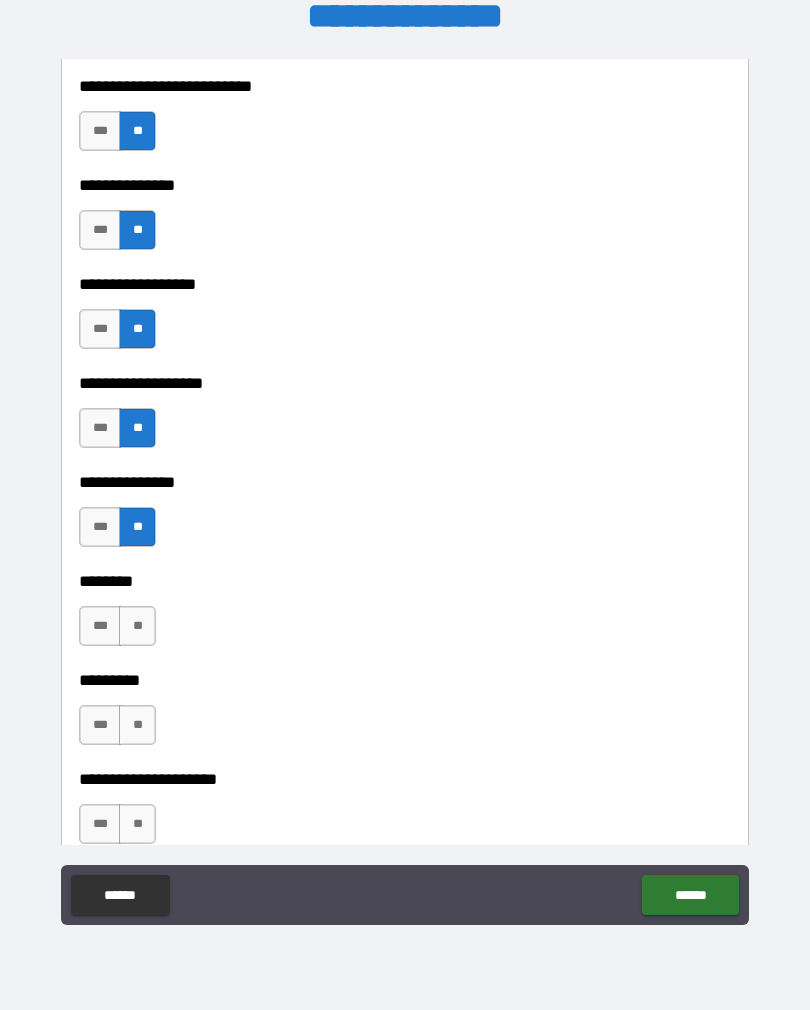 click on "**" at bounding box center (137, 626) 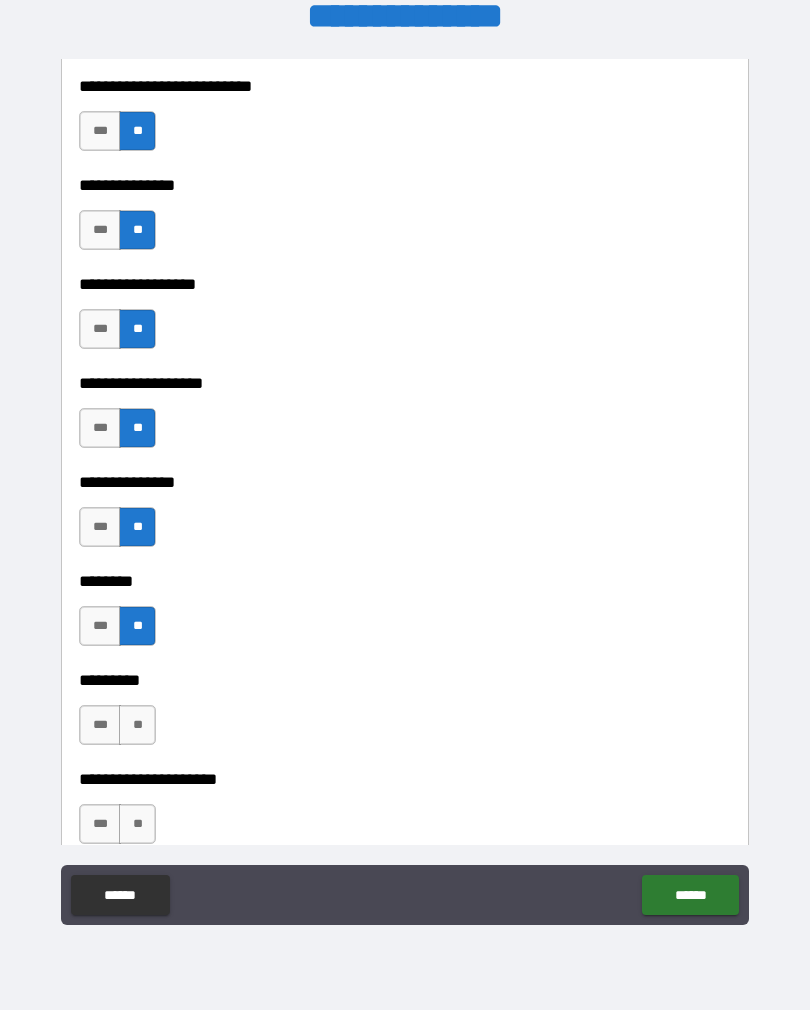 click on "**" at bounding box center (137, 725) 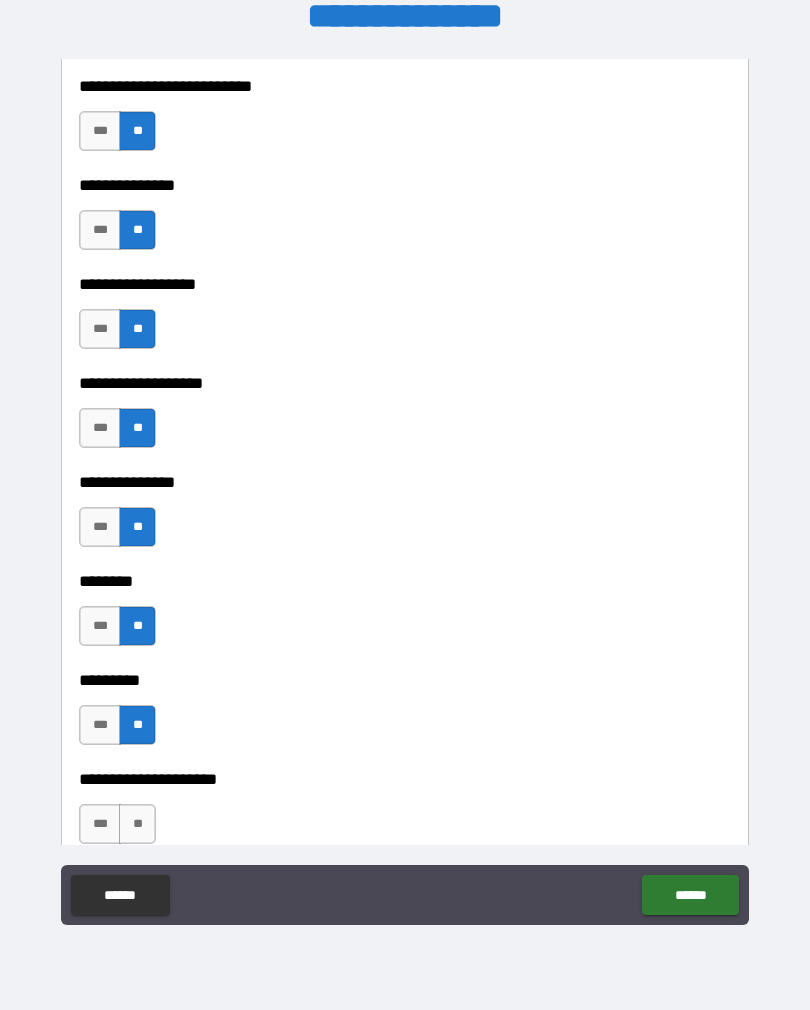 click on "**" at bounding box center [137, 824] 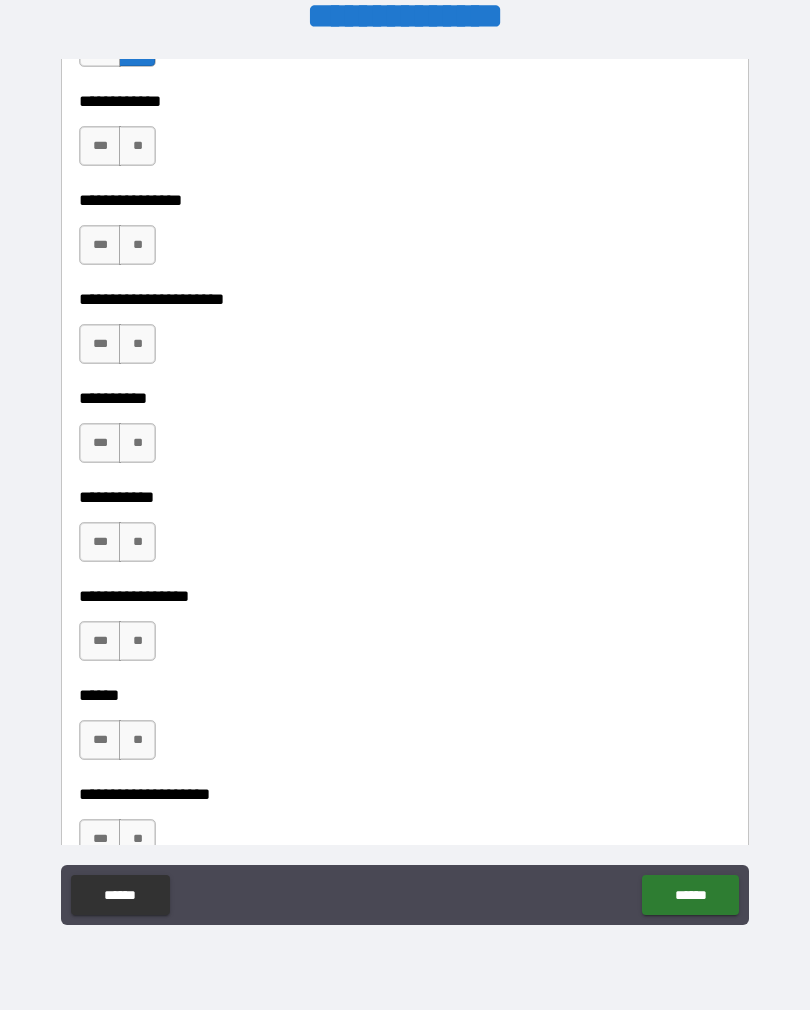 scroll, scrollTop: 6117, scrollLeft: 0, axis: vertical 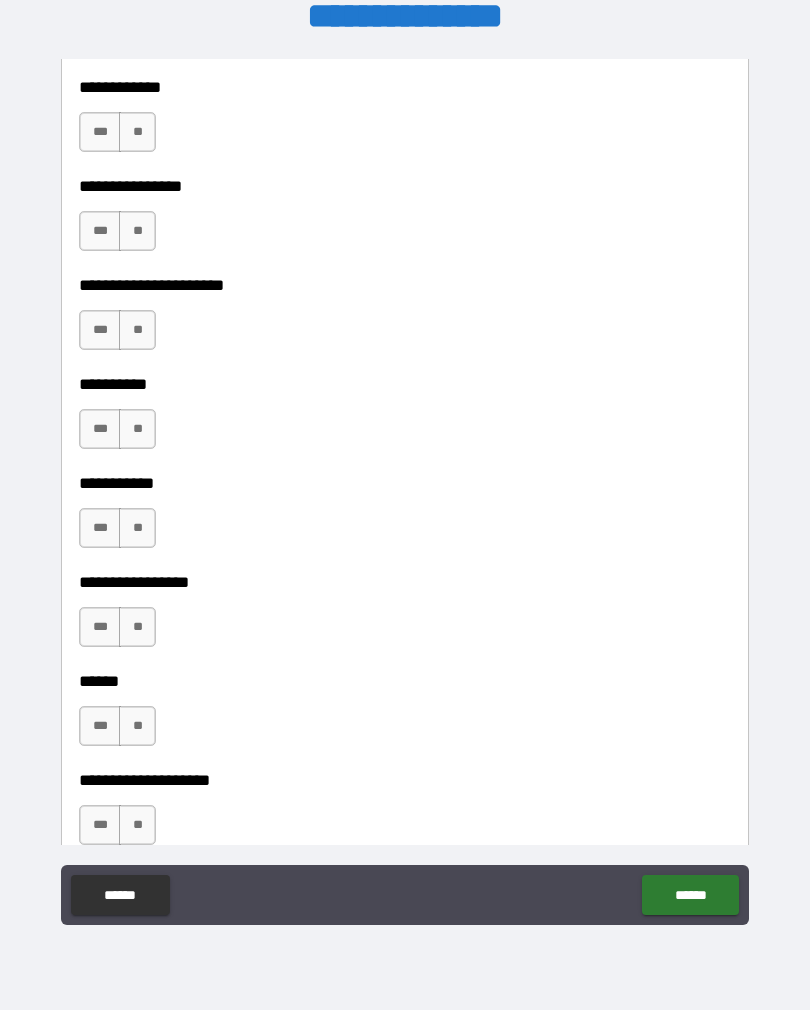 click on "**" at bounding box center (137, 132) 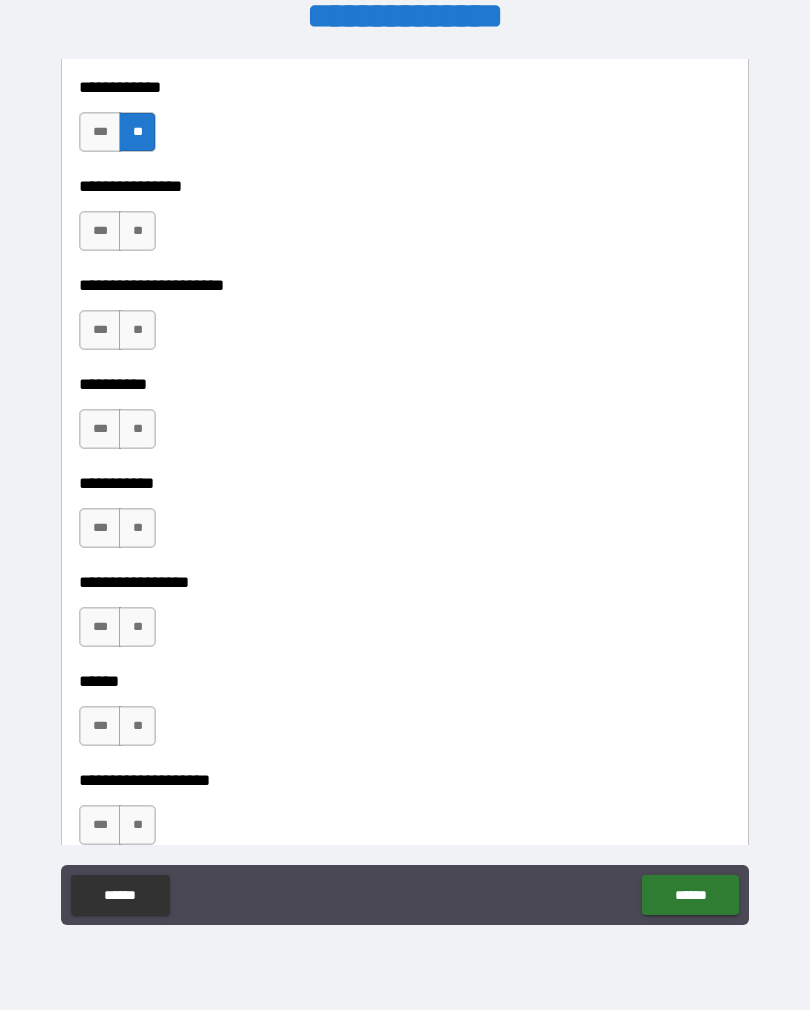click on "**" at bounding box center [137, 231] 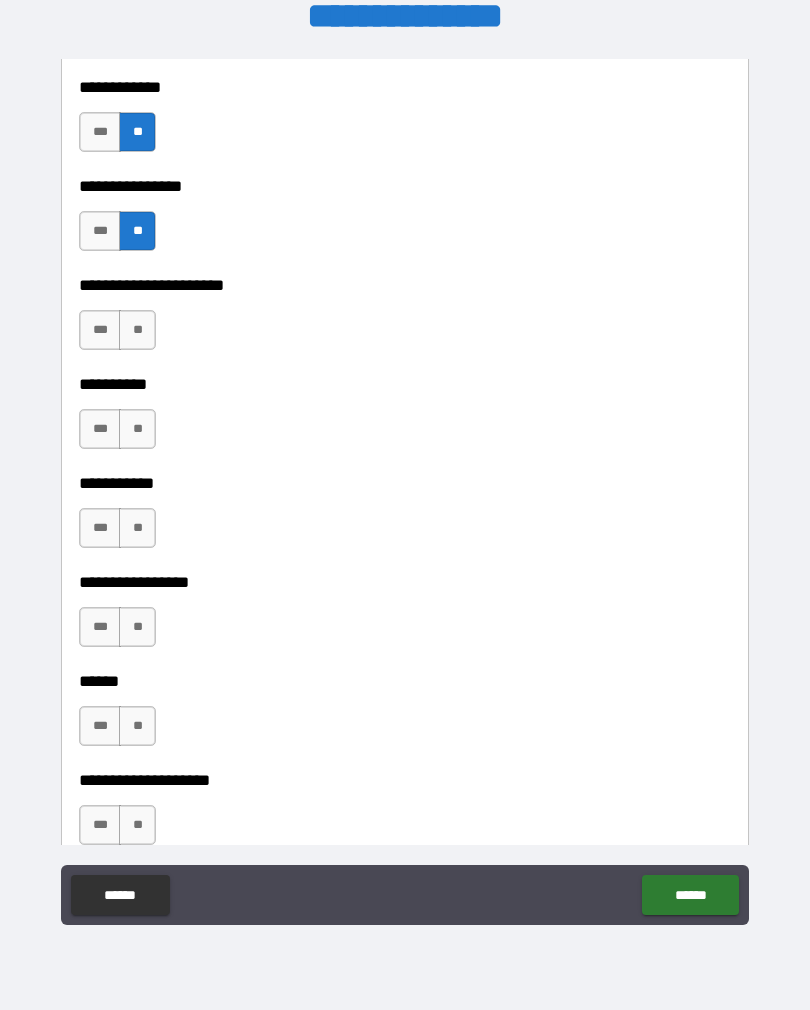 click on "**" at bounding box center [137, 330] 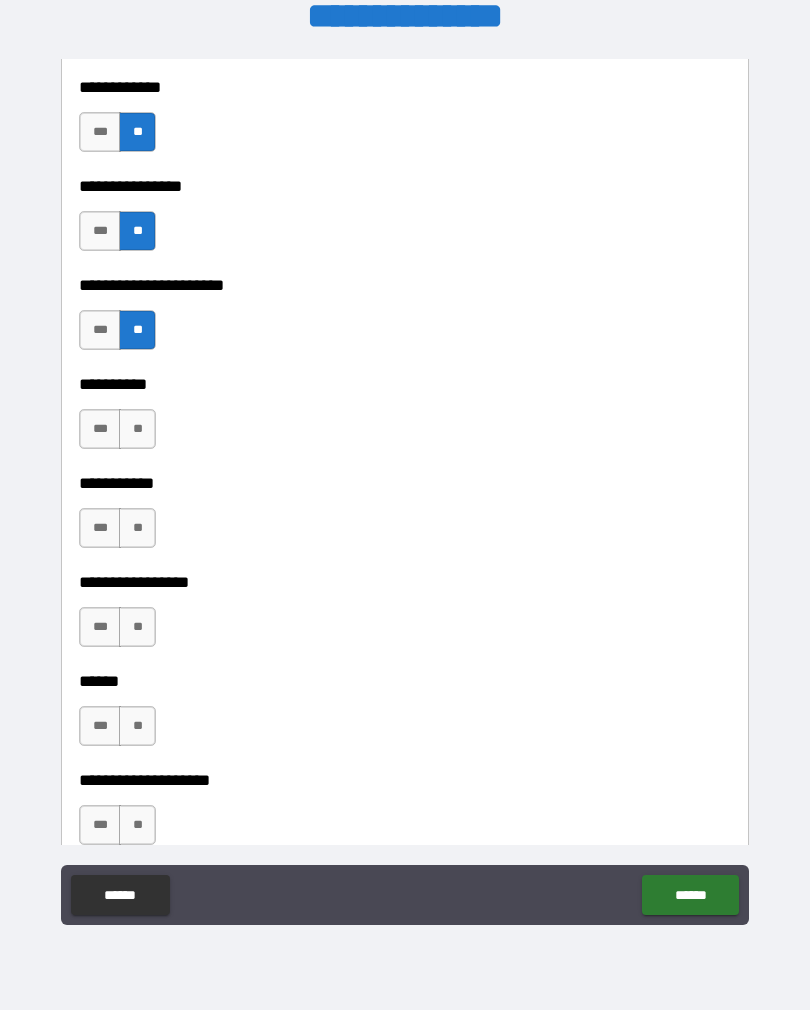 click on "**" at bounding box center [137, 429] 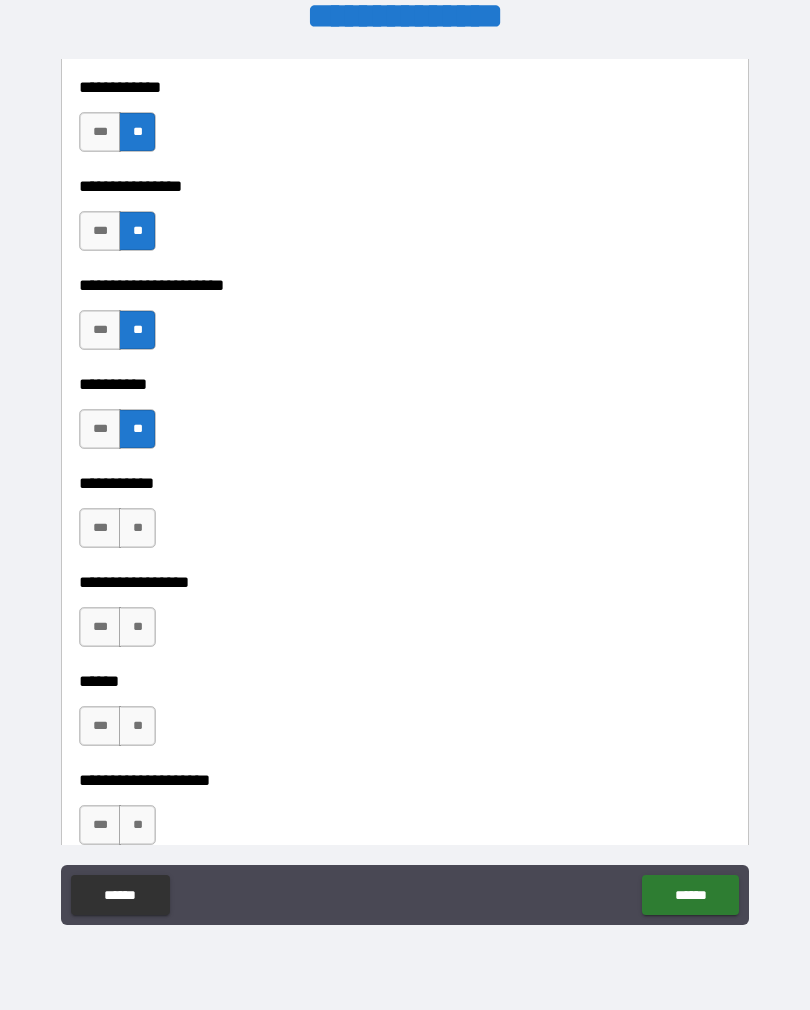 click on "**" at bounding box center [137, 528] 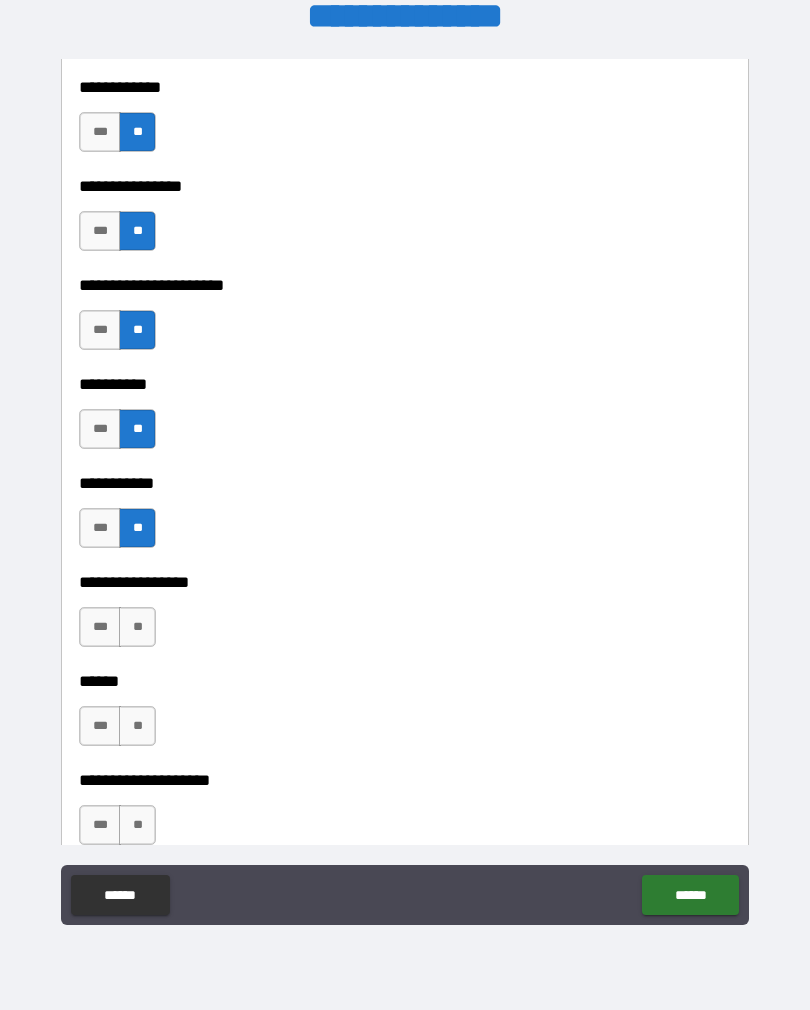 click on "**" at bounding box center (137, 627) 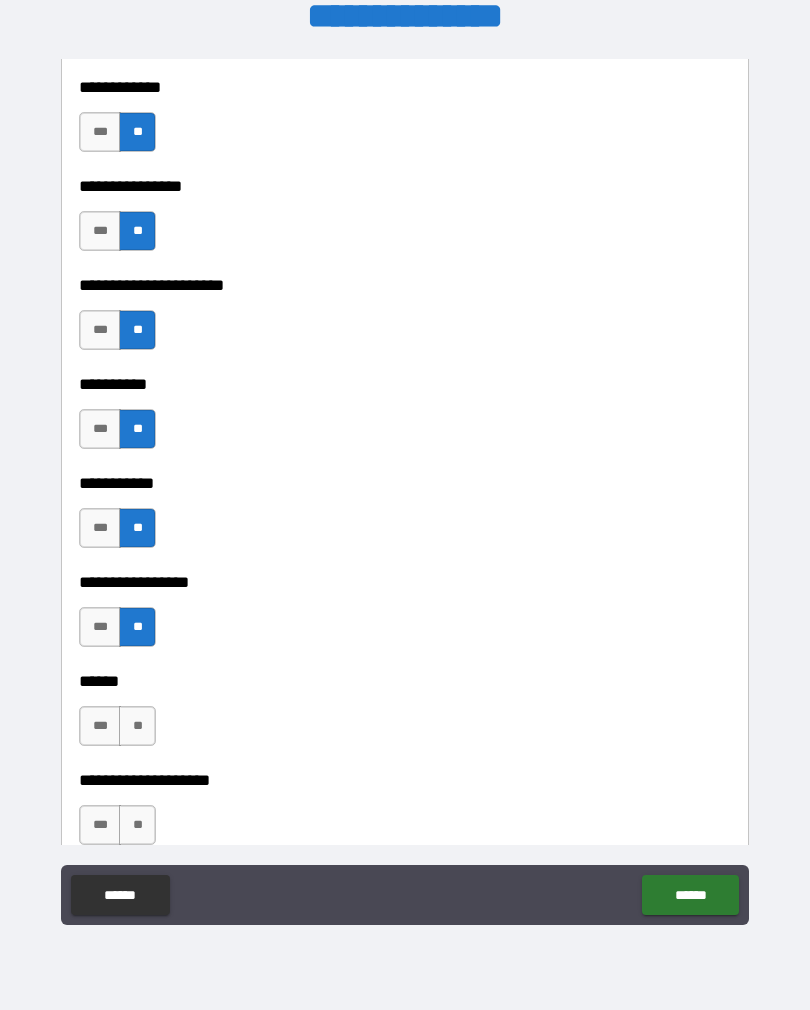 click on "**" at bounding box center [137, 726] 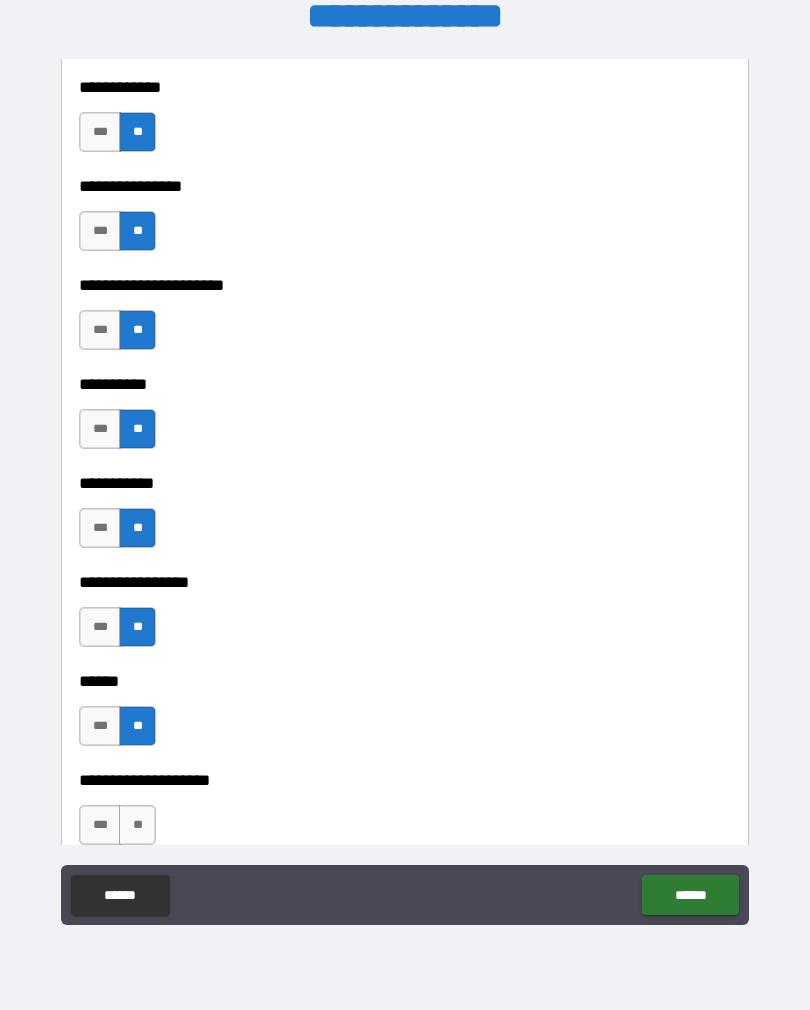 click on "***" at bounding box center (100, 825) 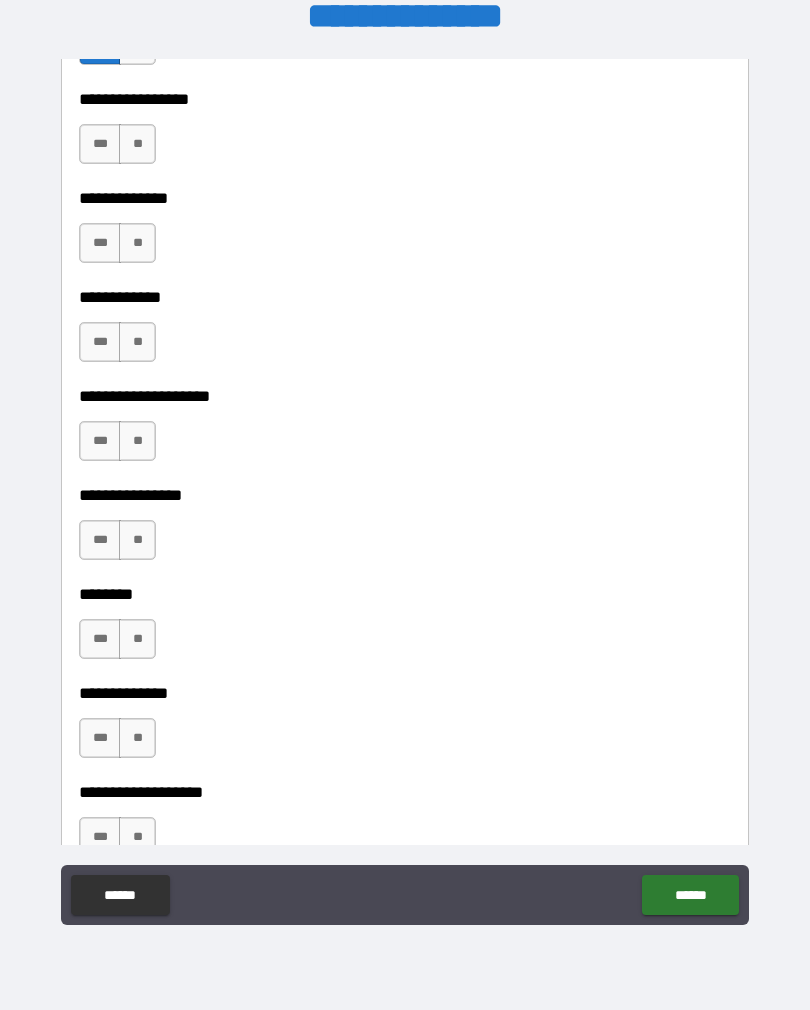 scroll, scrollTop: 6898, scrollLeft: 0, axis: vertical 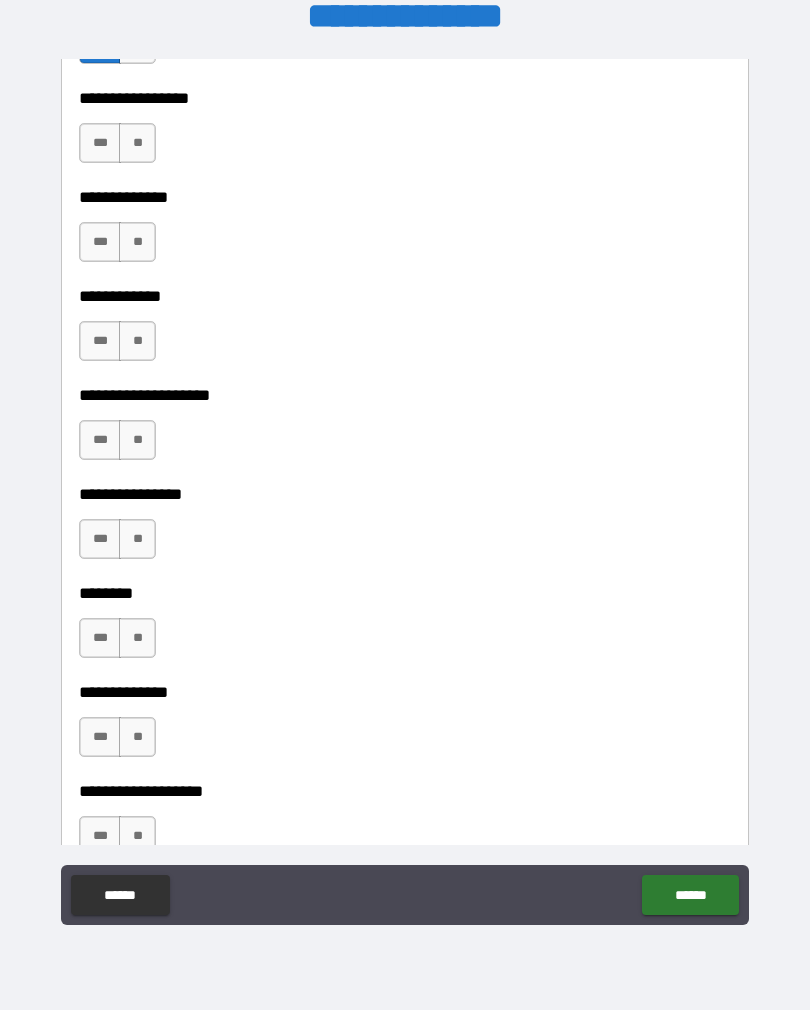 click on "**" at bounding box center [137, 143] 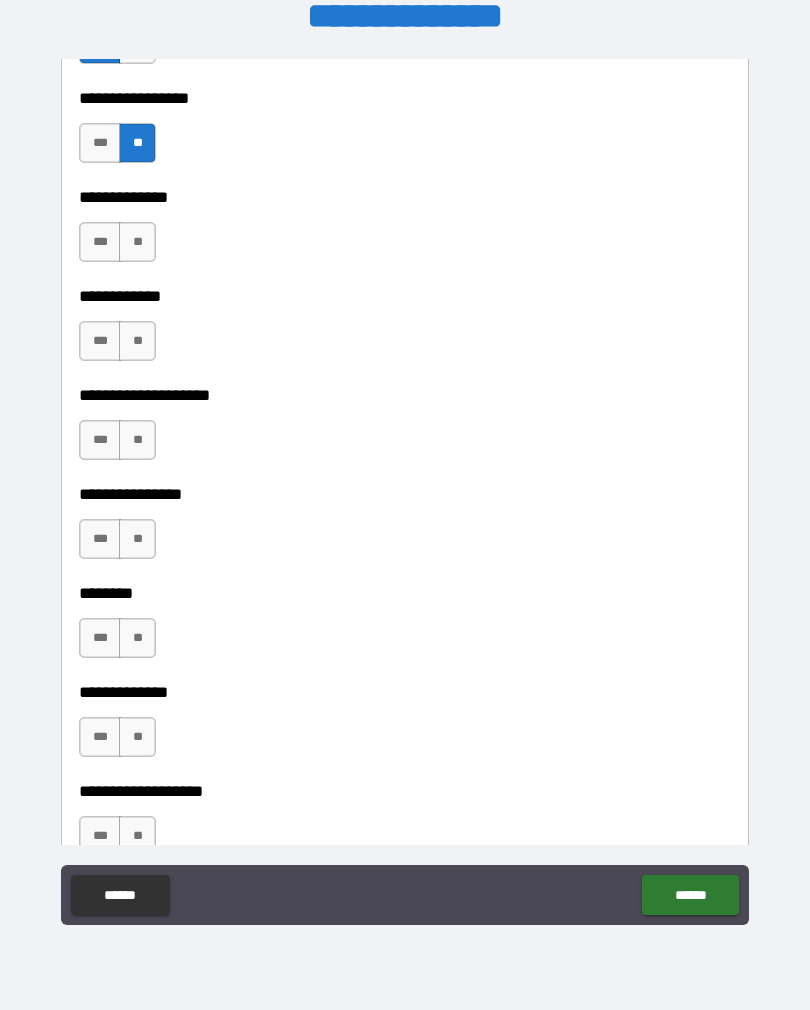 click on "**" at bounding box center [137, 242] 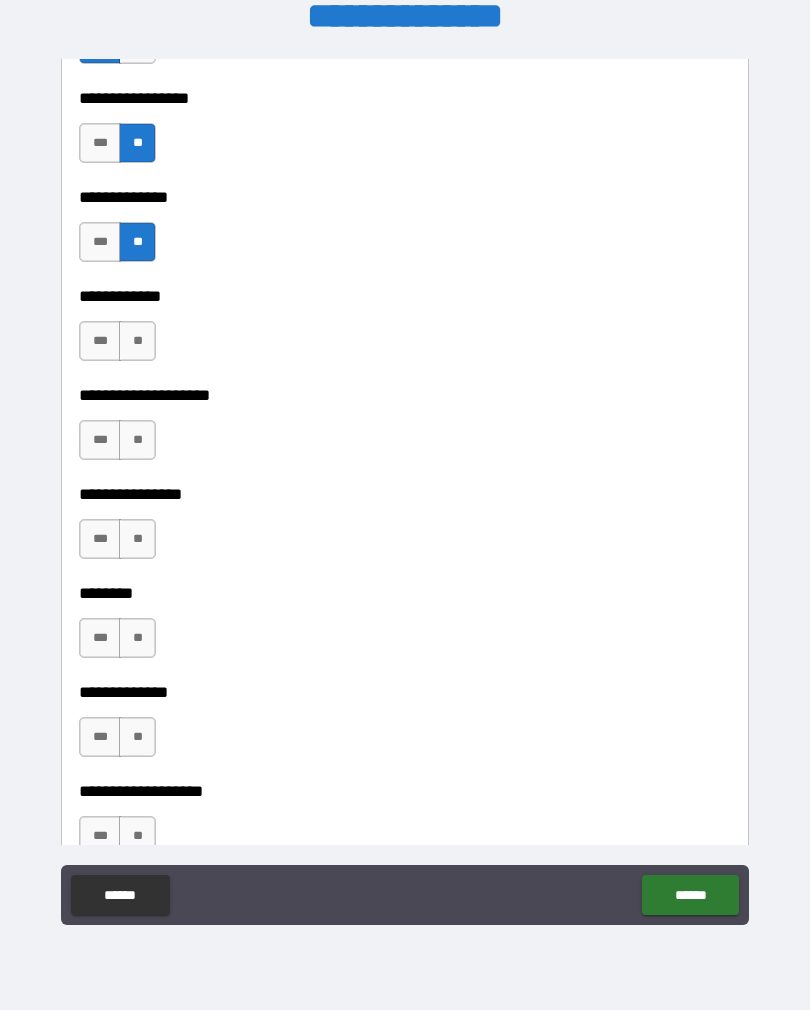 click on "**" at bounding box center [137, 341] 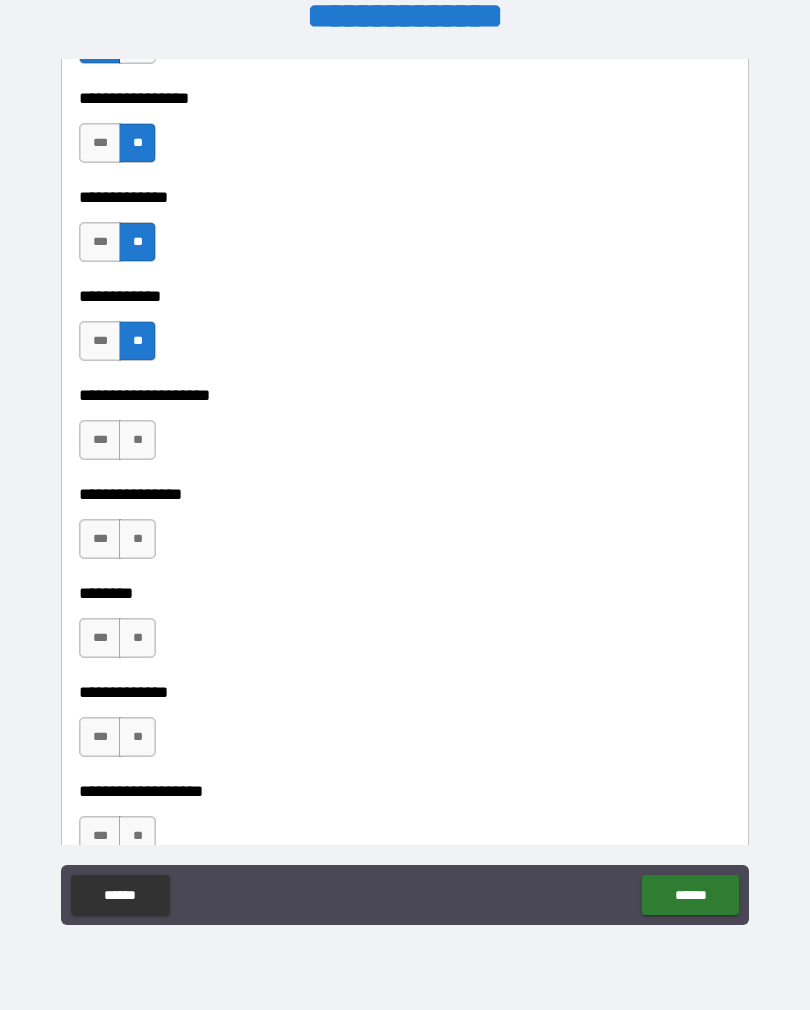 click on "**" at bounding box center [137, 440] 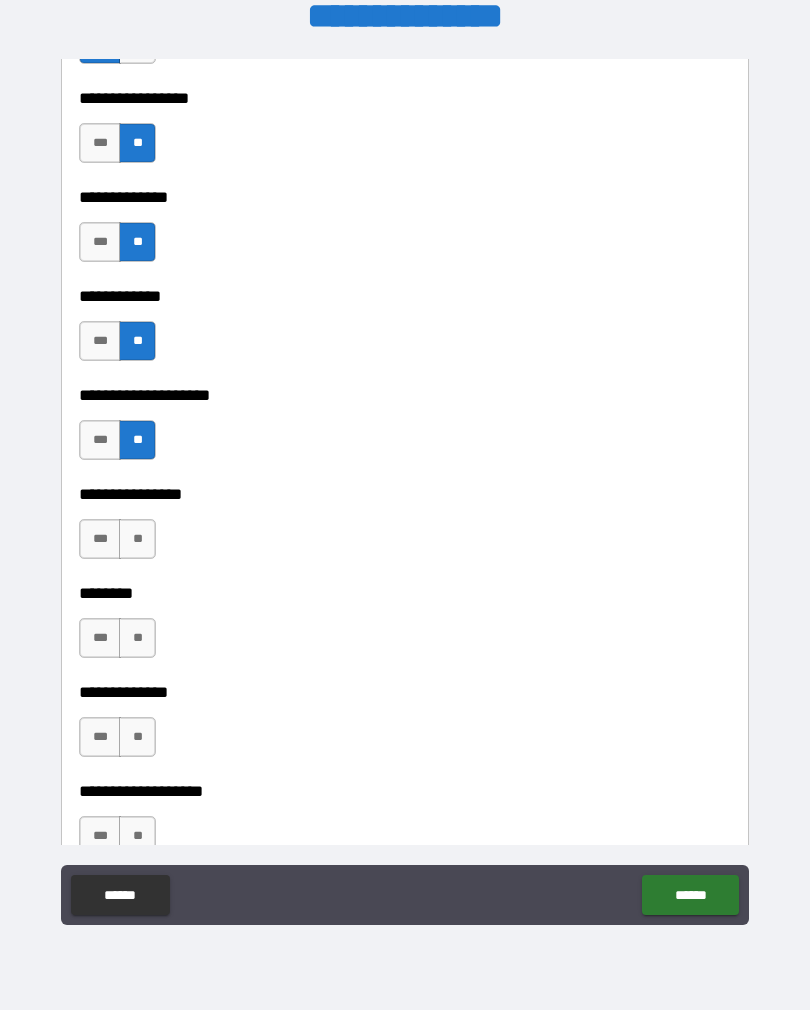 click on "**" at bounding box center [137, 539] 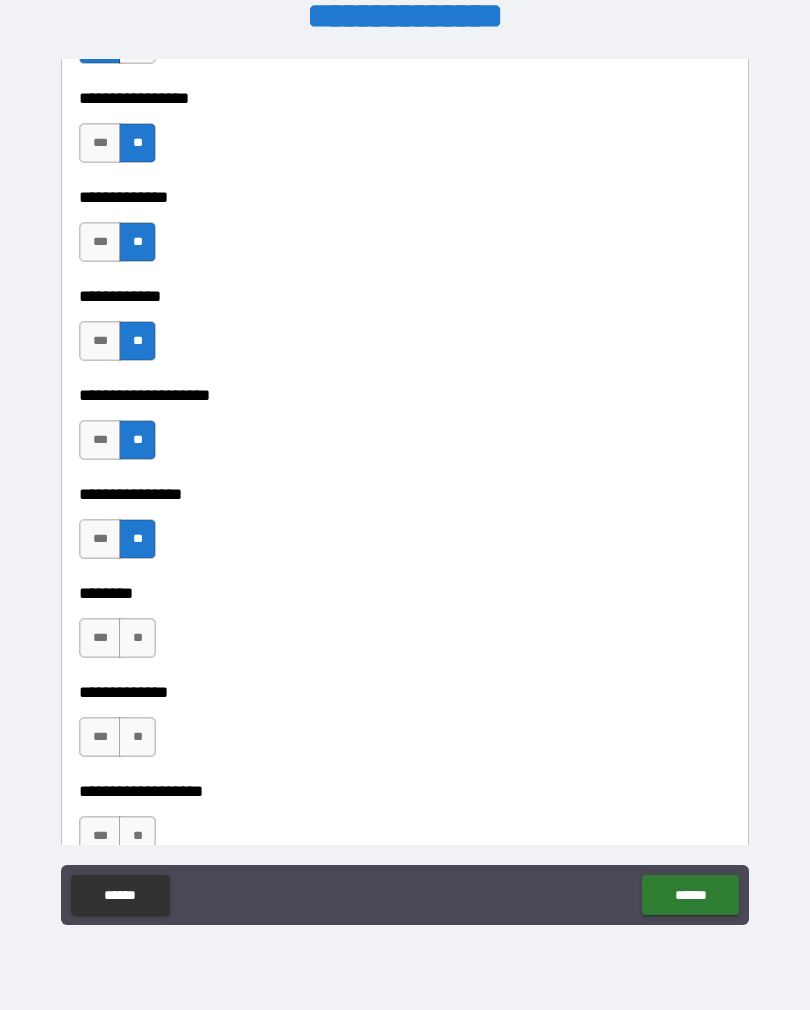 click on "**" at bounding box center [137, 638] 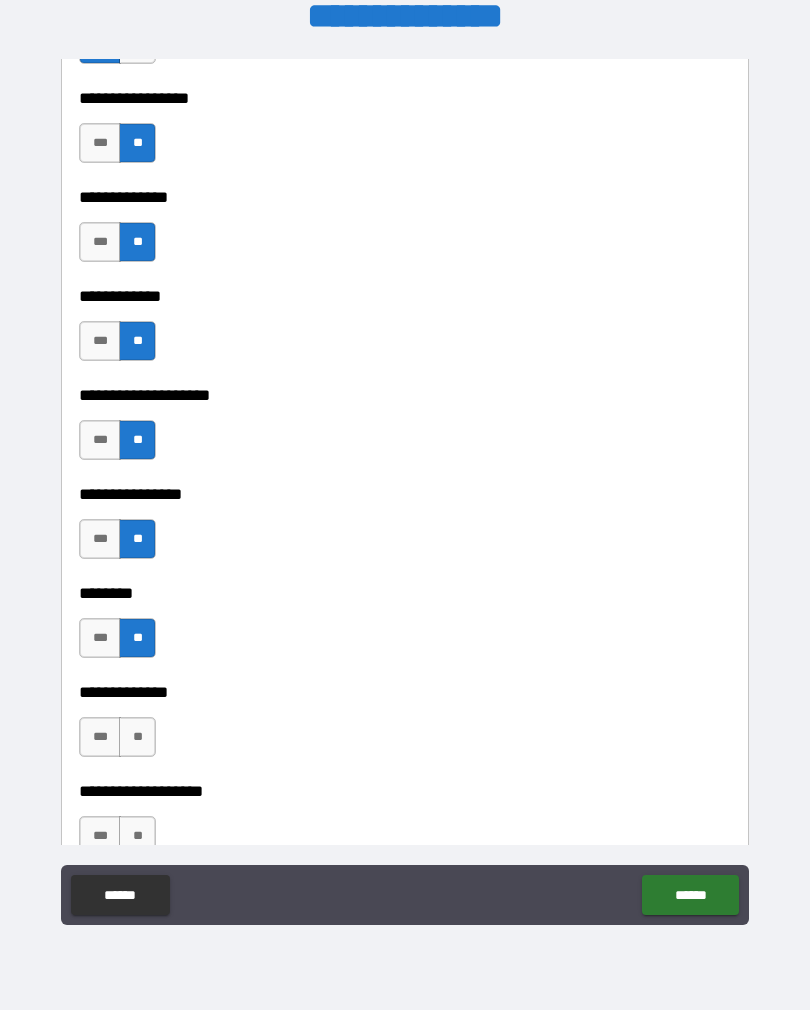 click on "**" at bounding box center [137, 737] 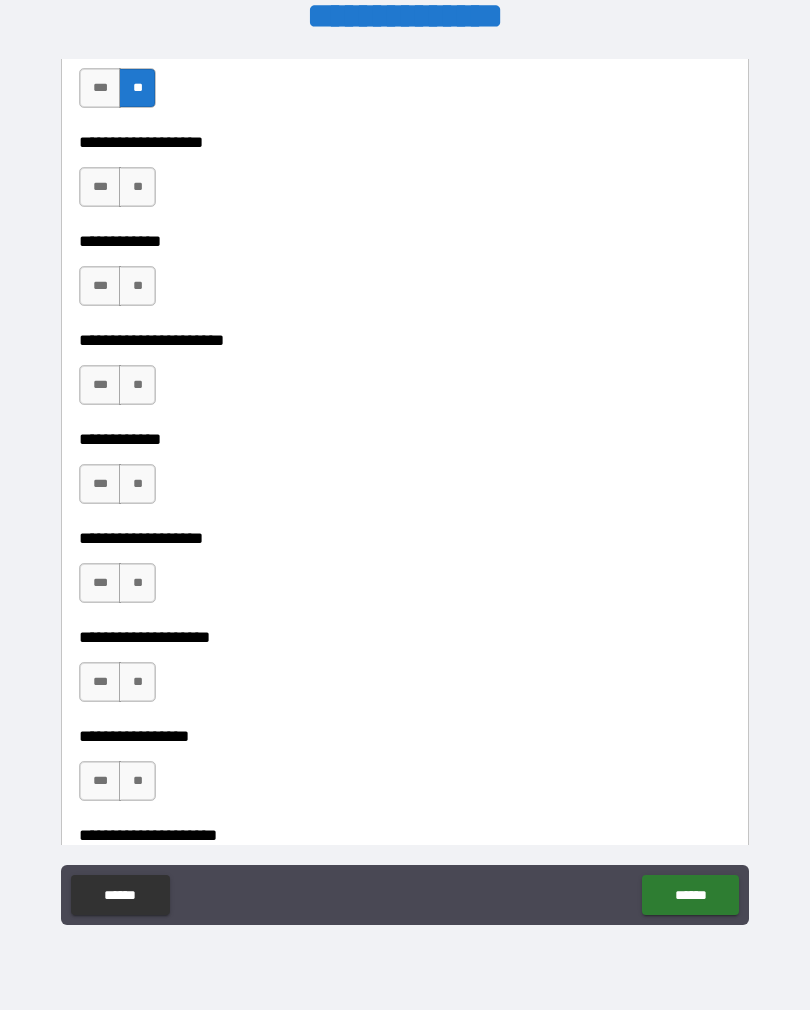 scroll, scrollTop: 7569, scrollLeft: 0, axis: vertical 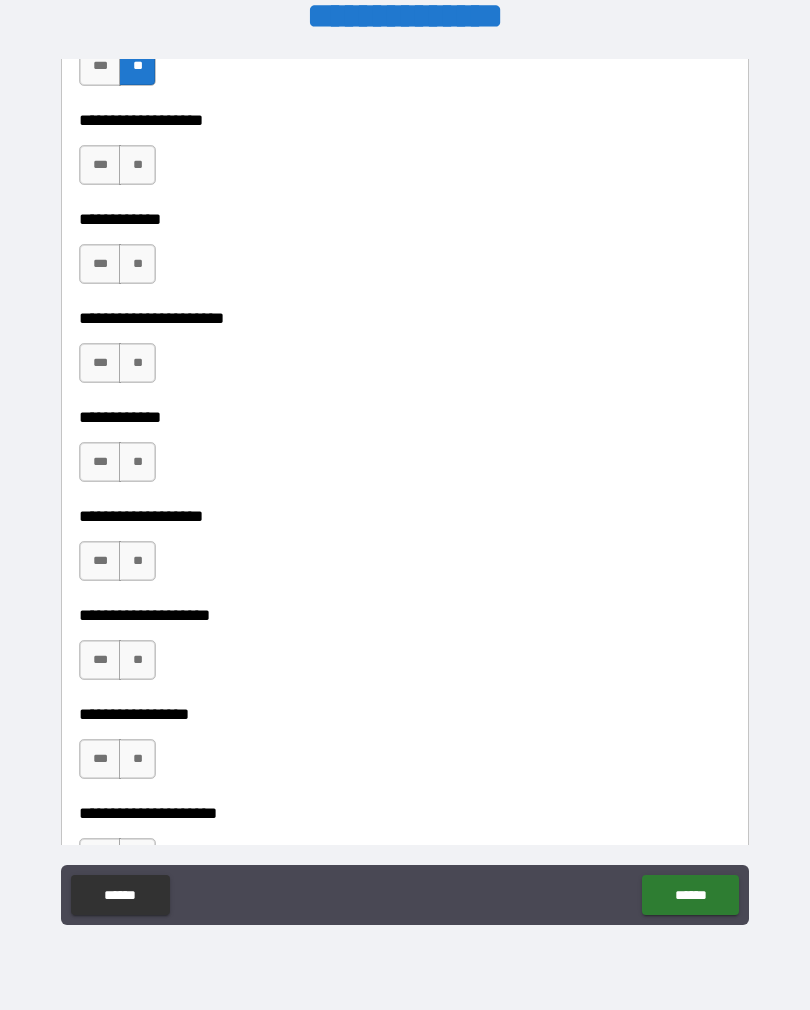 click on "**" at bounding box center (137, 165) 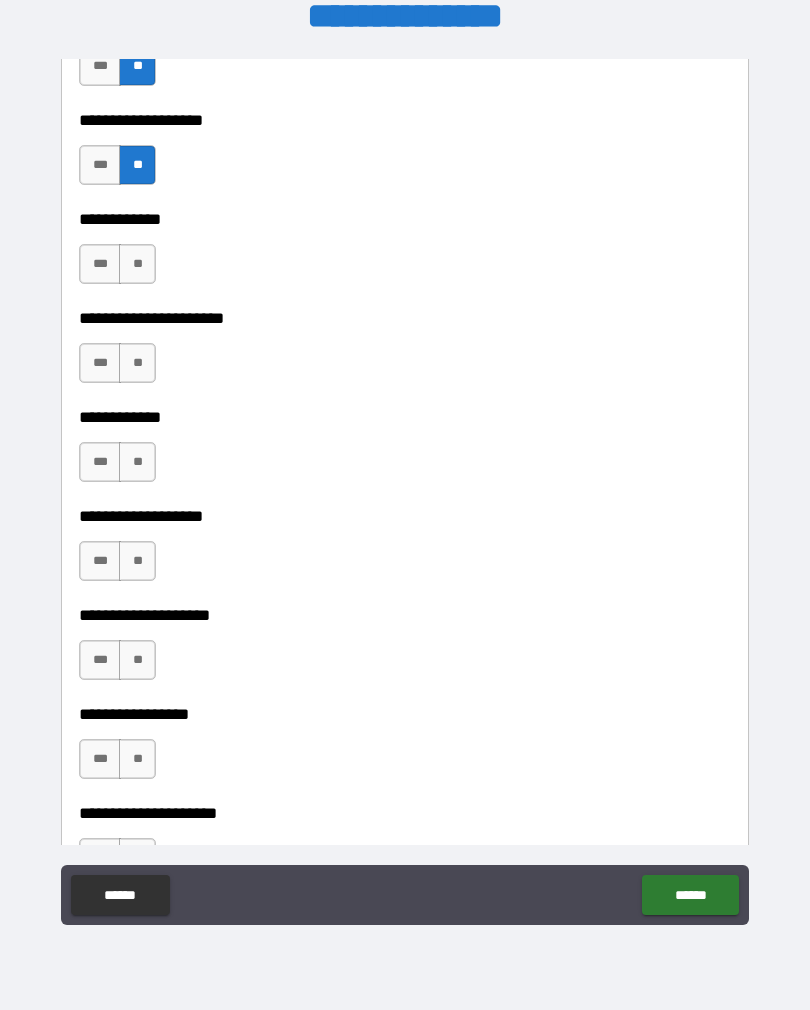 click on "**" at bounding box center (137, 264) 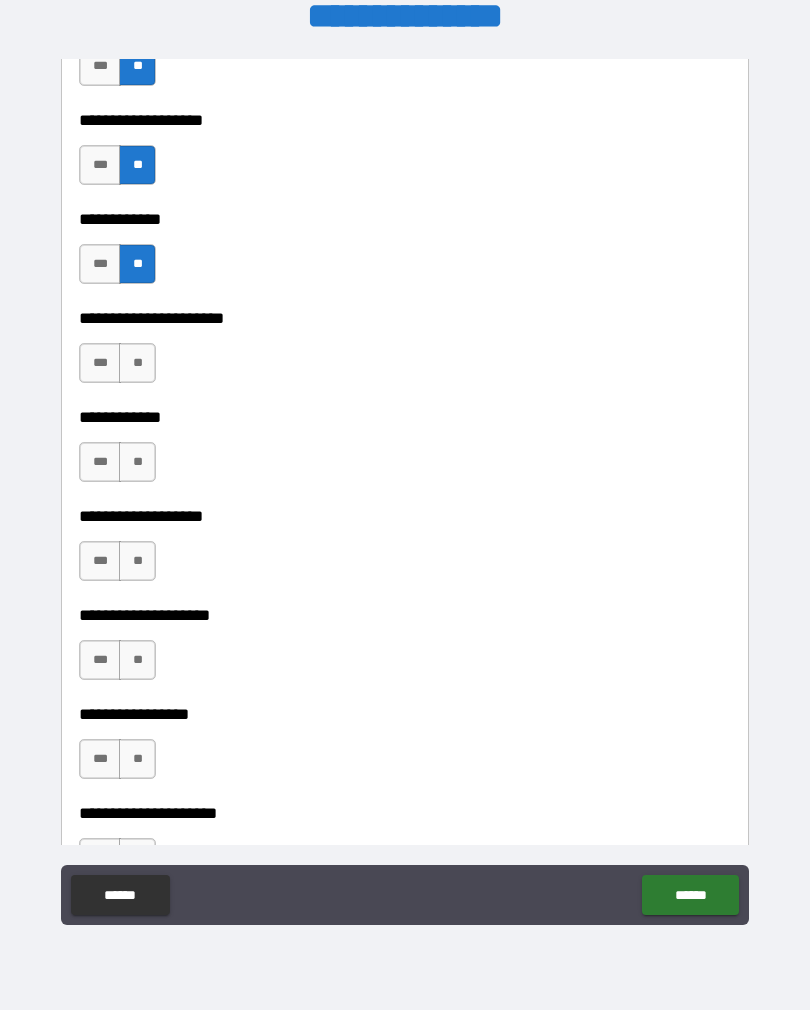 click on "**" at bounding box center (137, 363) 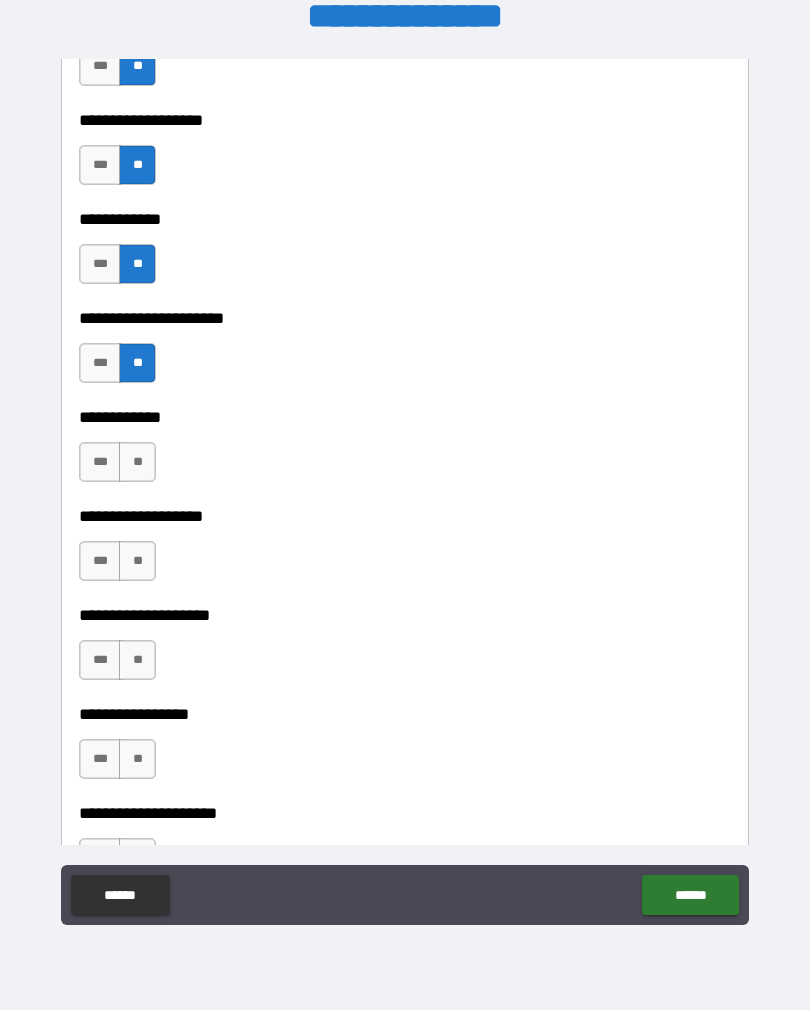 click on "**" at bounding box center (137, 462) 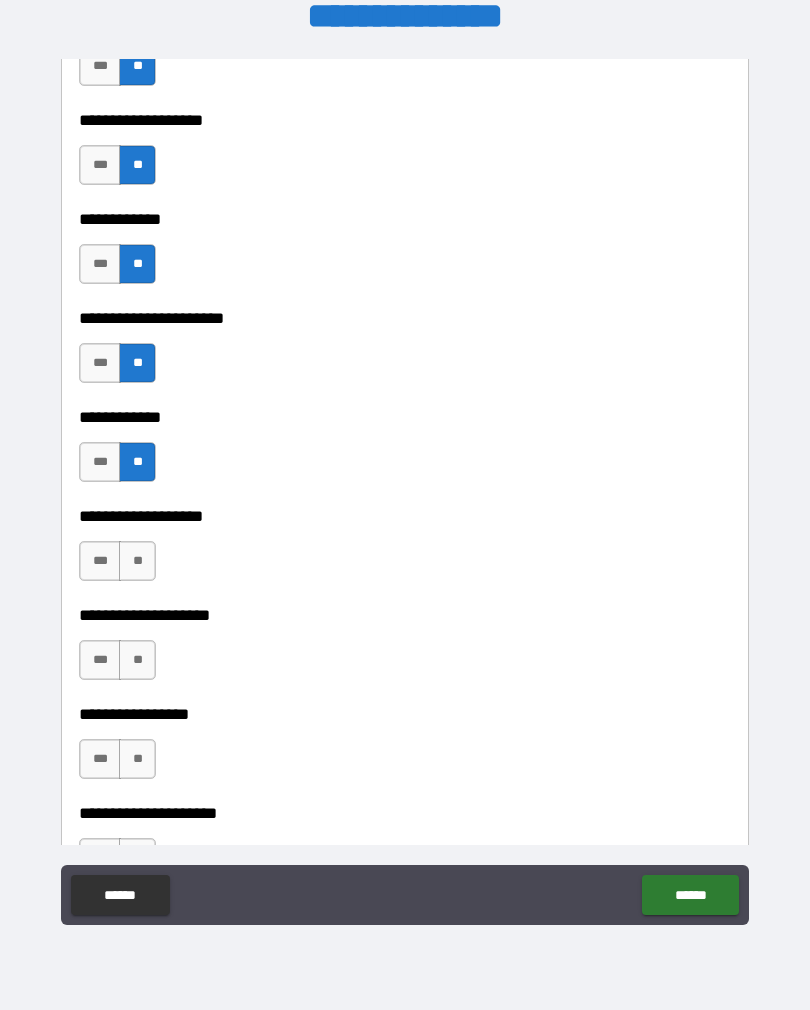 click on "**" at bounding box center (137, 561) 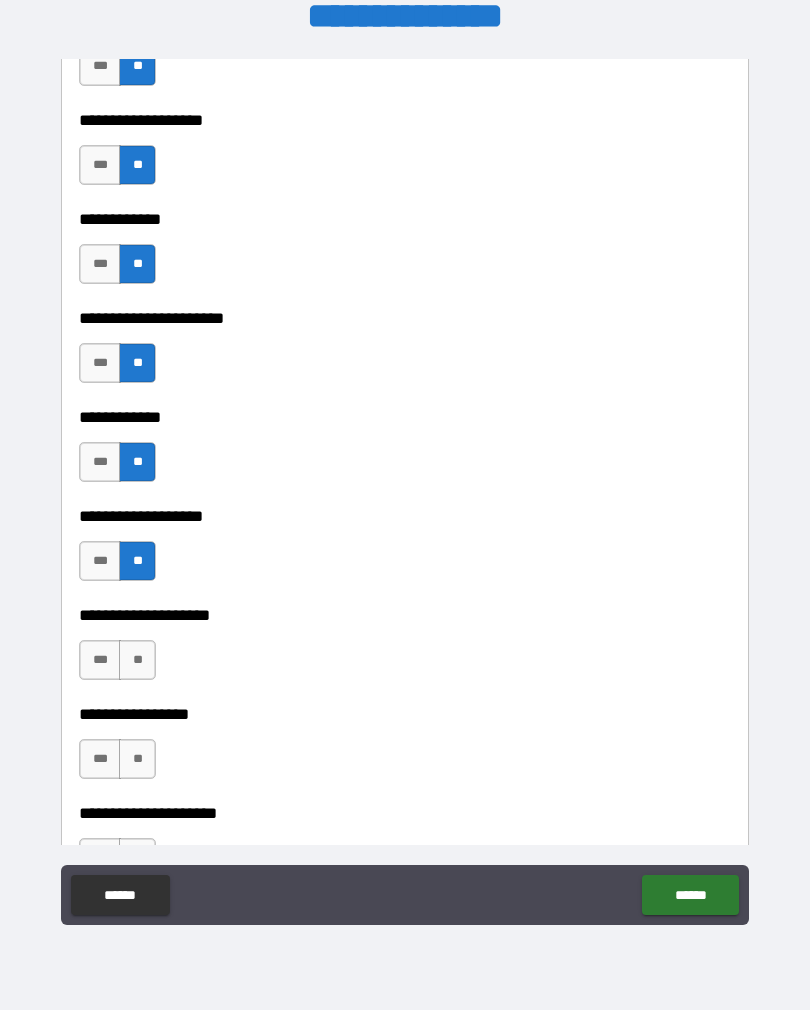 click on "**" at bounding box center [137, 660] 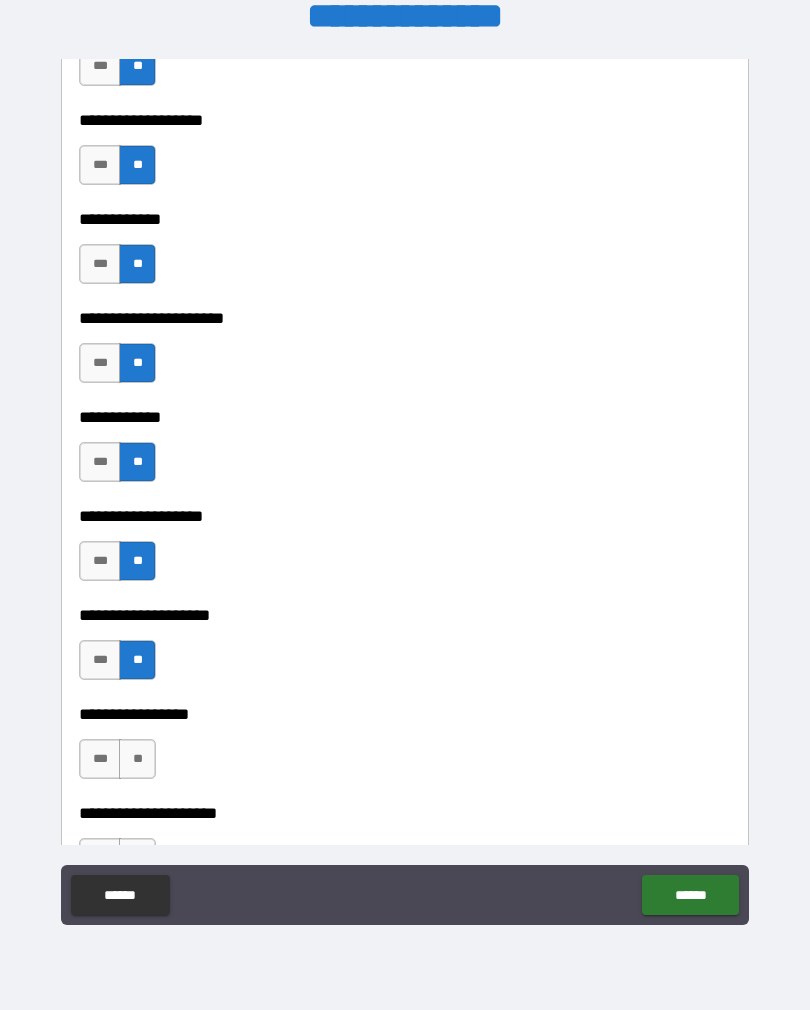 click on "**" at bounding box center (137, 759) 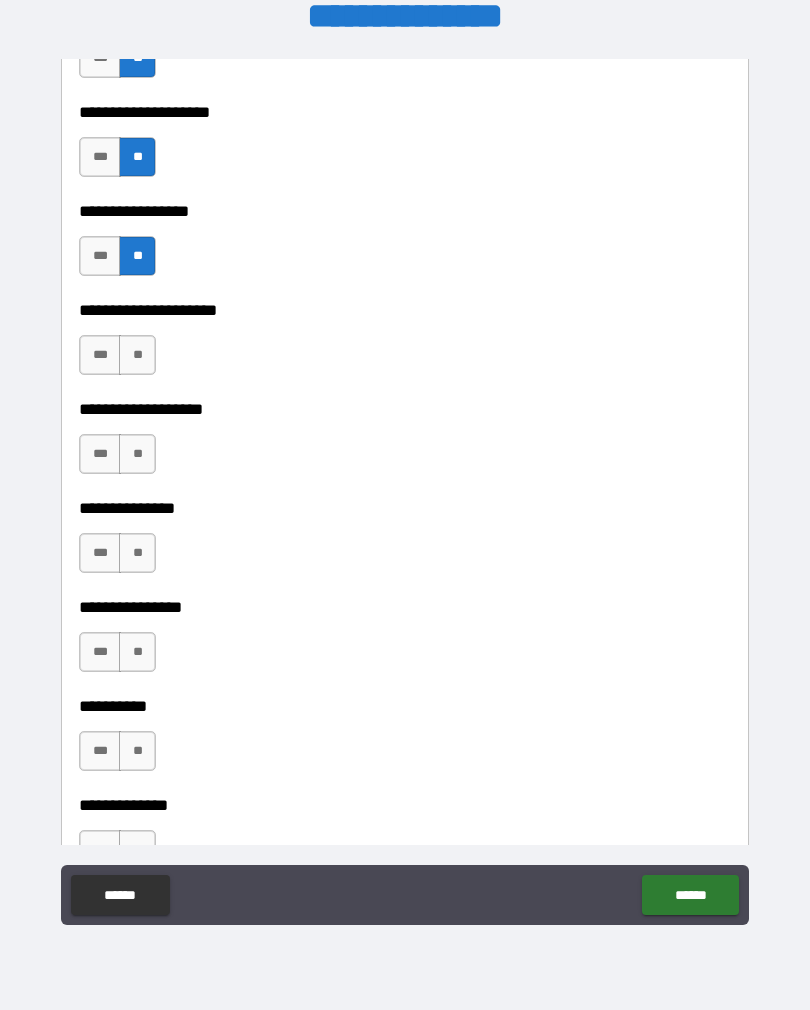 scroll, scrollTop: 8073, scrollLeft: 0, axis: vertical 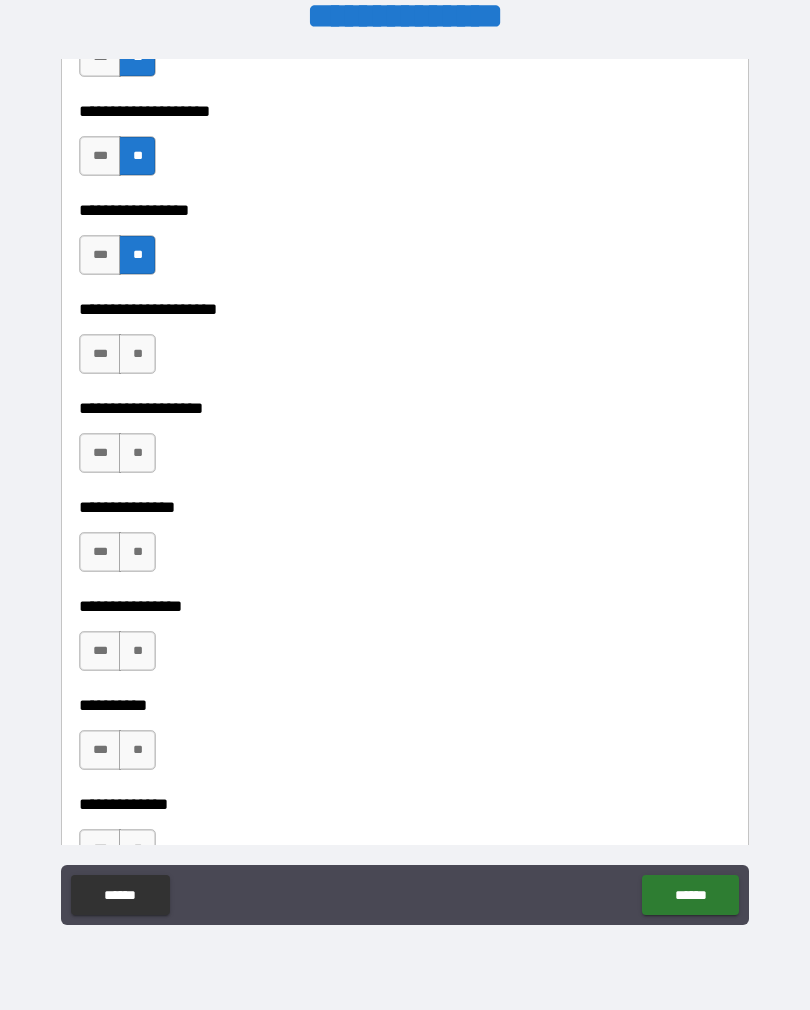 click on "***" at bounding box center [100, 255] 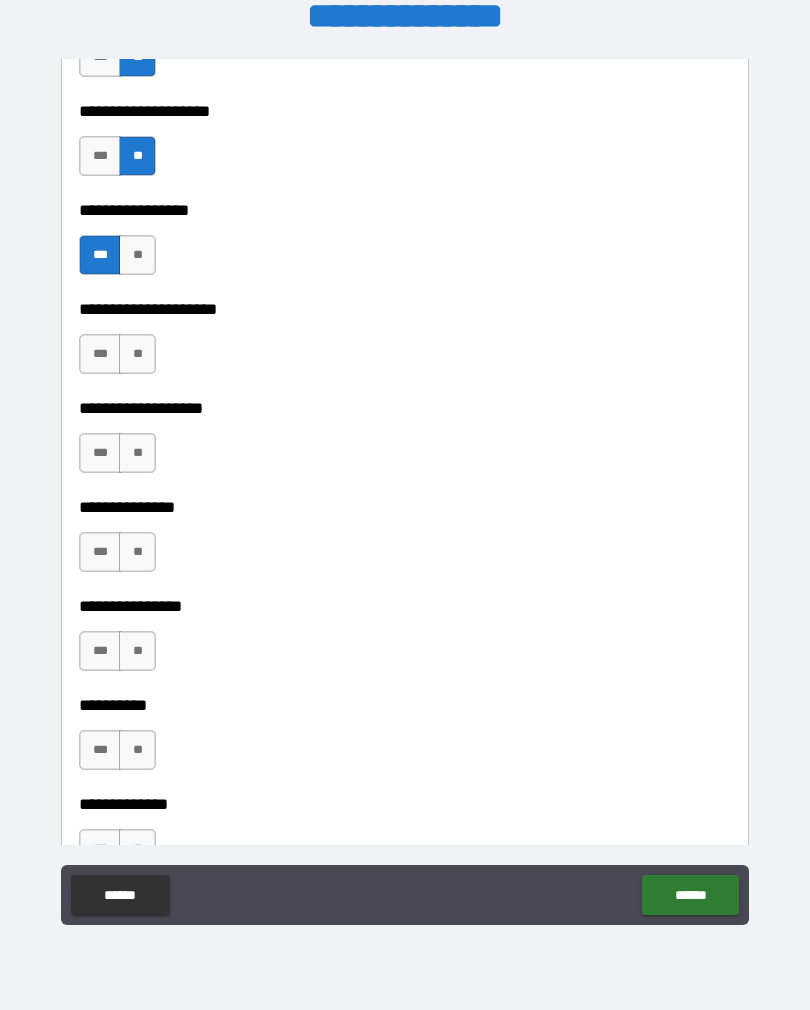 click on "**" at bounding box center [137, 354] 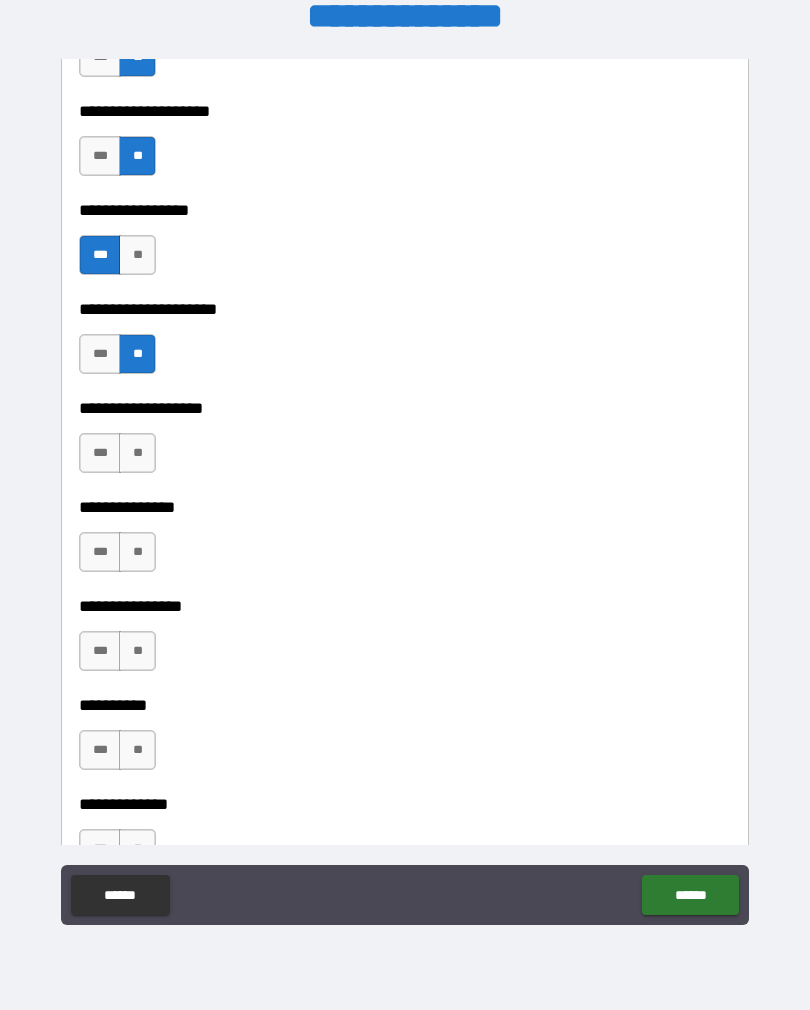 click on "**" at bounding box center [137, 453] 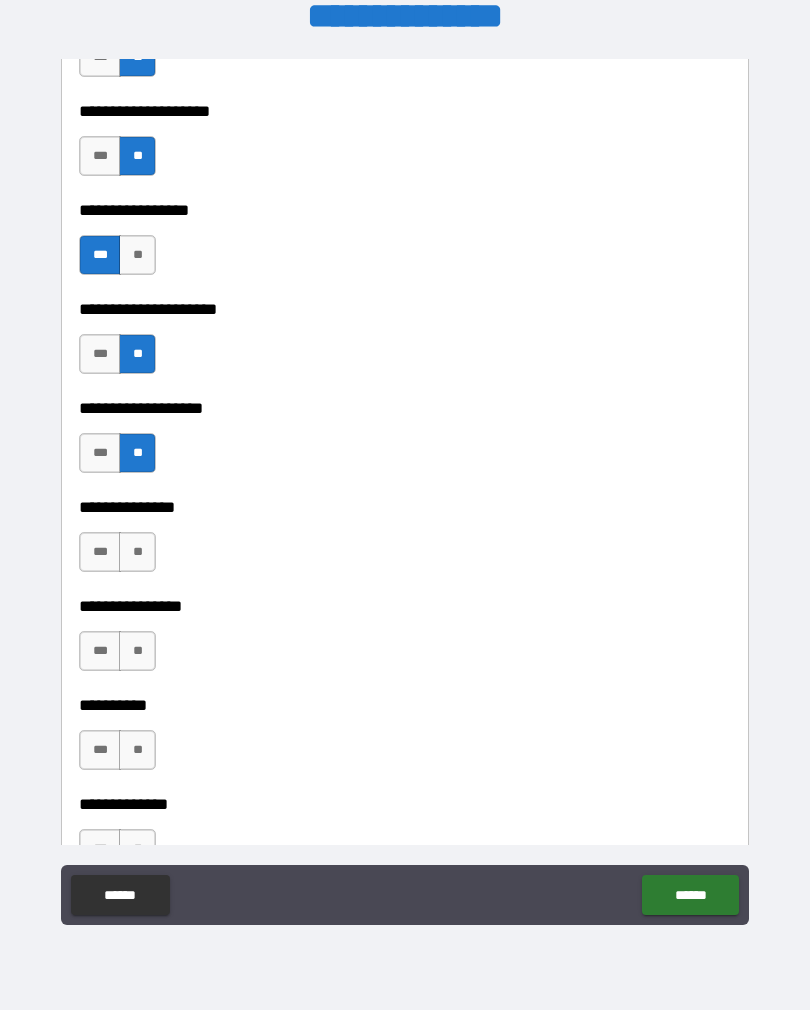 click on "**" at bounding box center [137, 552] 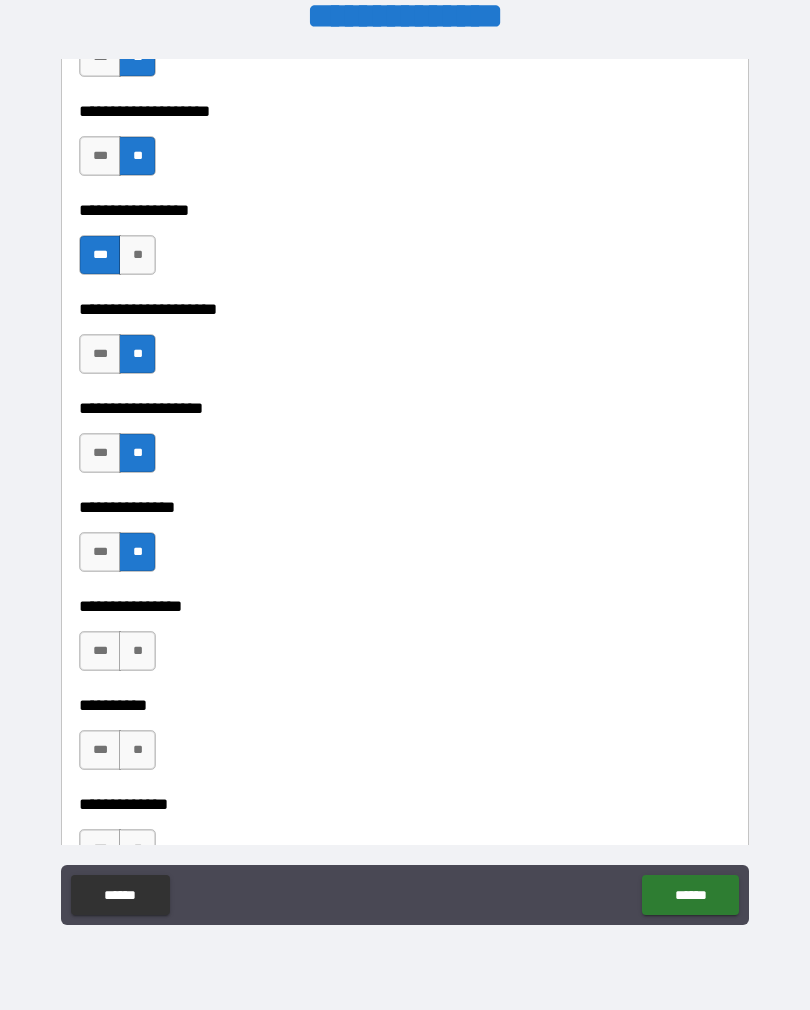click on "**" at bounding box center [137, 651] 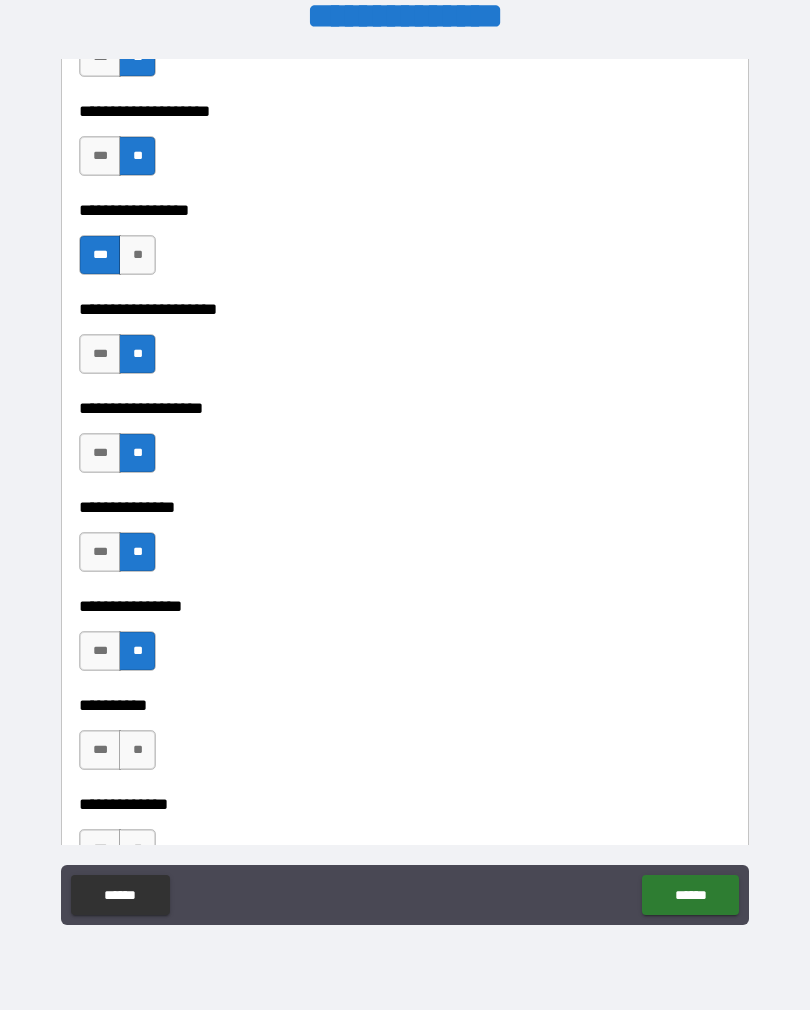 click on "**" at bounding box center (137, 750) 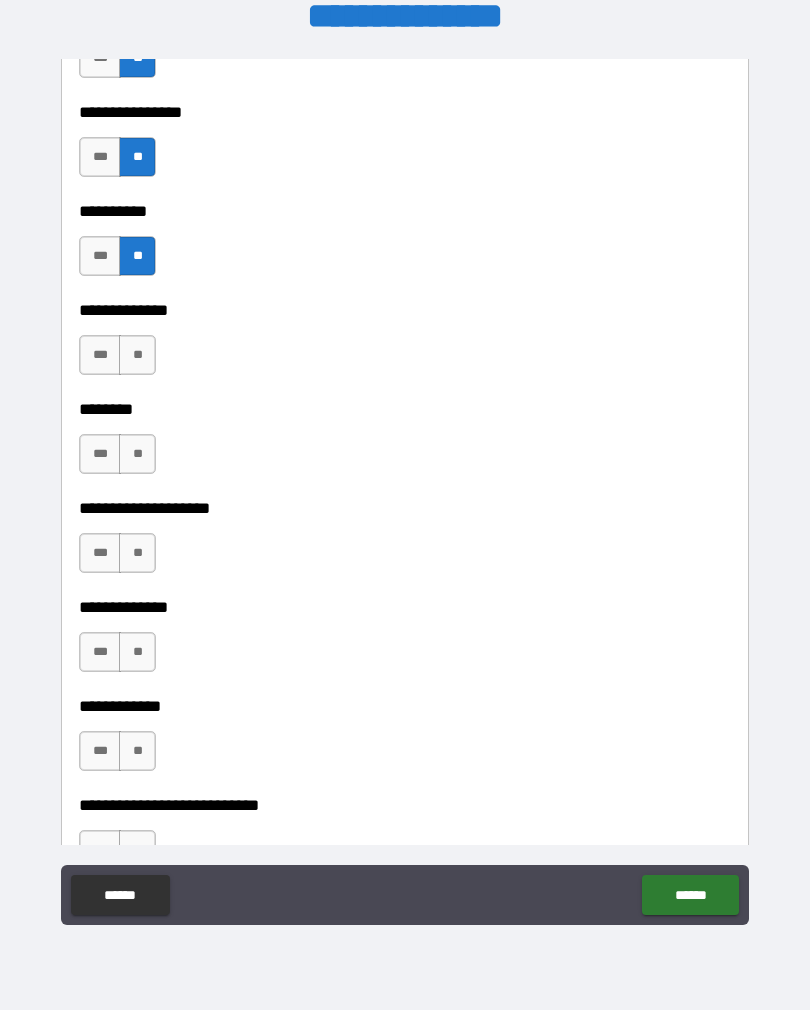 scroll, scrollTop: 8572, scrollLeft: 0, axis: vertical 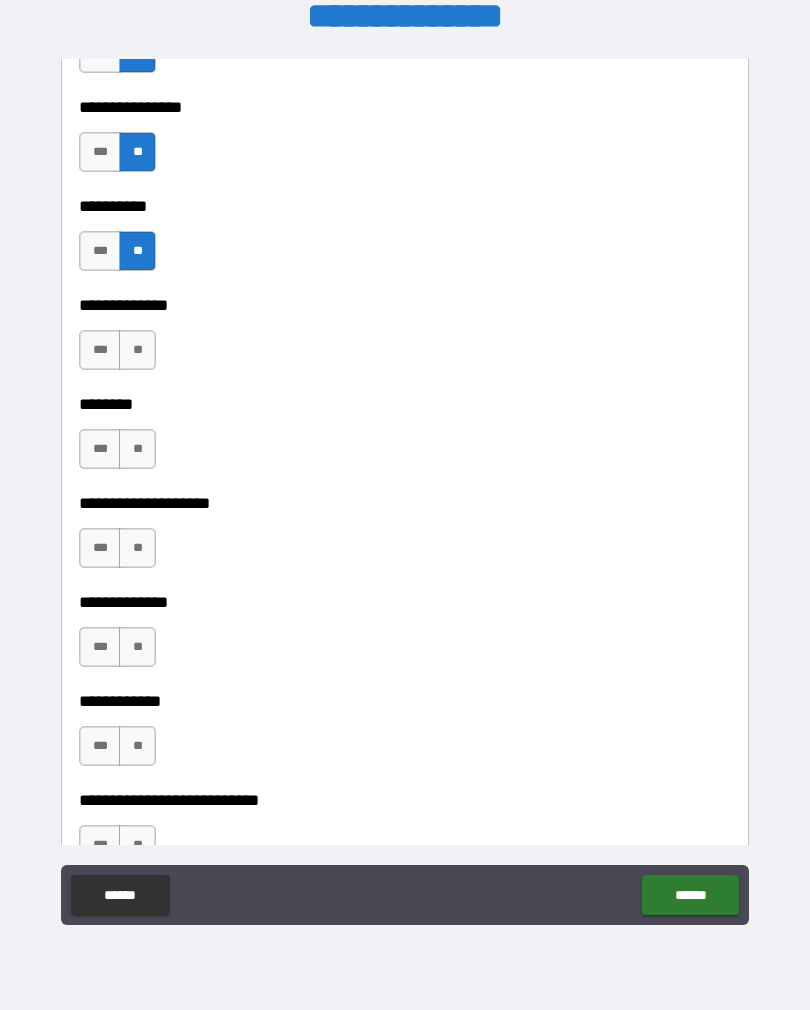 click on "**" at bounding box center (137, 350) 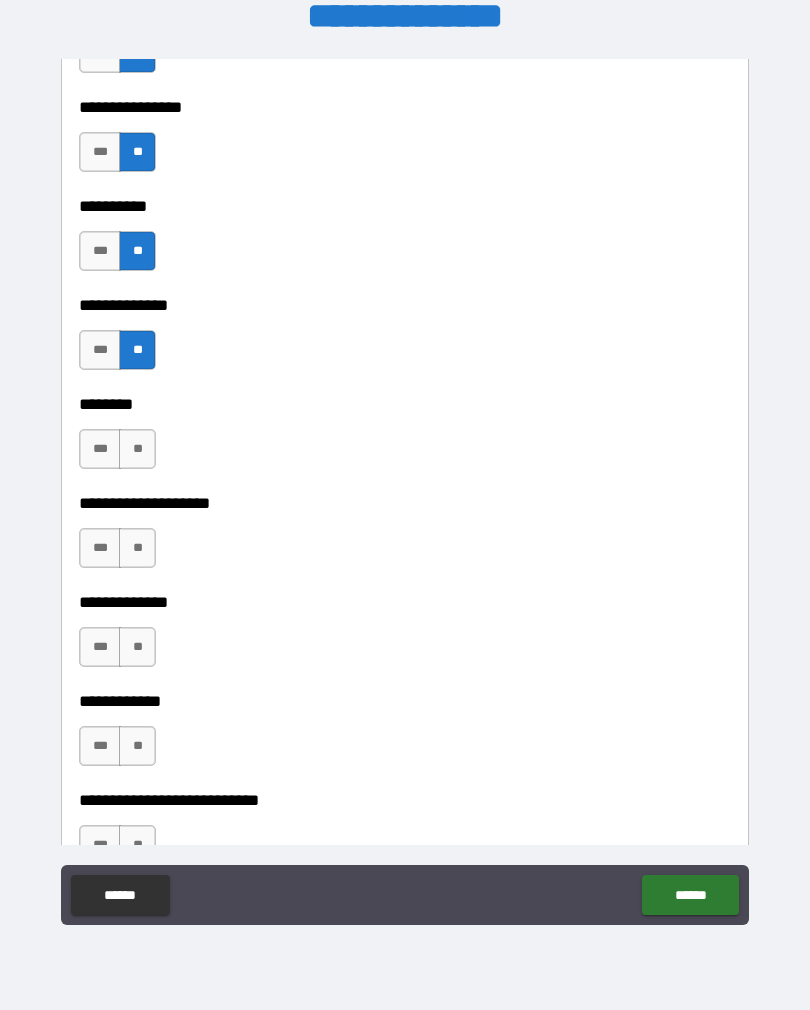 click on "**" at bounding box center (137, 449) 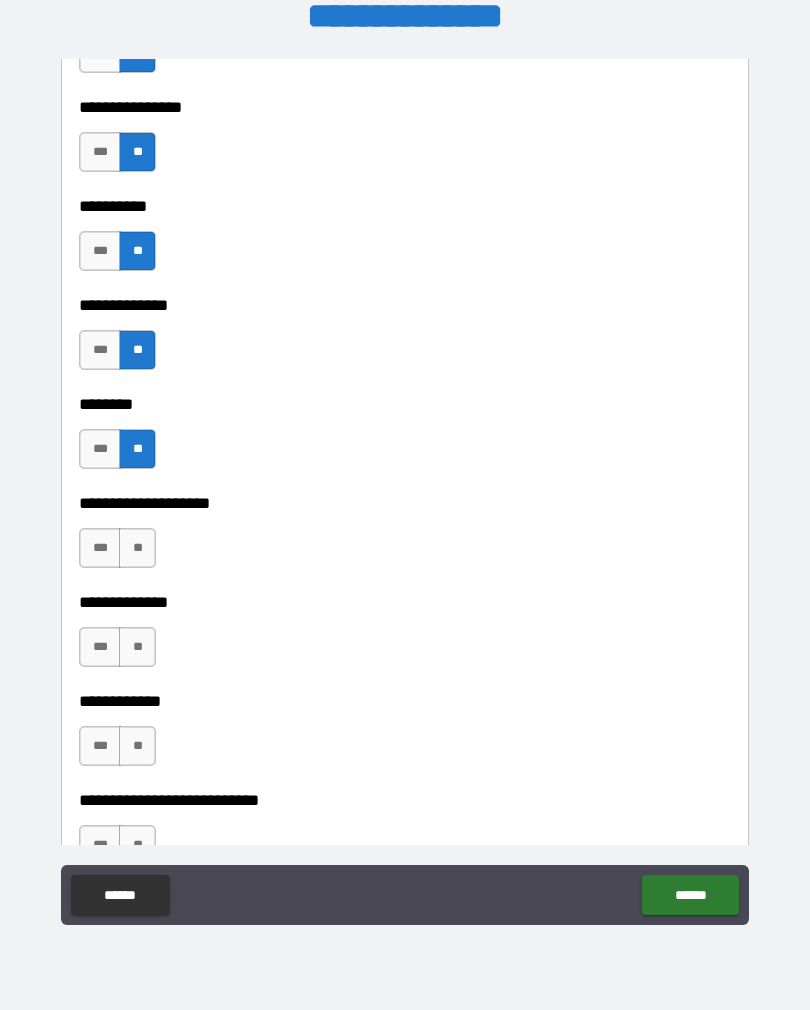click on "**" at bounding box center [137, 548] 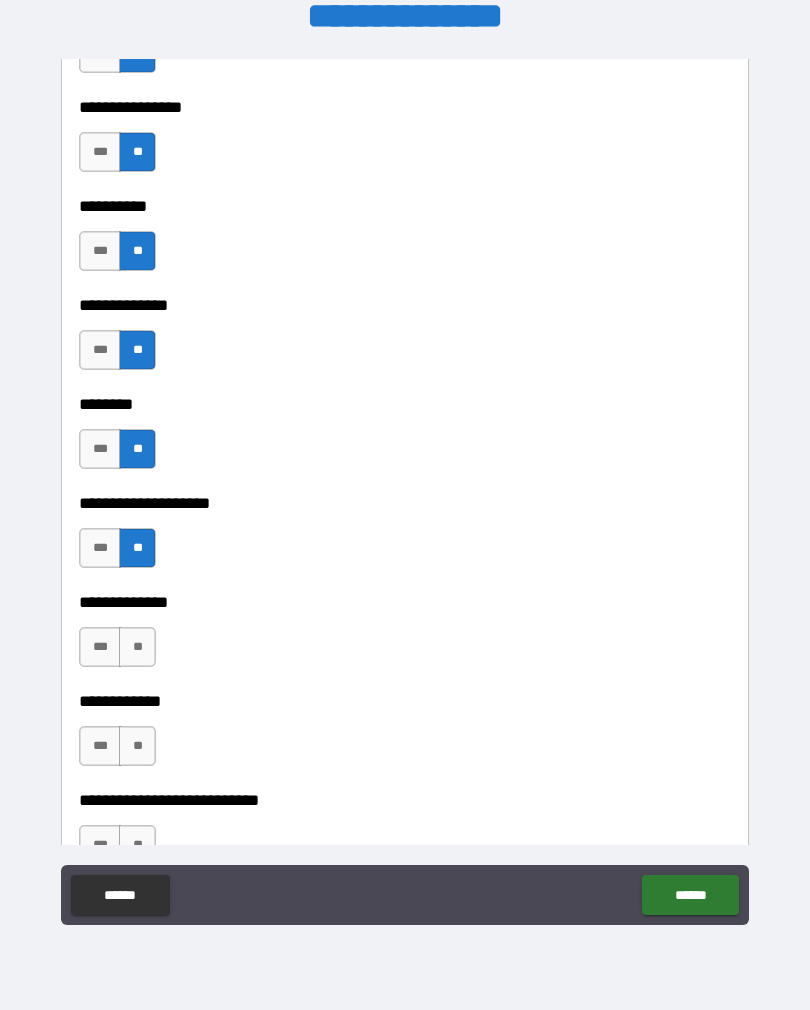 click on "**" at bounding box center (137, 647) 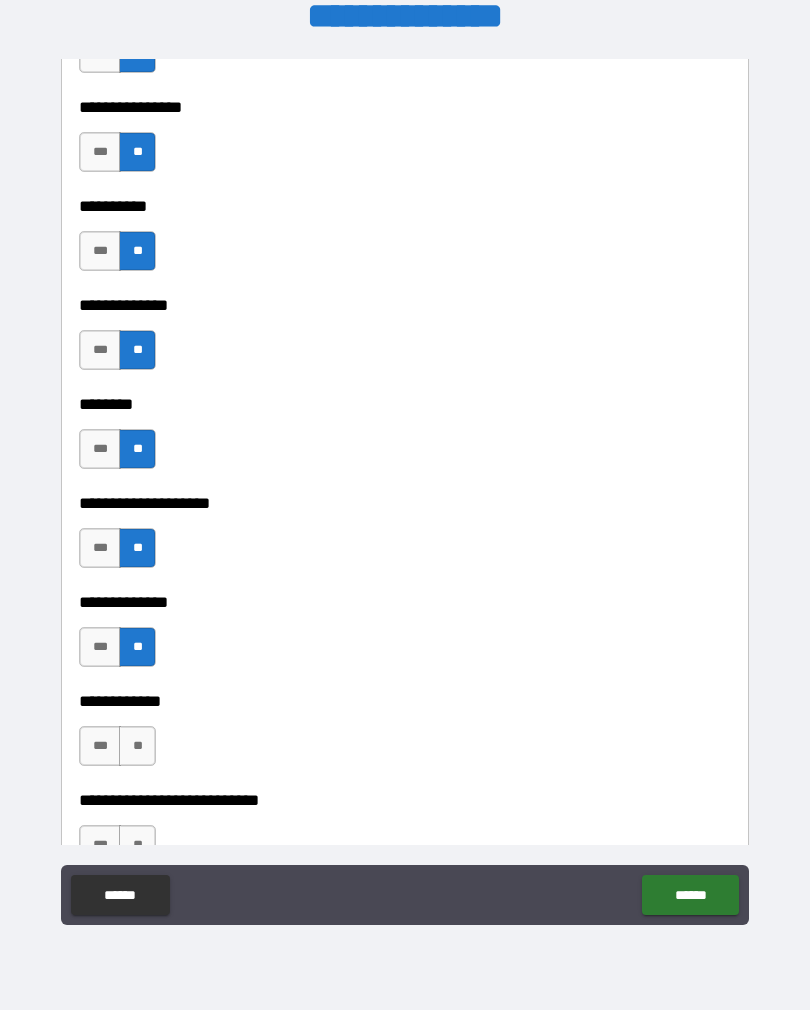 click on "**" at bounding box center [137, 746] 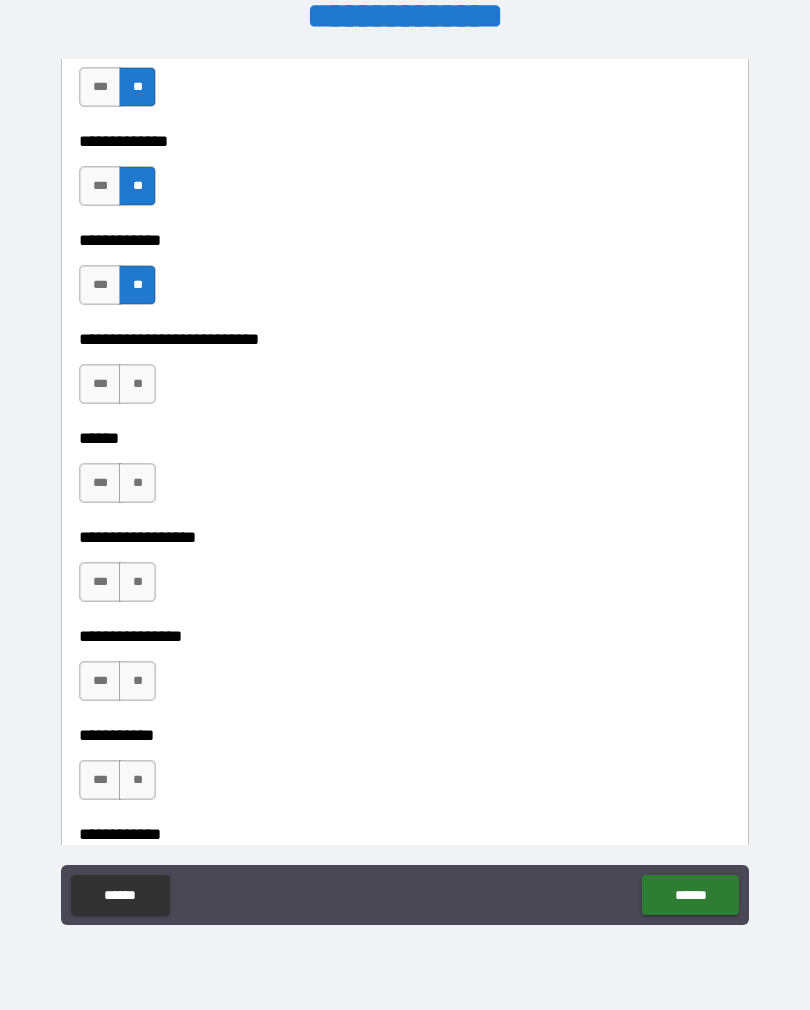scroll, scrollTop: 9148, scrollLeft: 0, axis: vertical 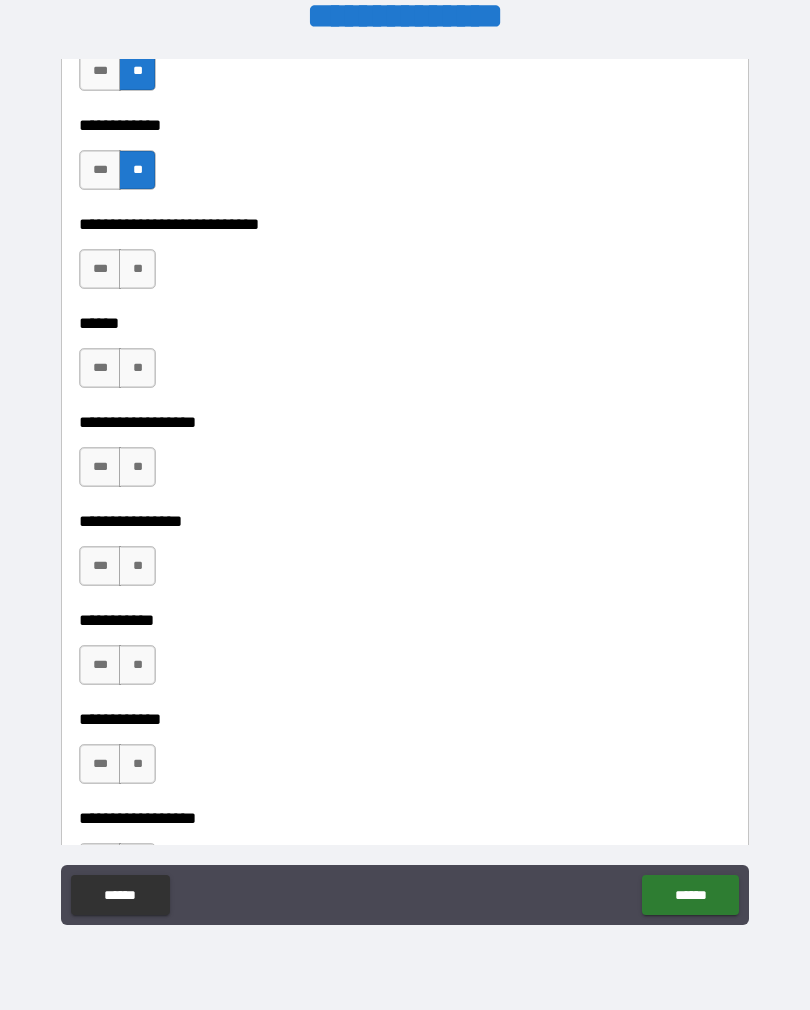 click on "**" at bounding box center (137, 269) 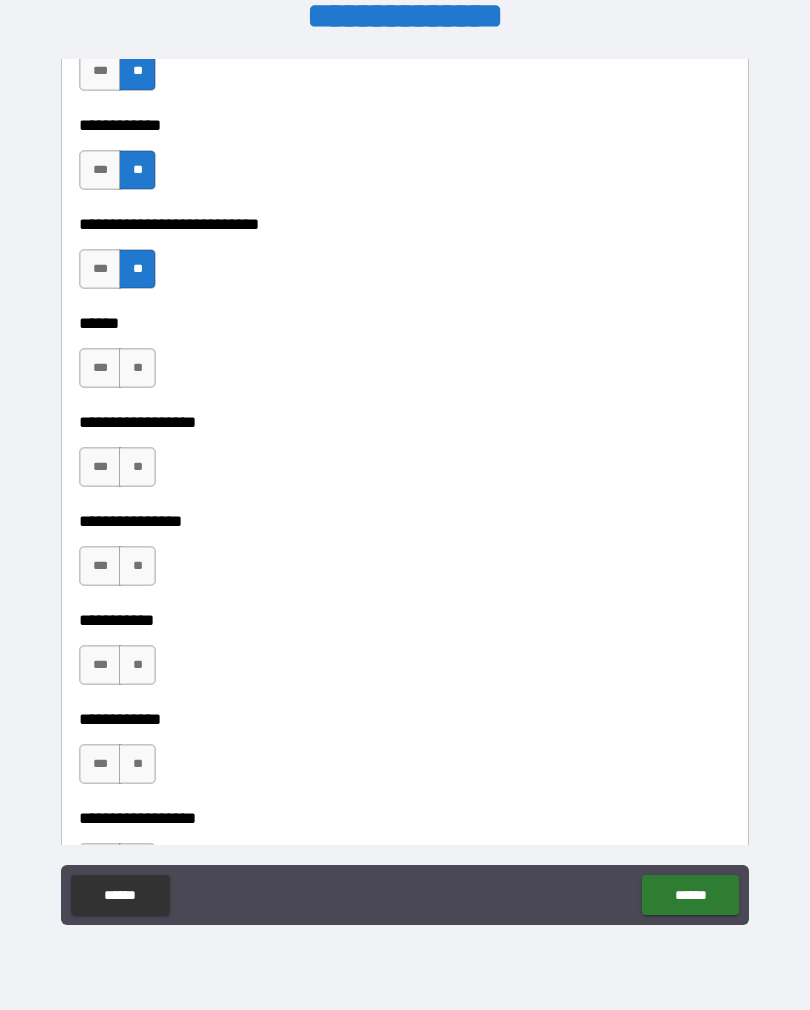 click on "**" at bounding box center [137, 368] 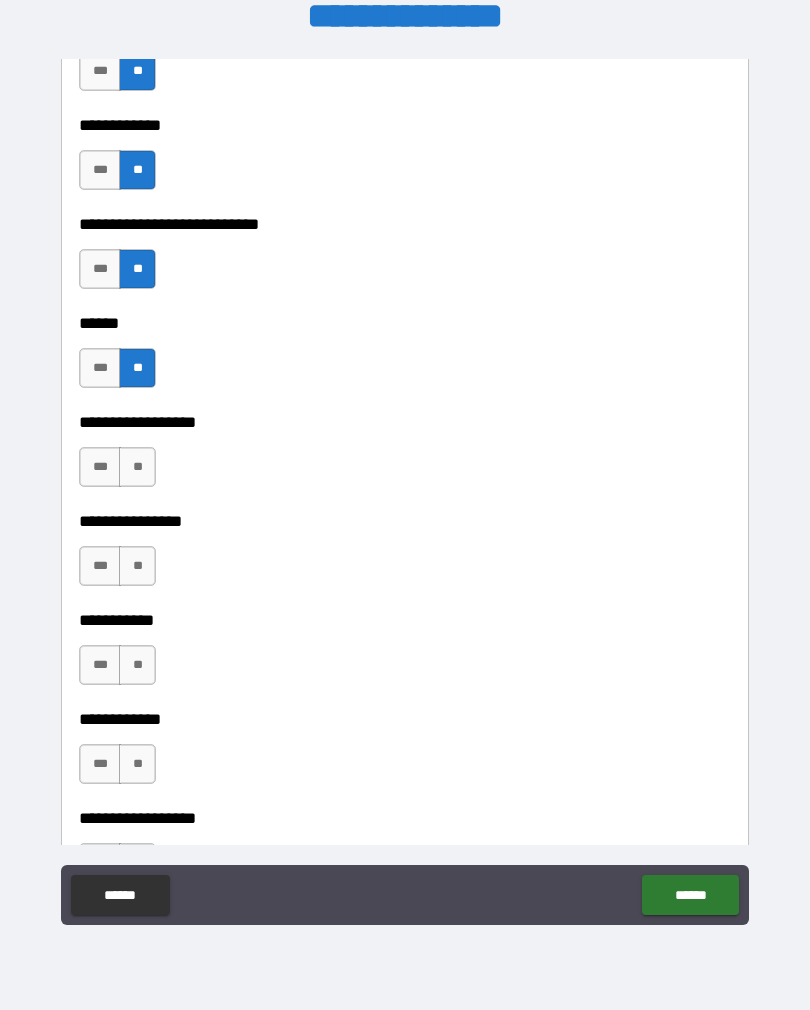 click on "**" at bounding box center (137, 467) 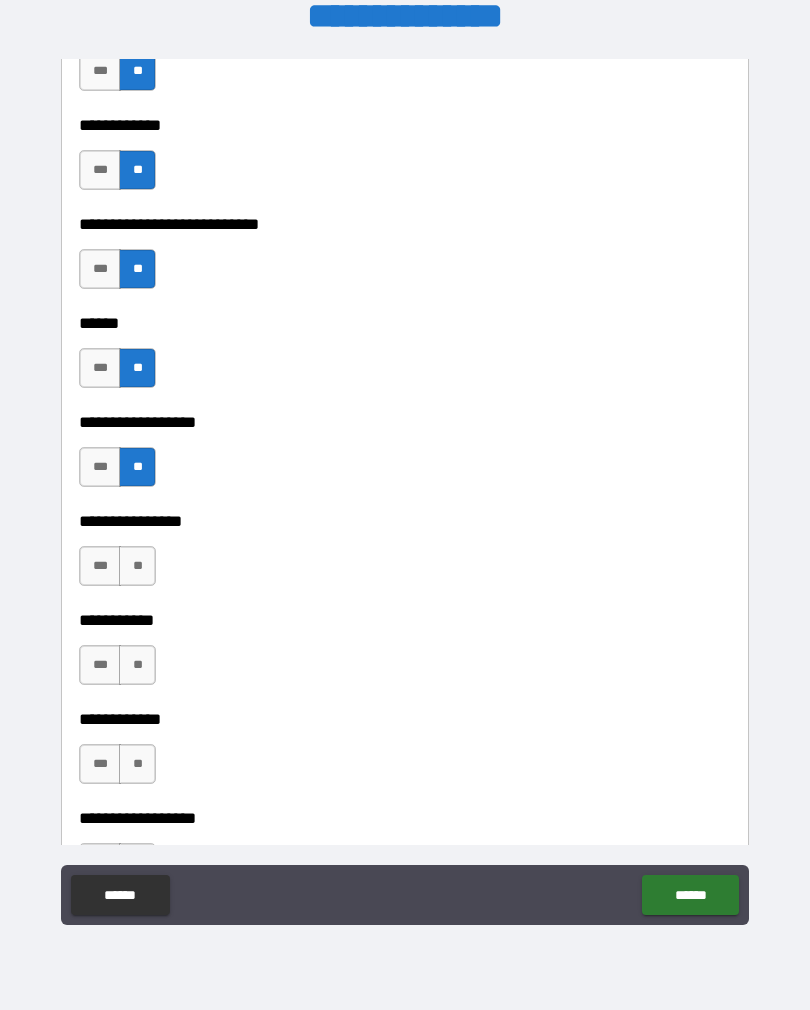 click on "**" at bounding box center (137, 566) 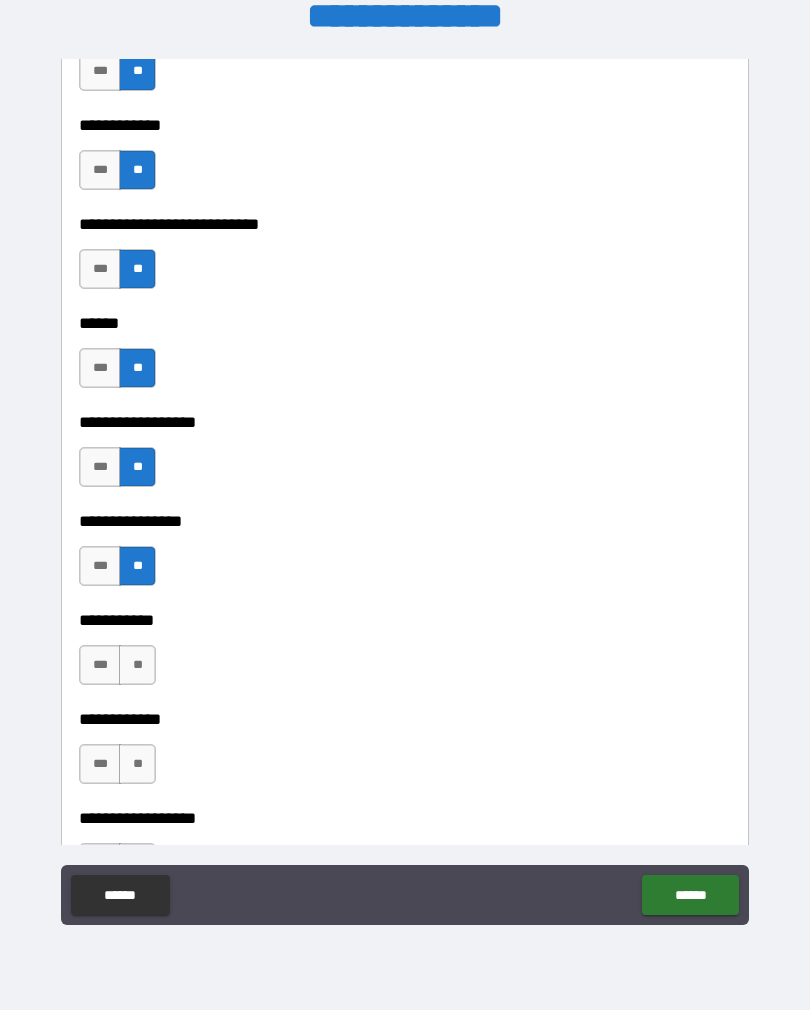 click on "**" at bounding box center [137, 665] 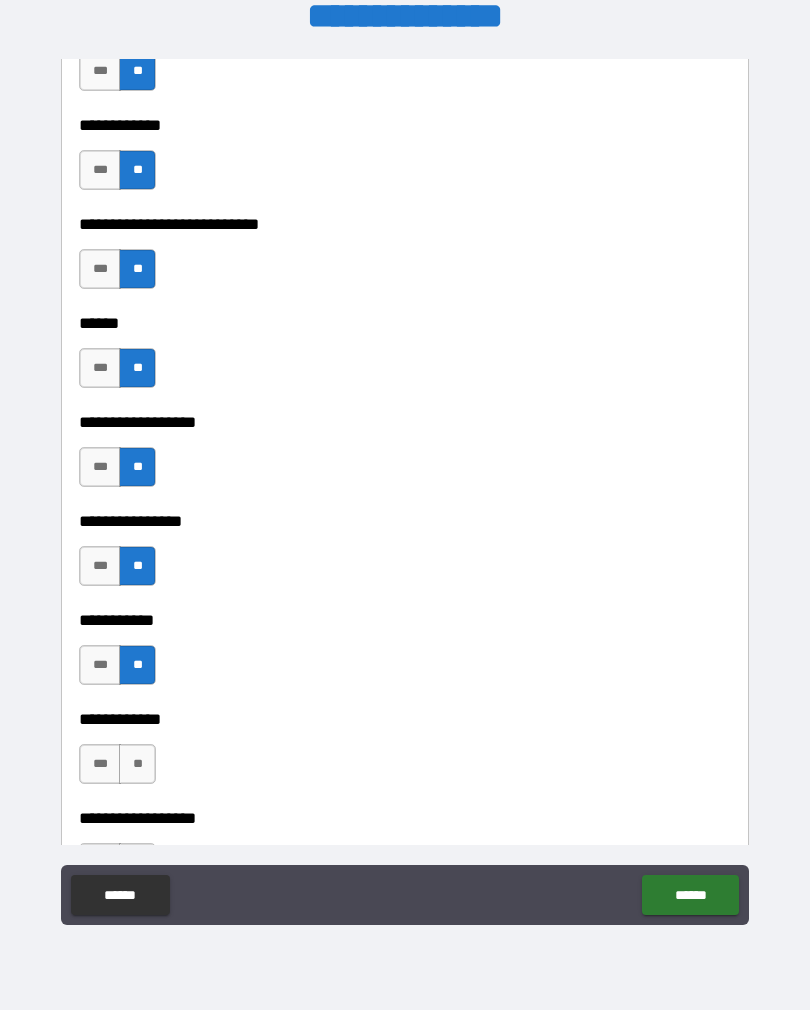 click on "**" at bounding box center [137, 764] 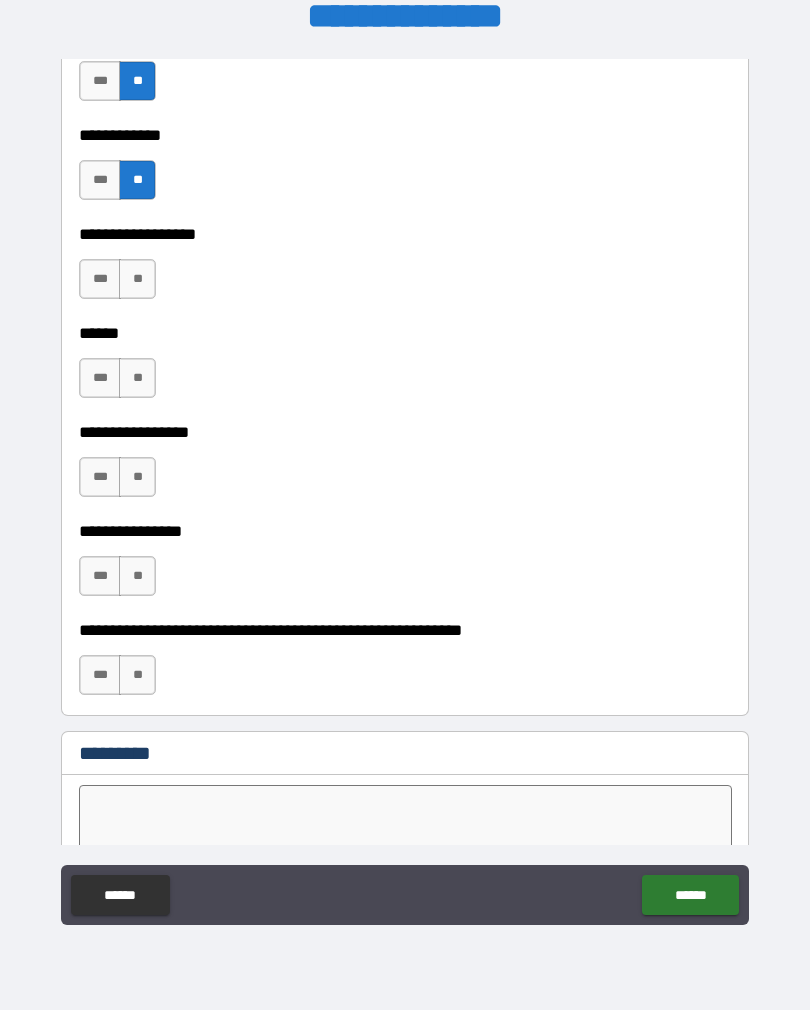 scroll, scrollTop: 9791, scrollLeft: 0, axis: vertical 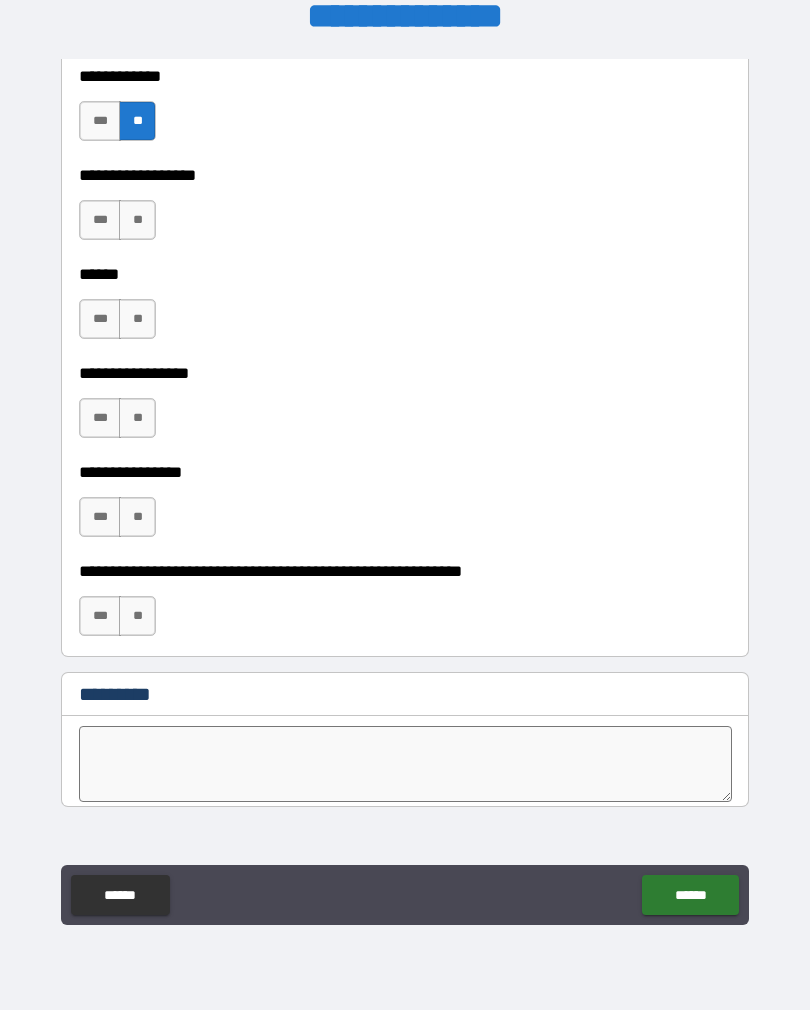 click on "**" at bounding box center [137, 220] 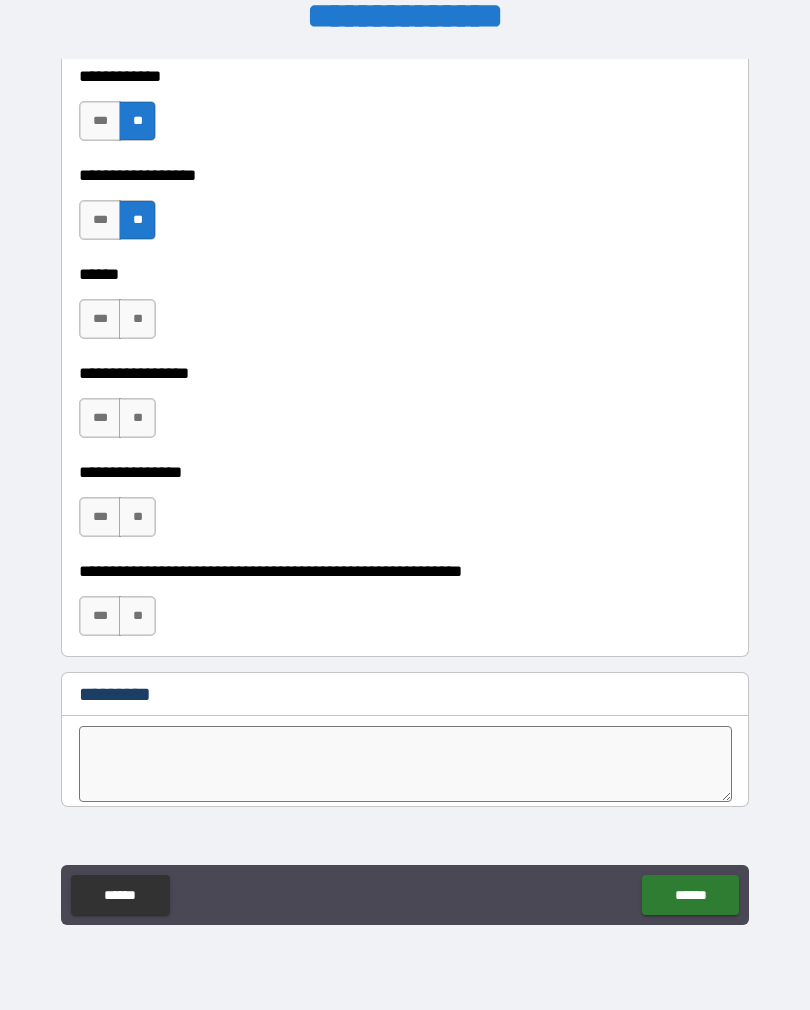click on "**" at bounding box center [137, 319] 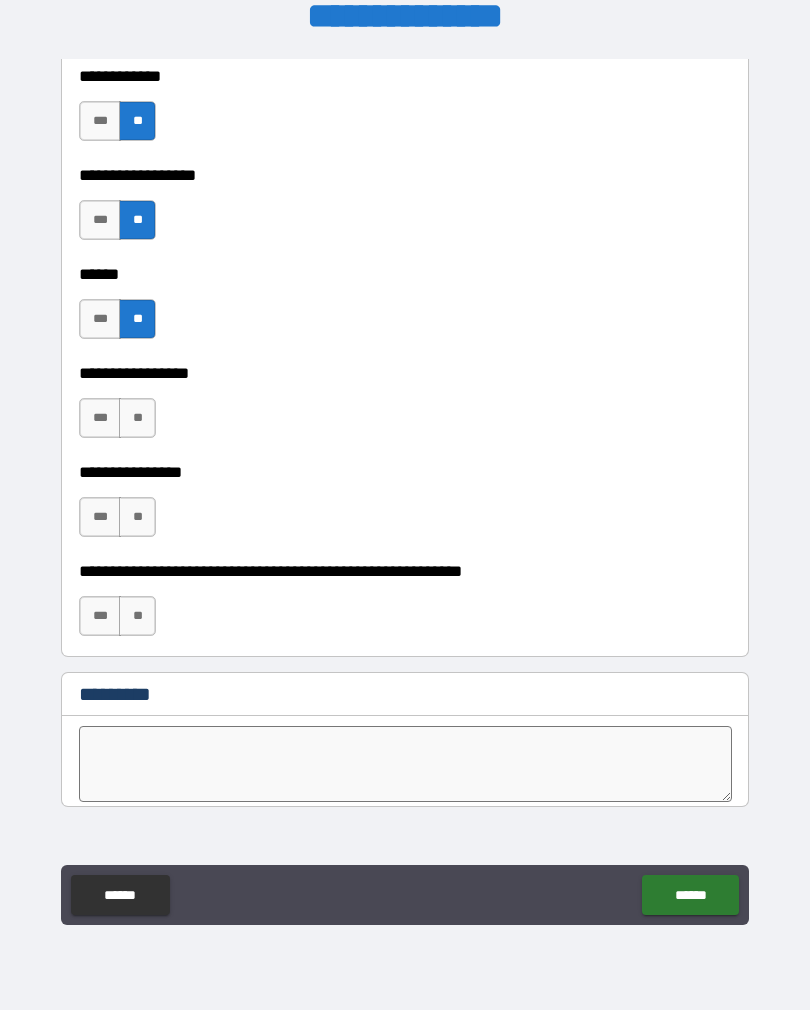 click on "**" at bounding box center (137, 418) 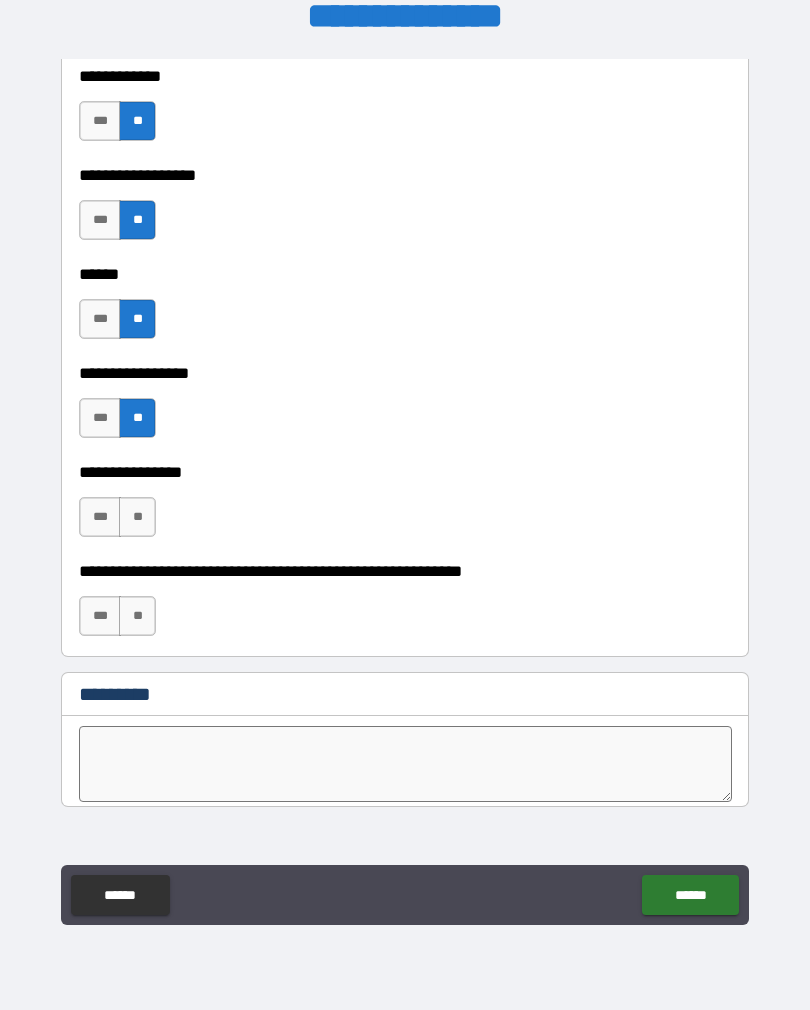 click on "**" at bounding box center [137, 517] 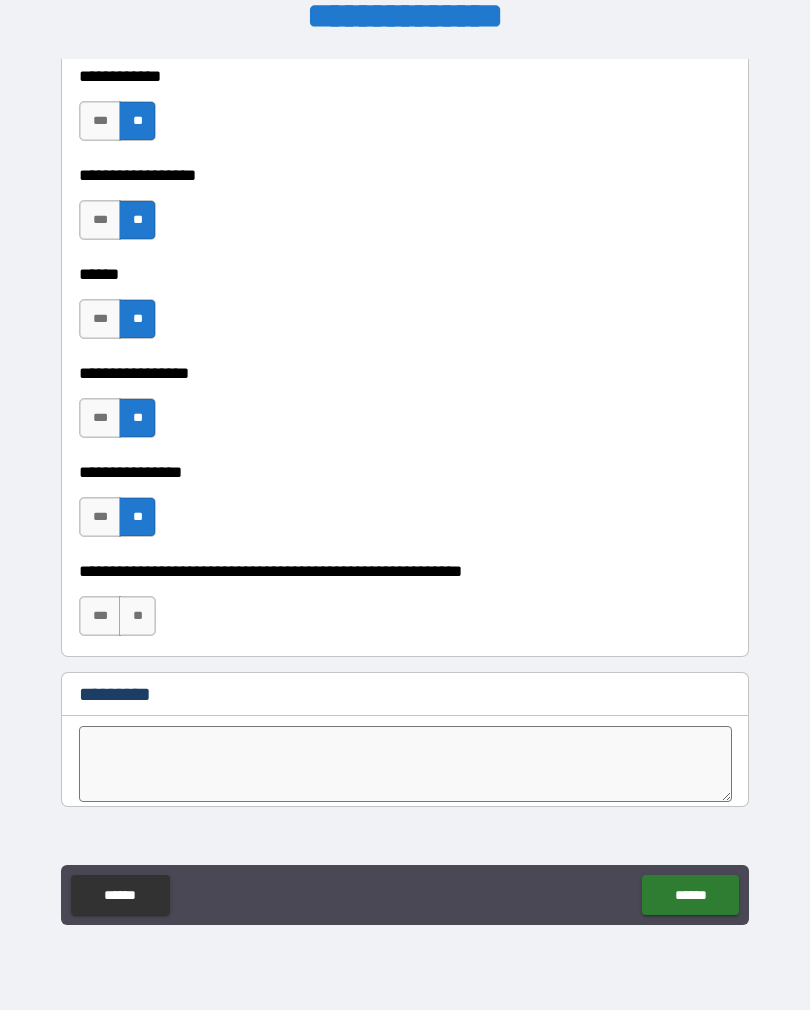 click on "**" at bounding box center (137, 616) 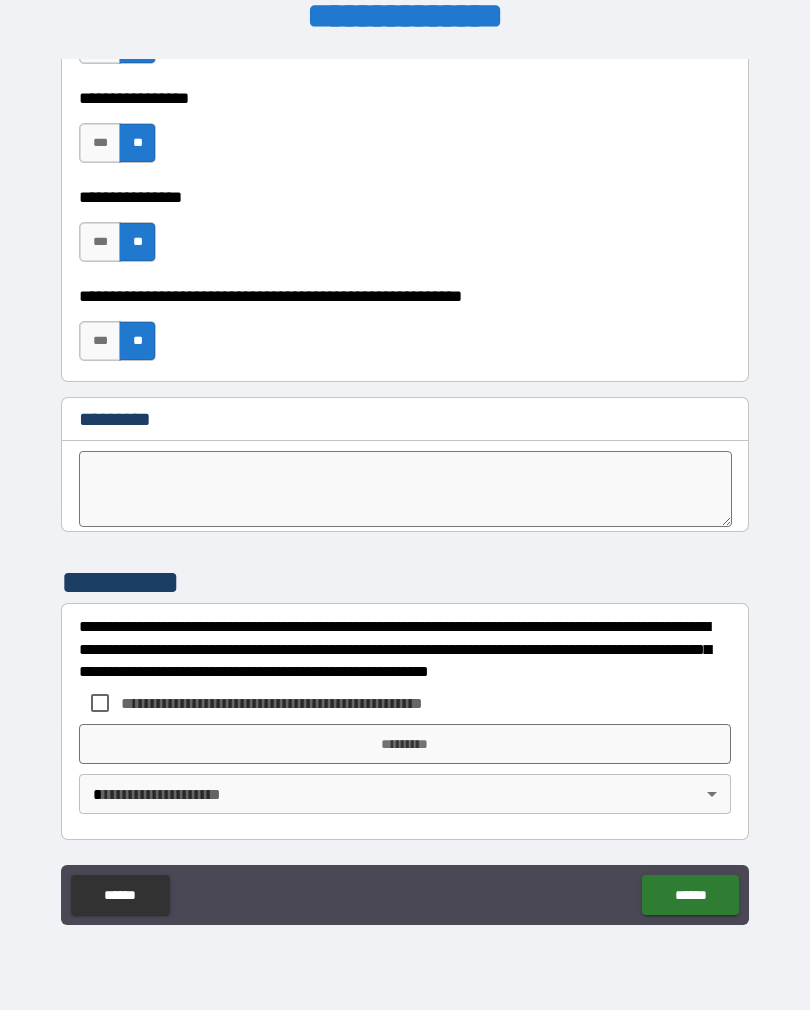 scroll, scrollTop: 10066, scrollLeft: 0, axis: vertical 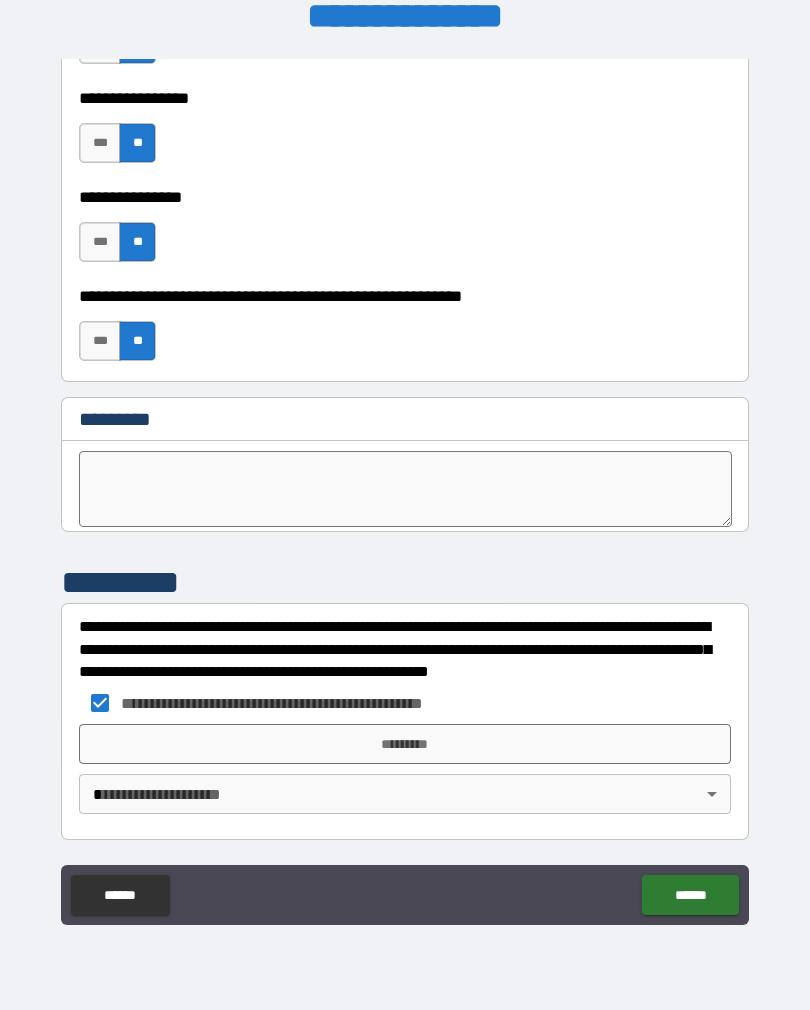 click on "*********" at bounding box center [405, 744] 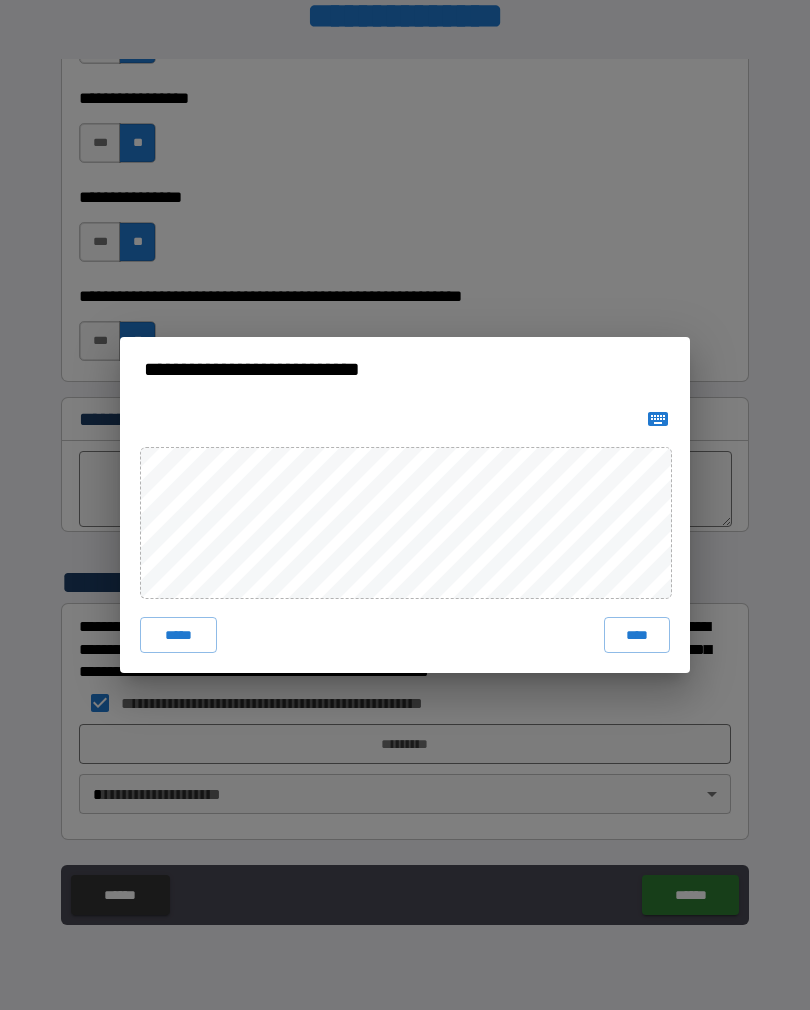 click on "*****" at bounding box center [178, 635] 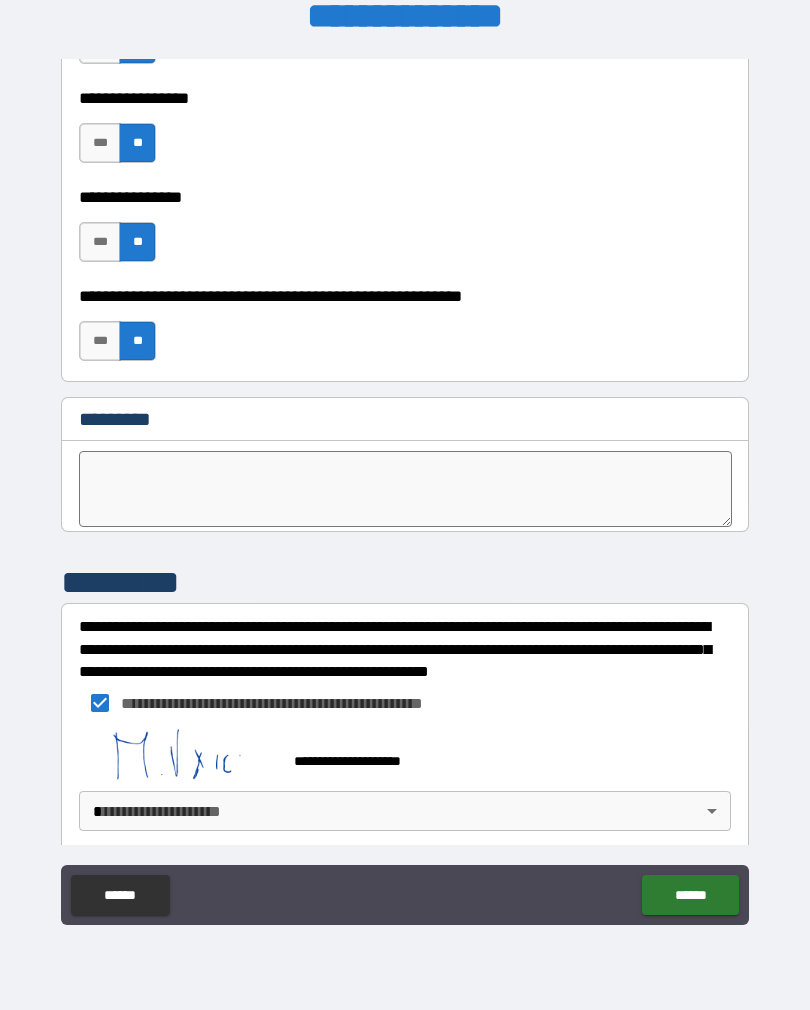 scroll, scrollTop: 10056, scrollLeft: 0, axis: vertical 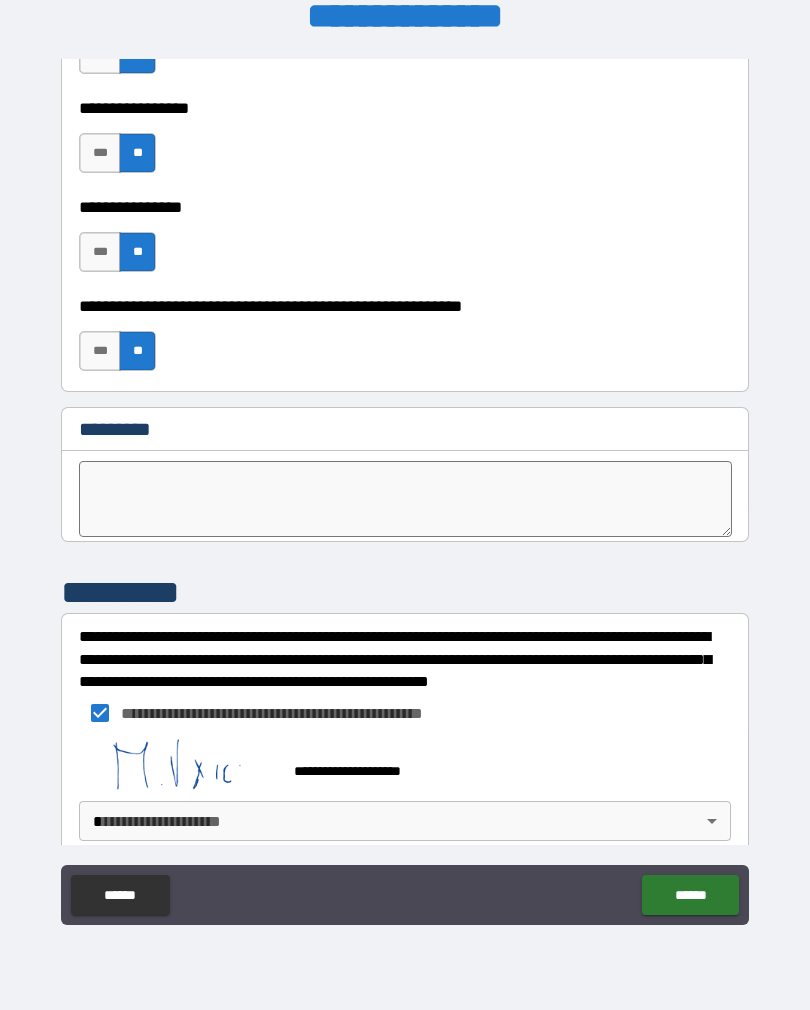 click on "[FIRST] [LAST] [STREET] [CITY] [STATE] [ZIP] [COUNTRY] [PHONE] [EMAIL] [DOB] [SSN] [DLN] [CC] [PASSPORT]" at bounding box center [405, 489] 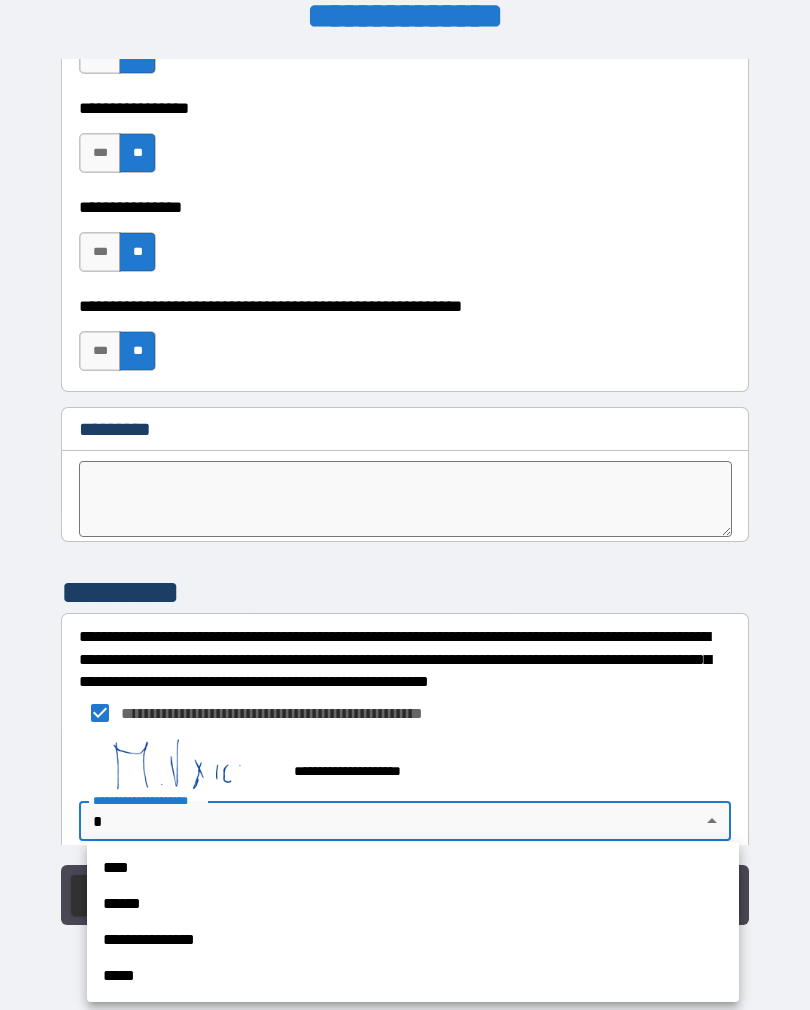 click on "****" at bounding box center (413, 868) 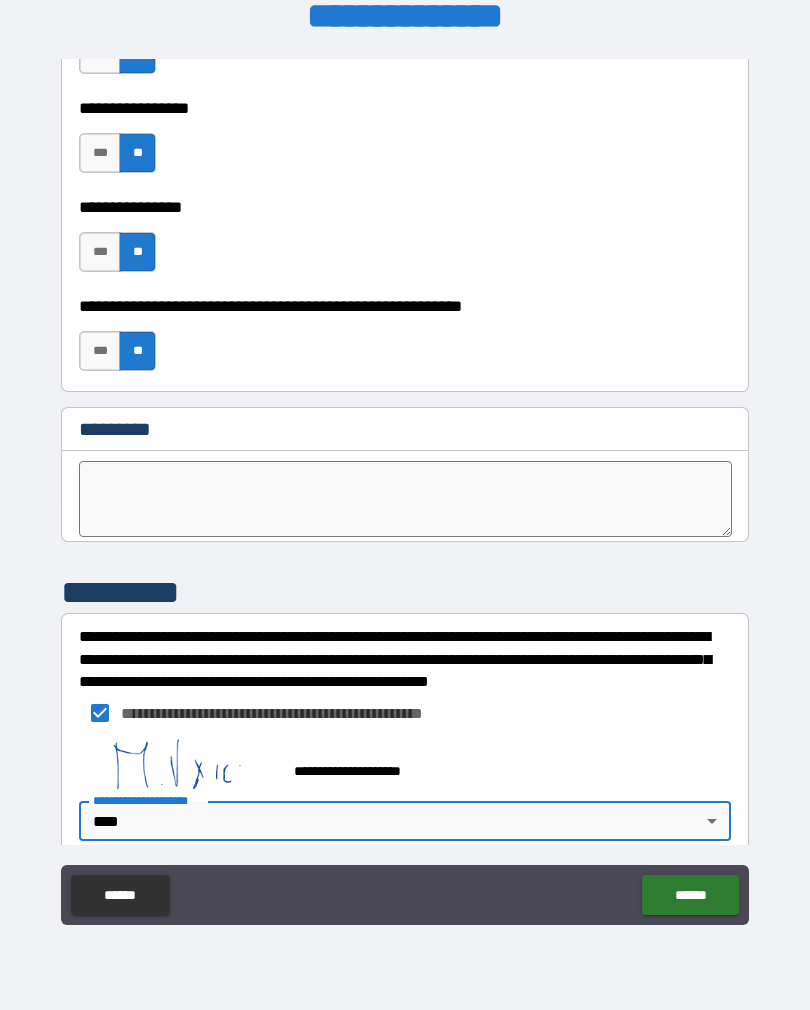 click on "******" at bounding box center [690, 895] 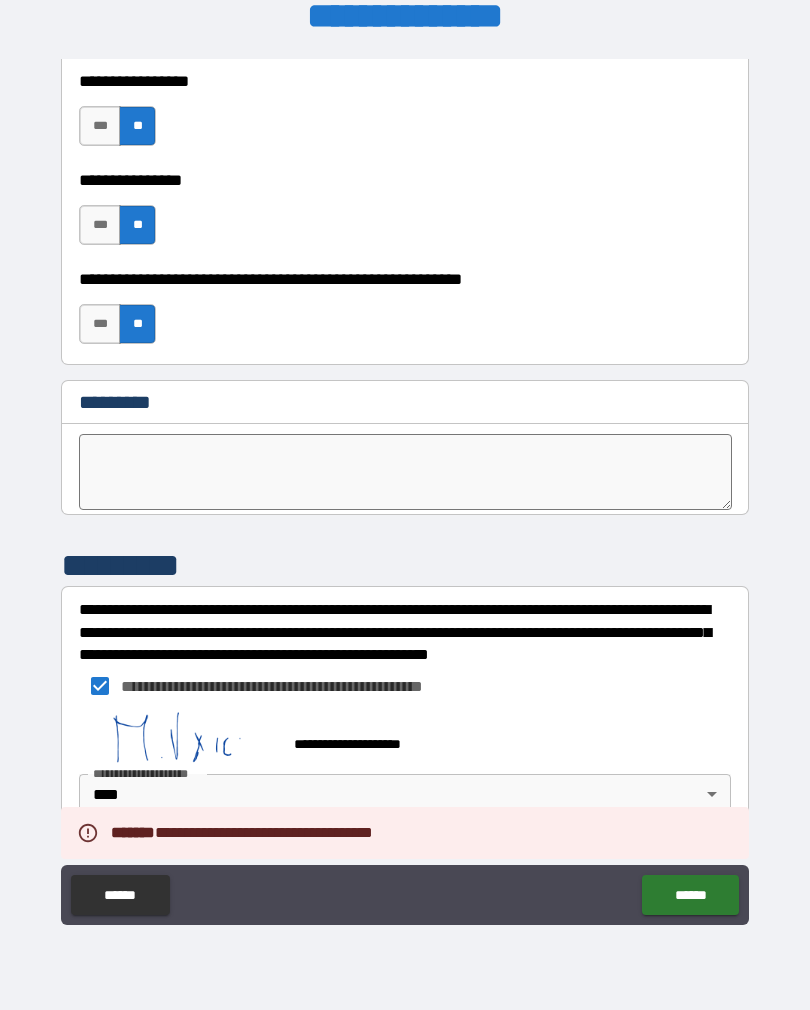 scroll, scrollTop: 10083, scrollLeft: 0, axis: vertical 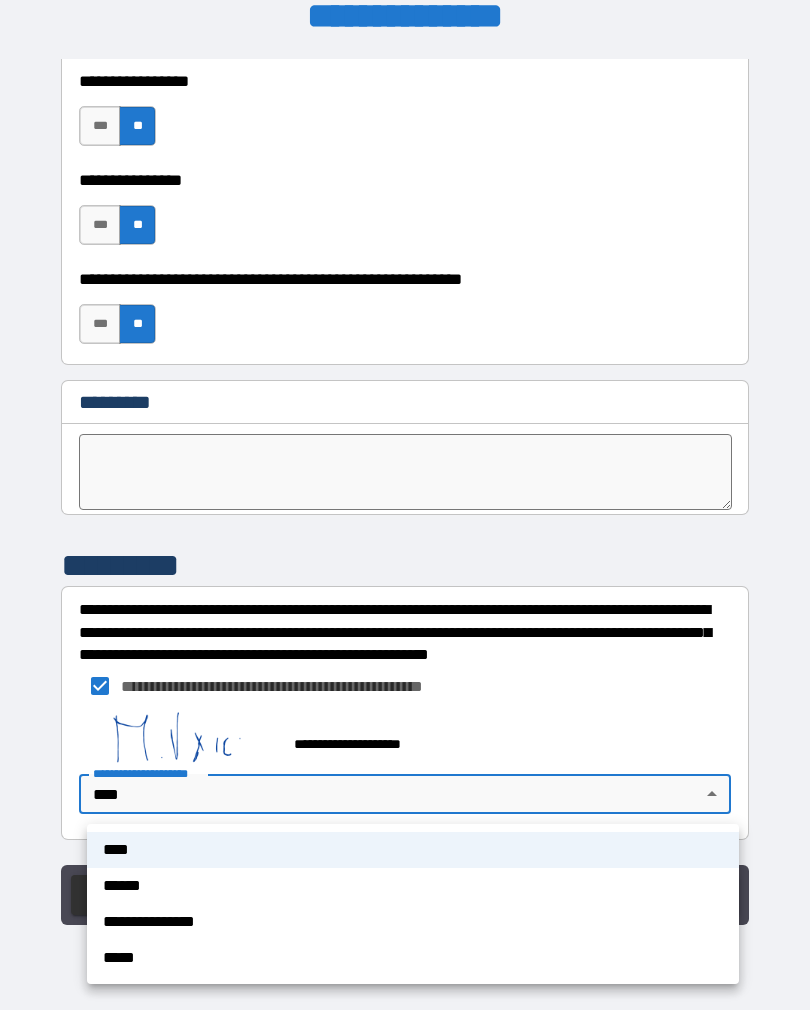 click on "****" at bounding box center [413, 850] 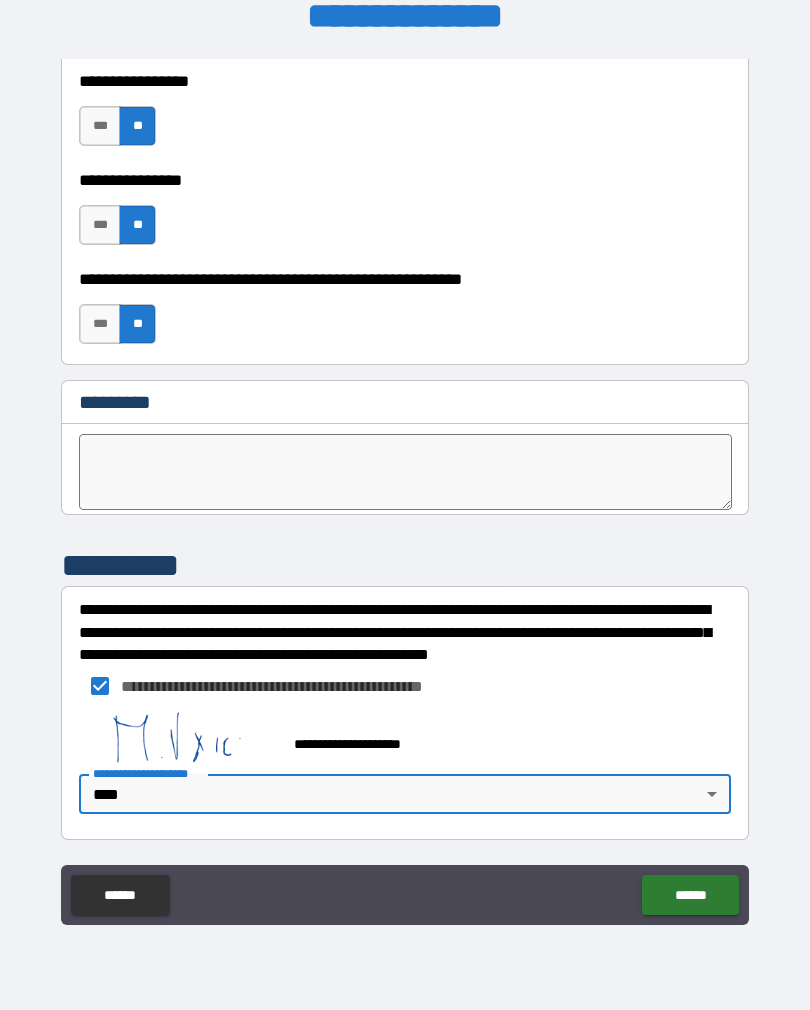 scroll, scrollTop: 10083, scrollLeft: 0, axis: vertical 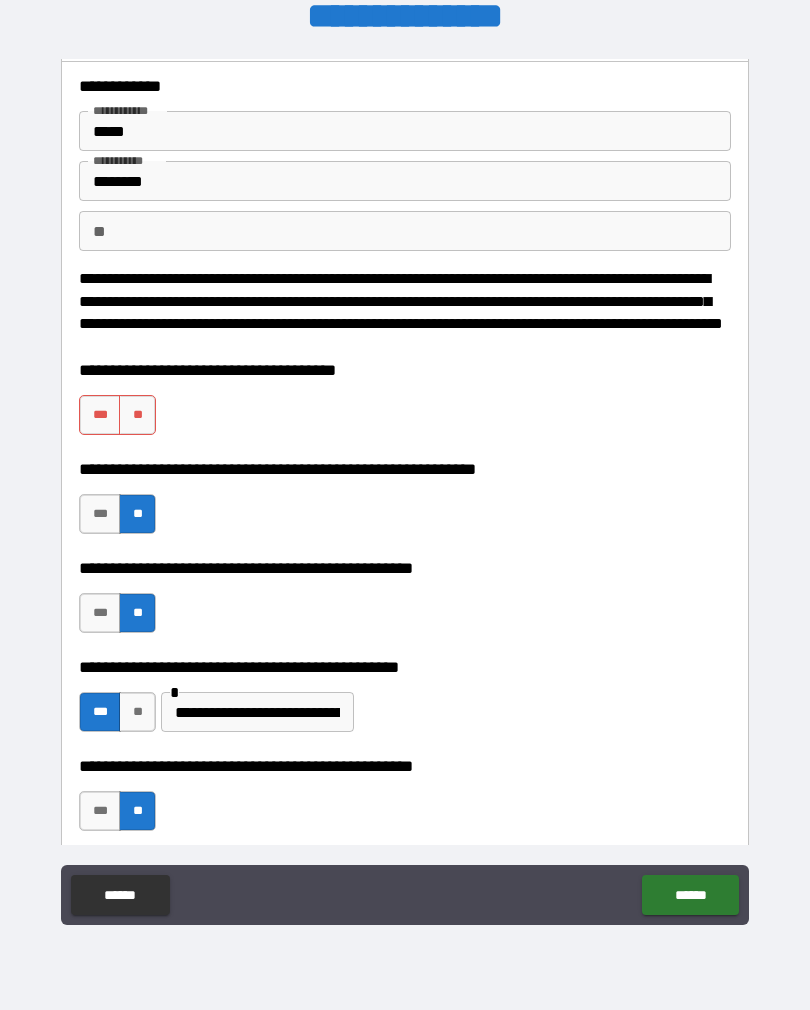 click on "***" at bounding box center (100, 415) 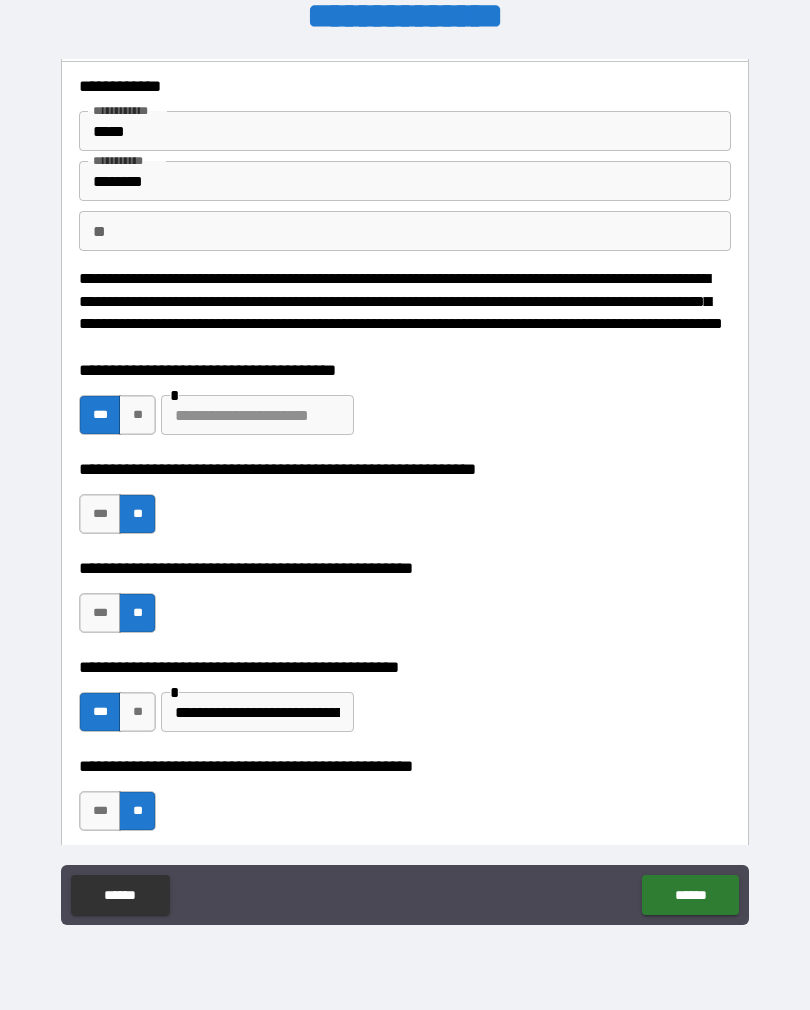 click on "**" at bounding box center (137, 415) 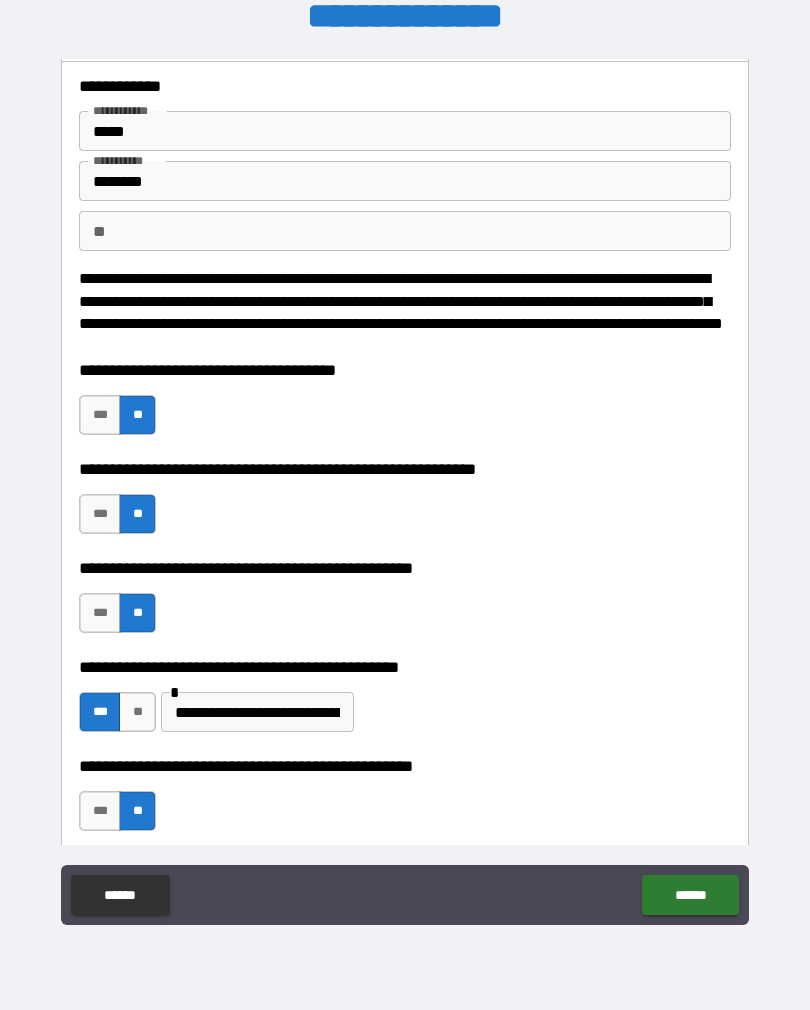 click on "******" at bounding box center [690, 895] 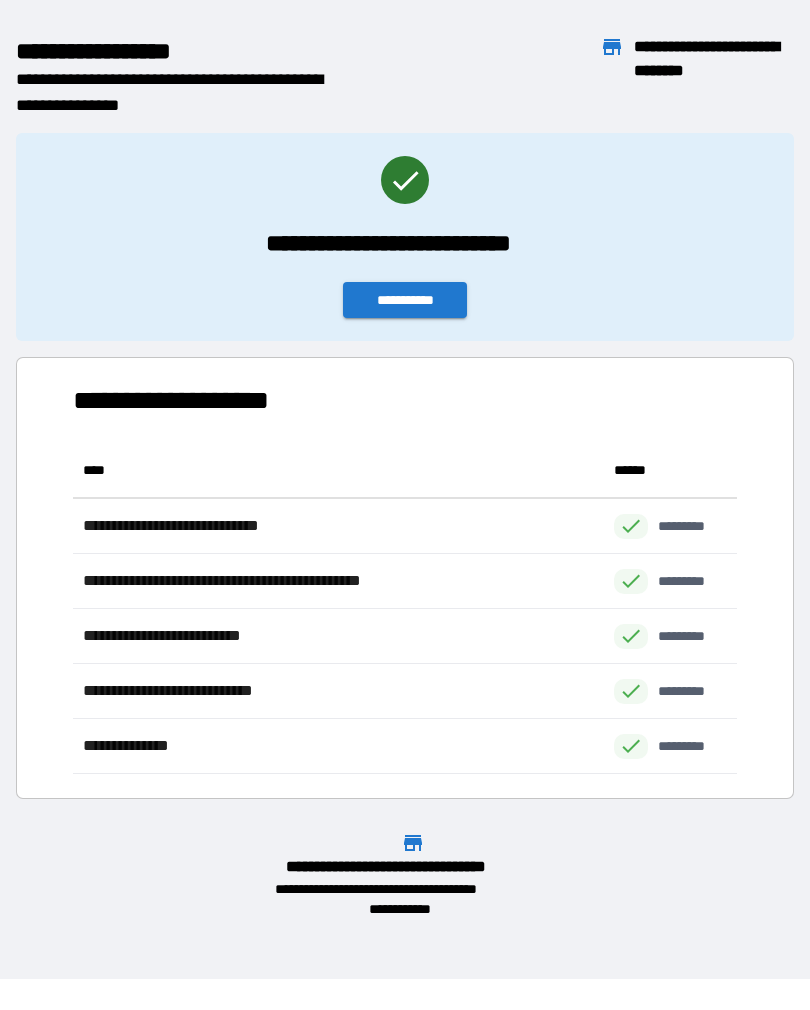 scroll, scrollTop: 1, scrollLeft: 1, axis: both 